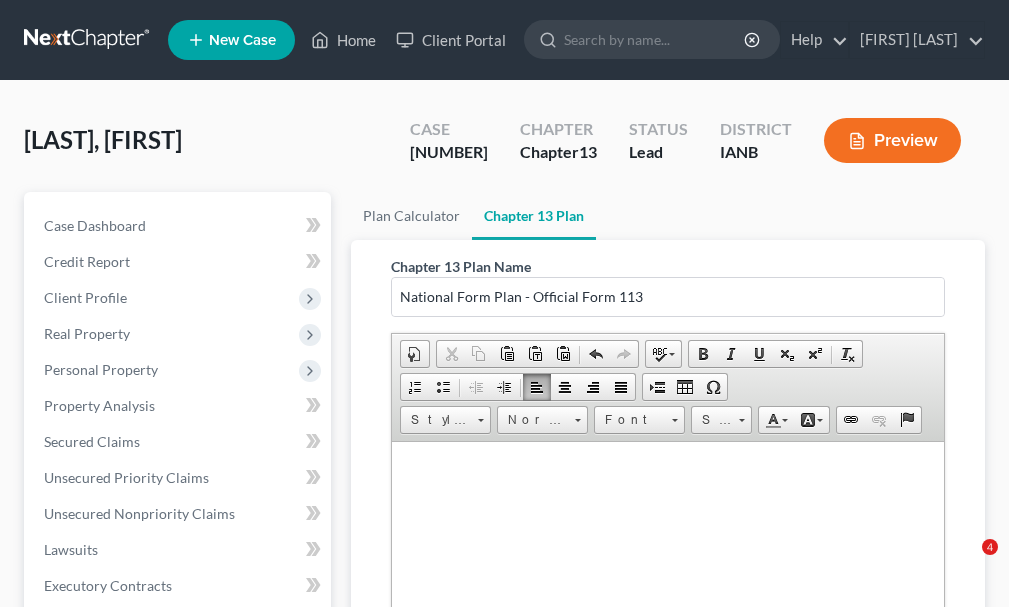 scroll, scrollTop: 490, scrollLeft: 0, axis: vertical 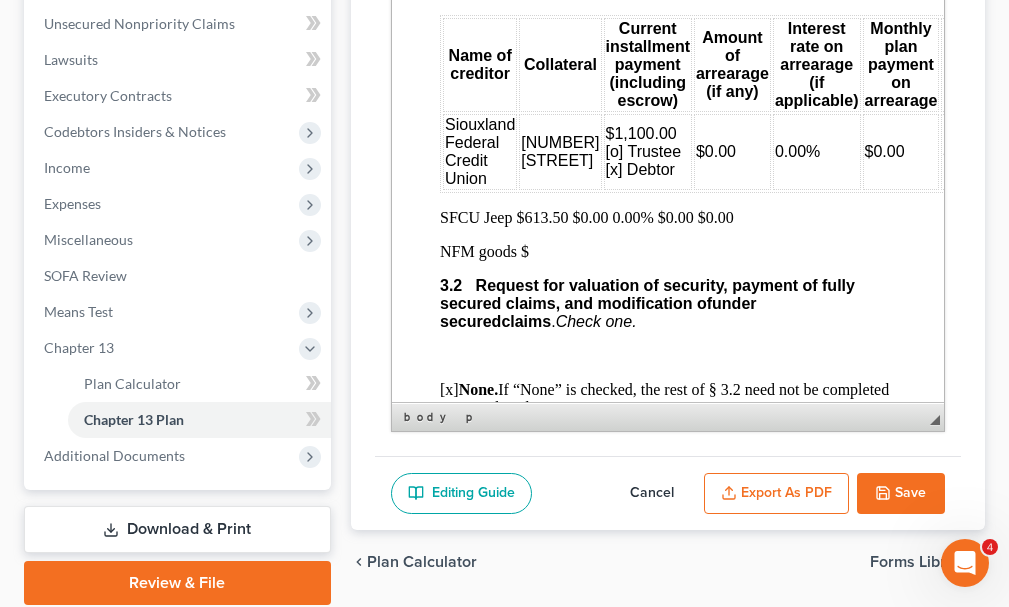 type 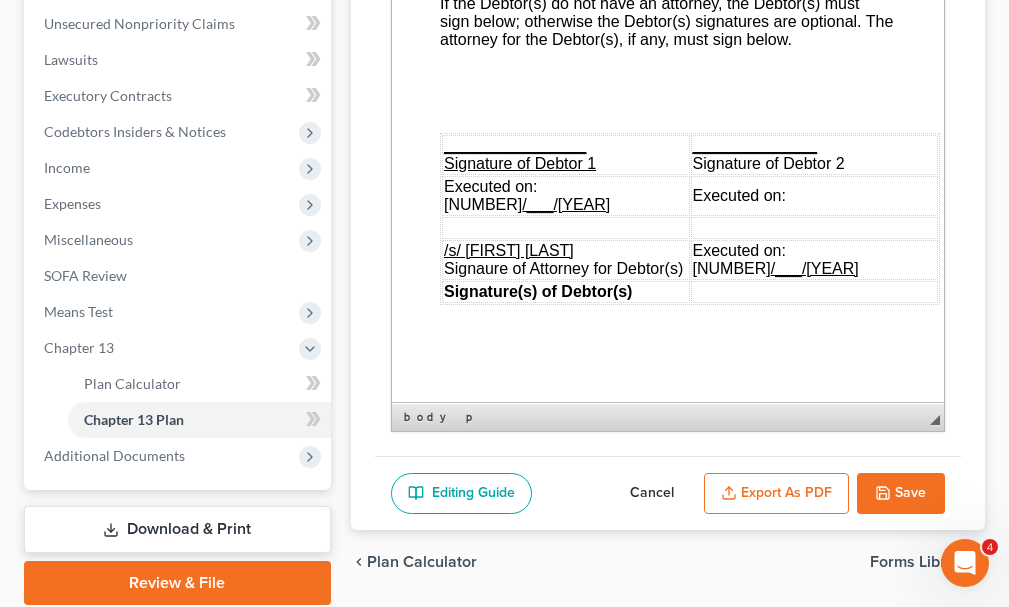 scroll, scrollTop: 7405, scrollLeft: 0, axis: vertical 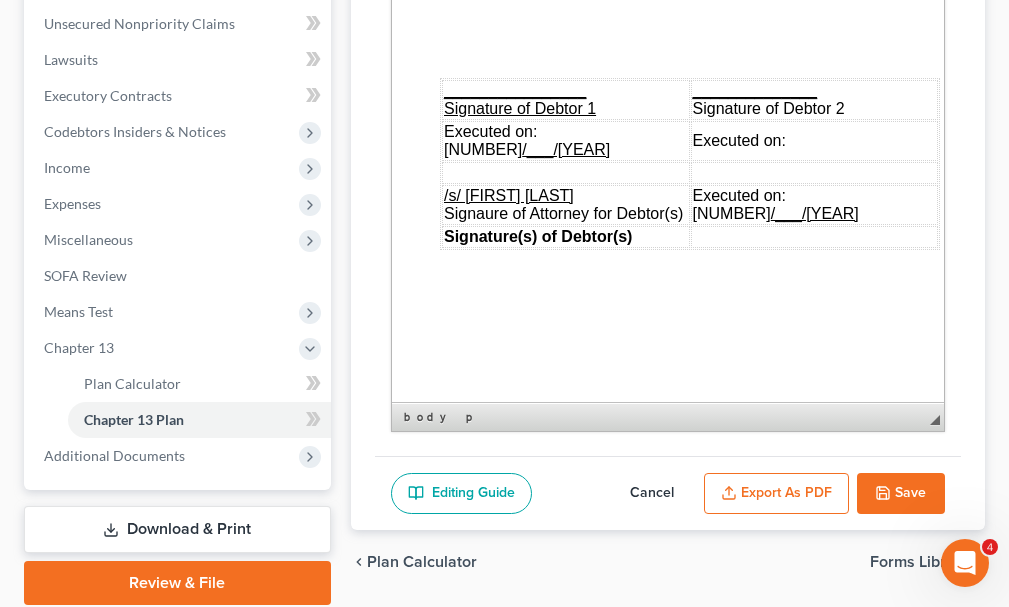 click on "/___/[YEAR]" at bounding box center [565, 149] 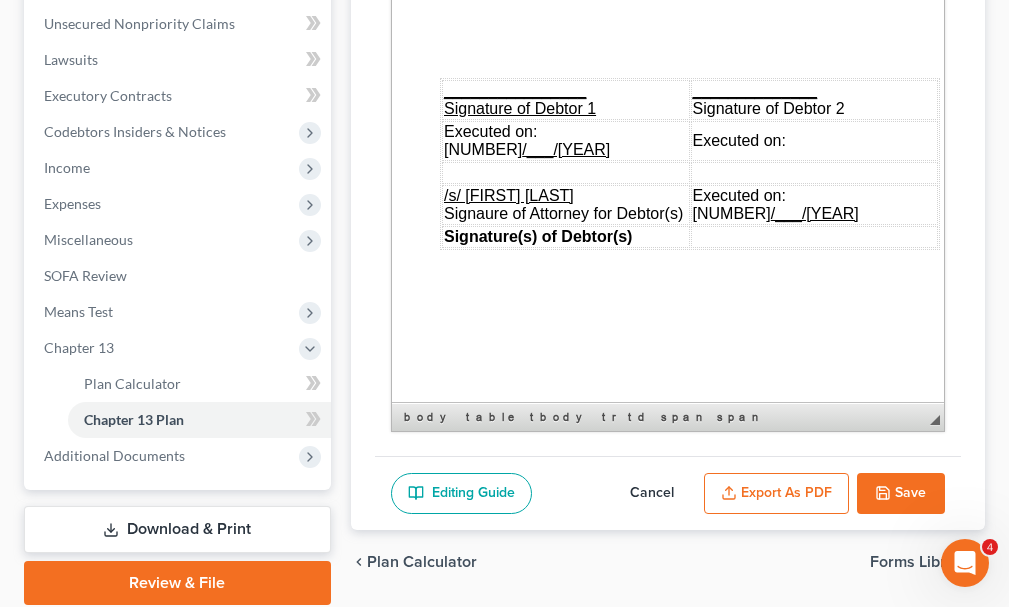 click on "Executed on: 6" at bounding box center [738, 204] 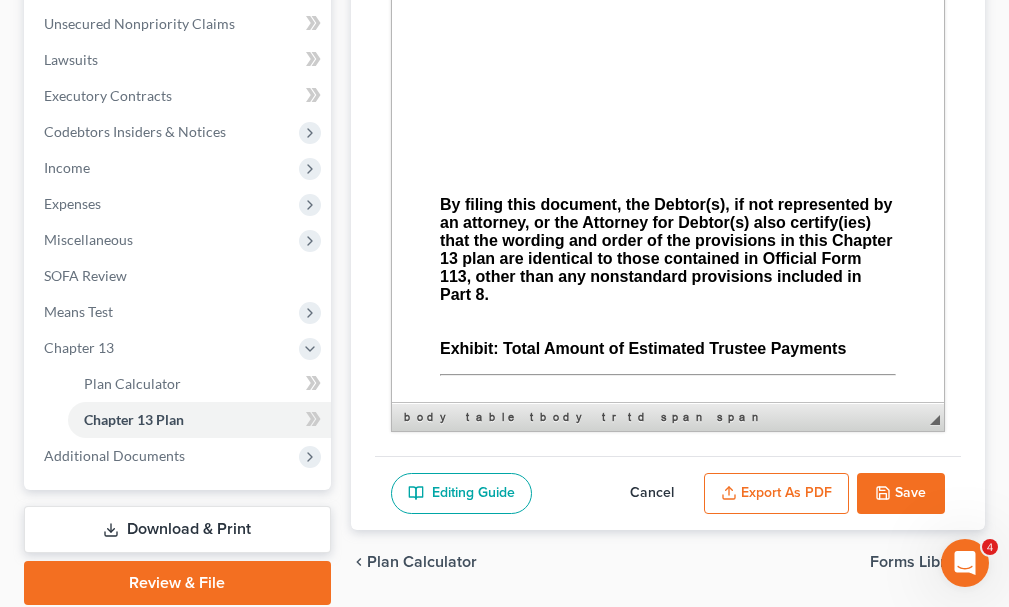 scroll, scrollTop: 7805, scrollLeft: 0, axis: vertical 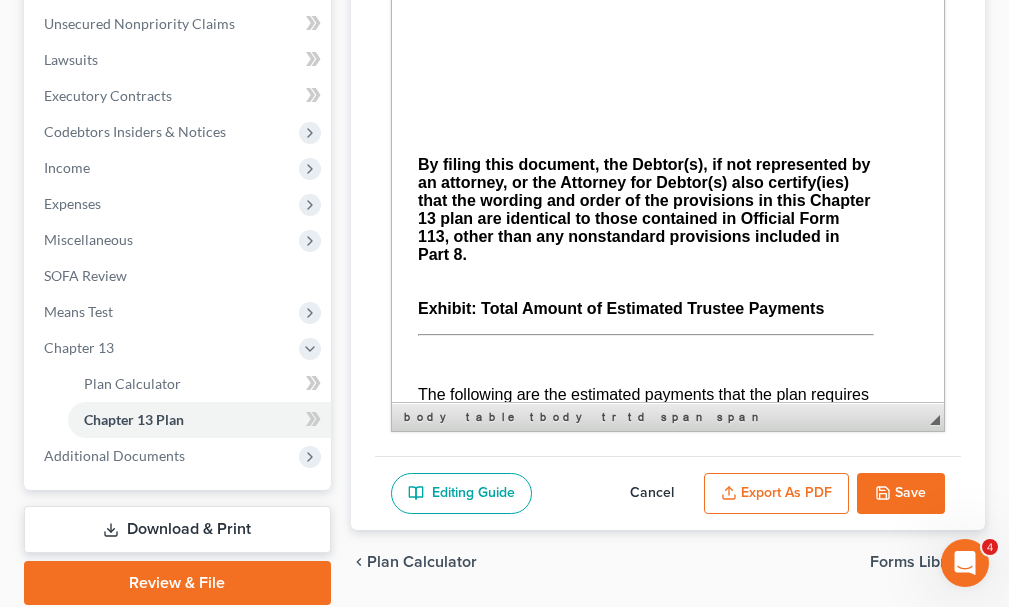 click 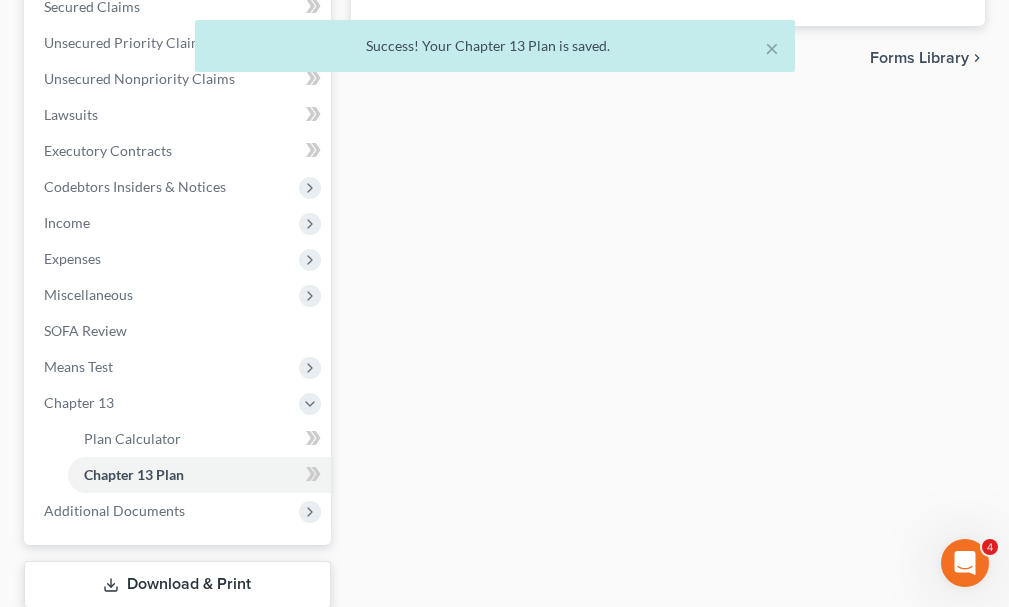scroll, scrollTop: 78, scrollLeft: 0, axis: vertical 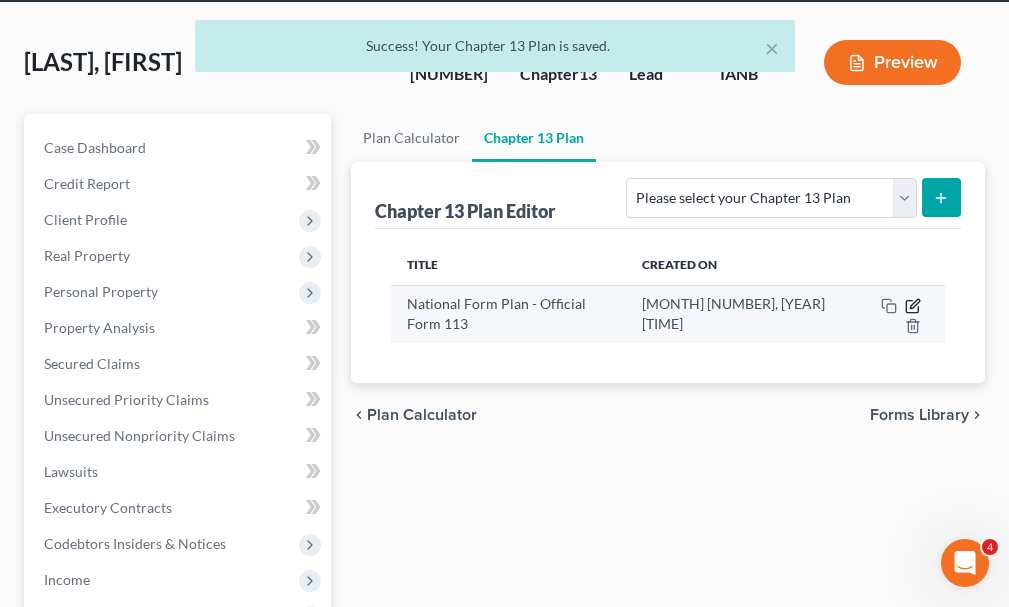 click 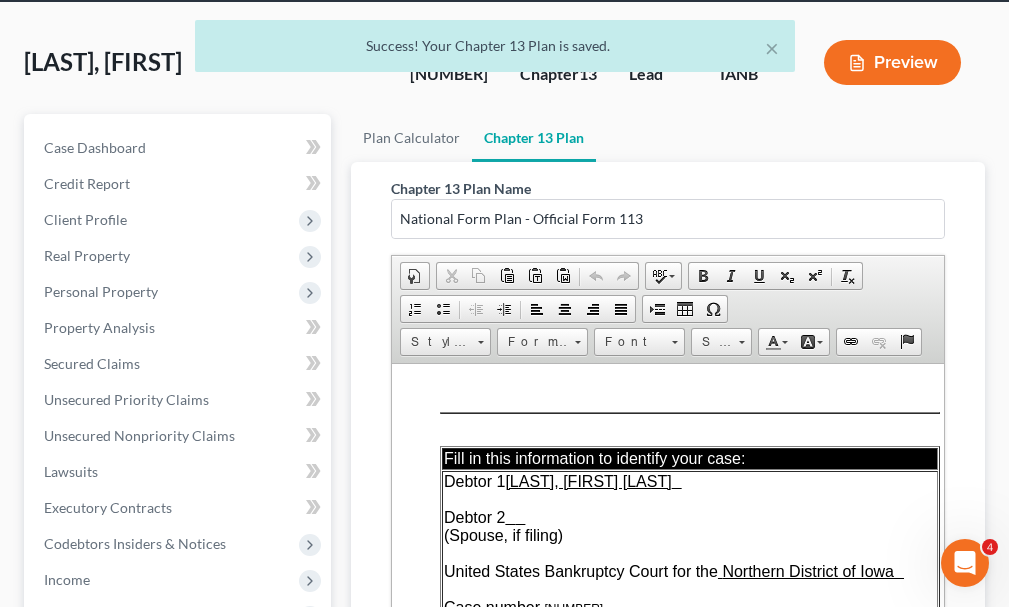 scroll, scrollTop: 0, scrollLeft: 0, axis: both 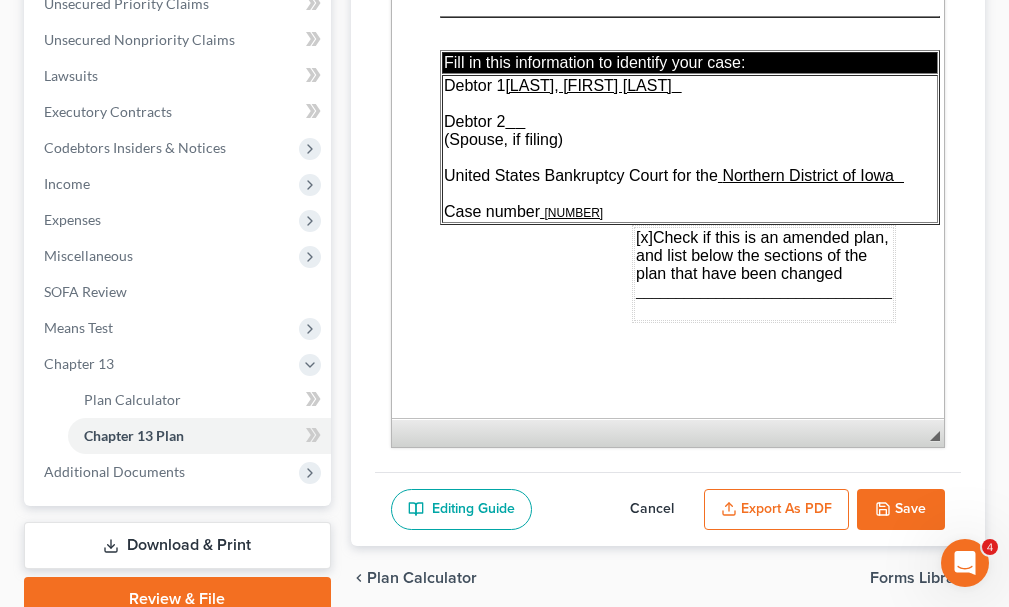 click on "Export as PDF" at bounding box center [776, 510] 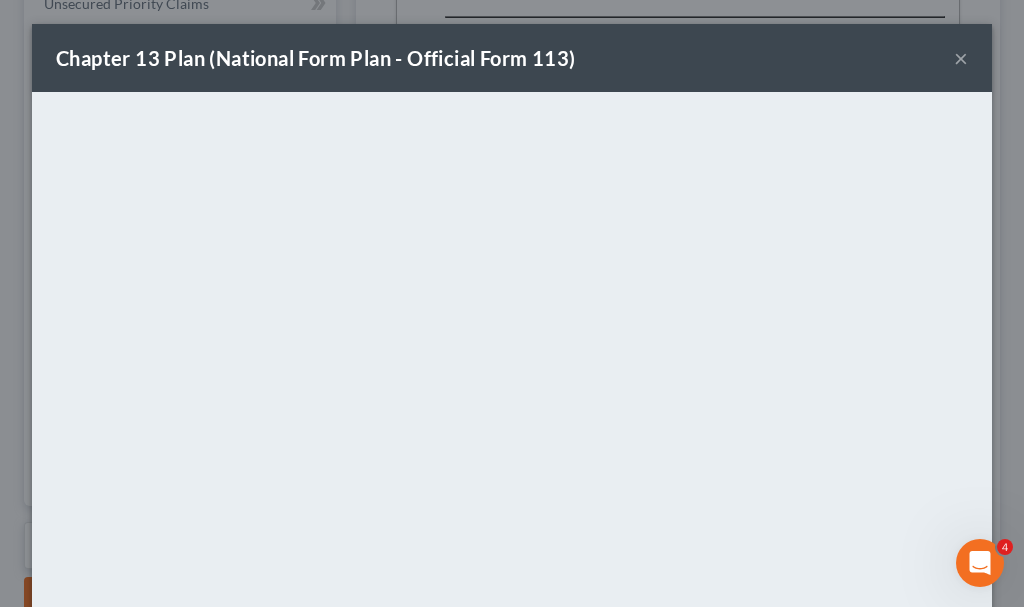 select on "1" 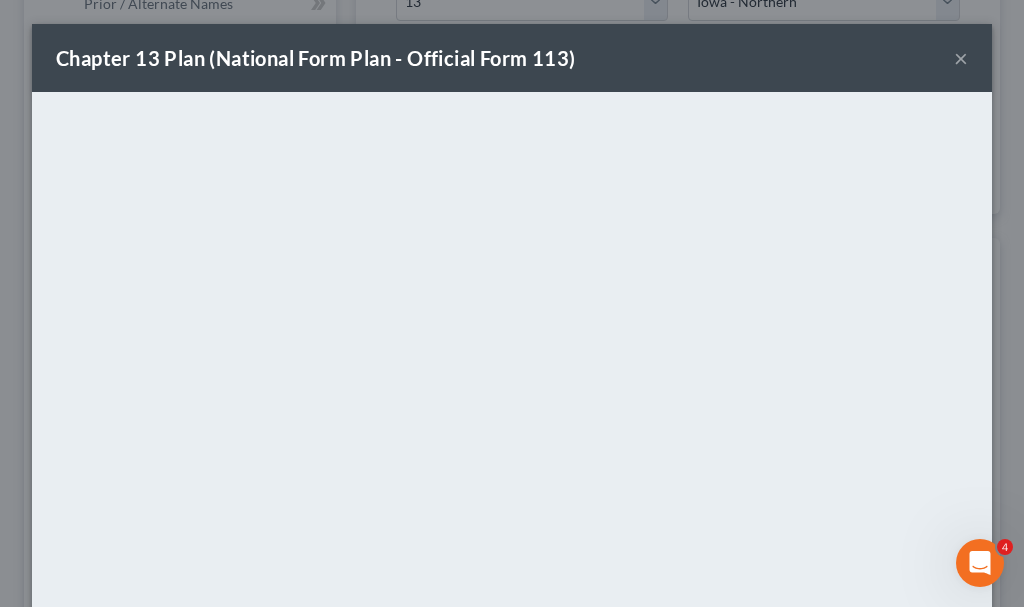 scroll, scrollTop: 700, scrollLeft: 0, axis: vertical 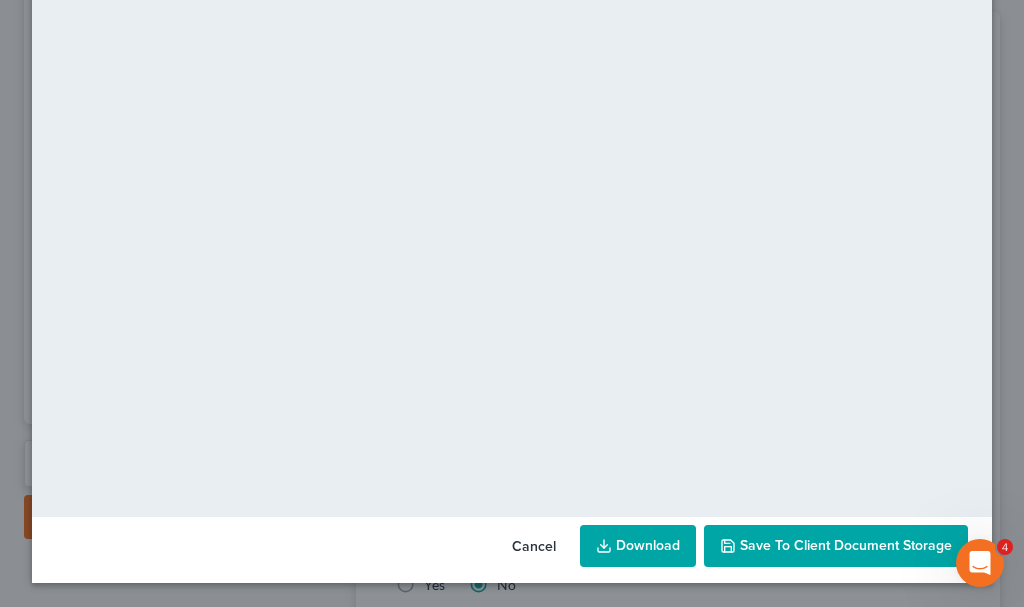 click on "Cancel" at bounding box center [534, 547] 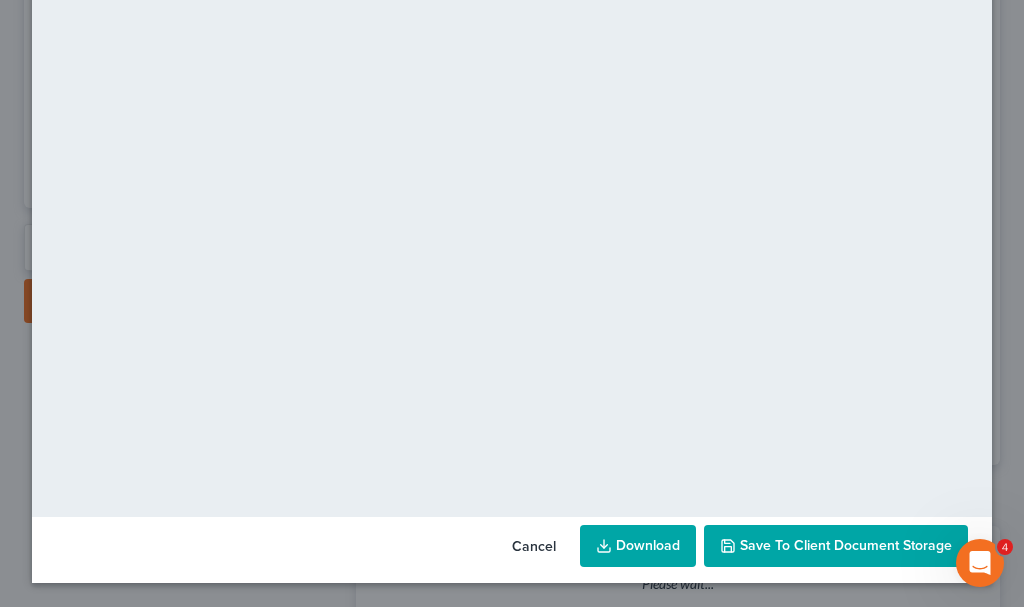 scroll, scrollTop: 0, scrollLeft: 0, axis: both 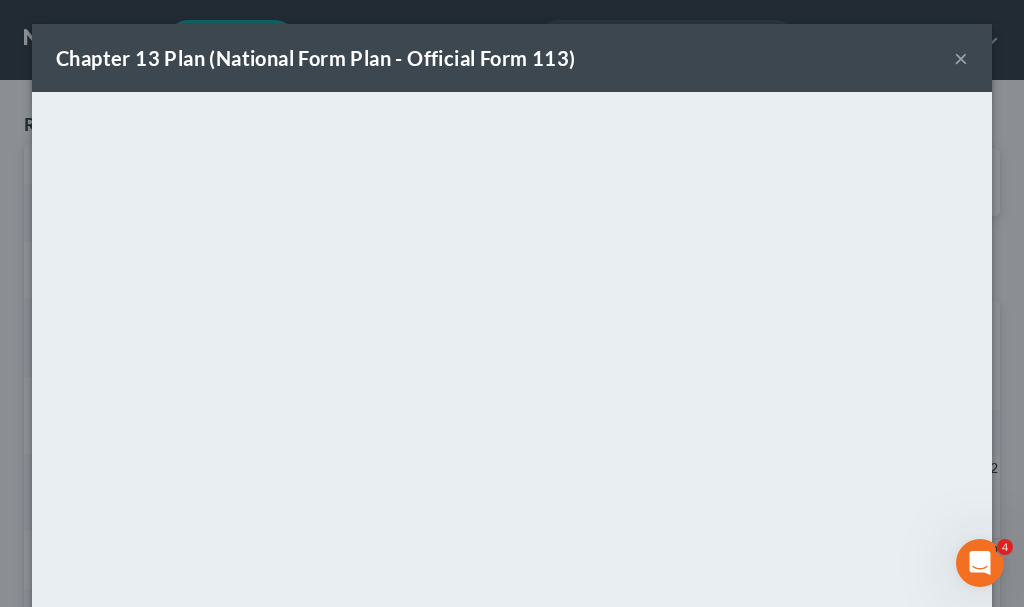 click on "×" at bounding box center [961, 58] 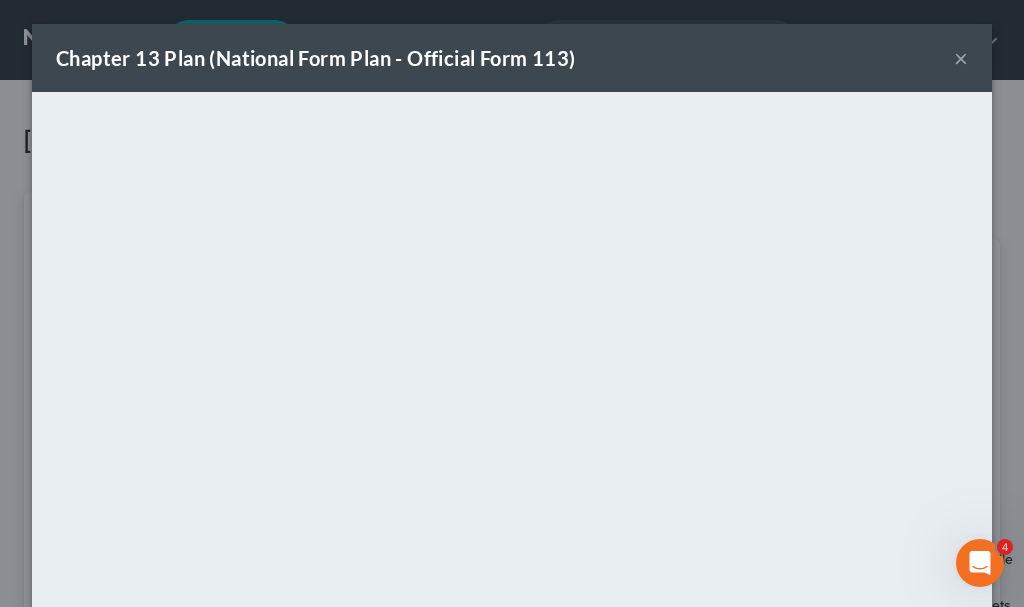 scroll, scrollTop: 492, scrollLeft: 0, axis: vertical 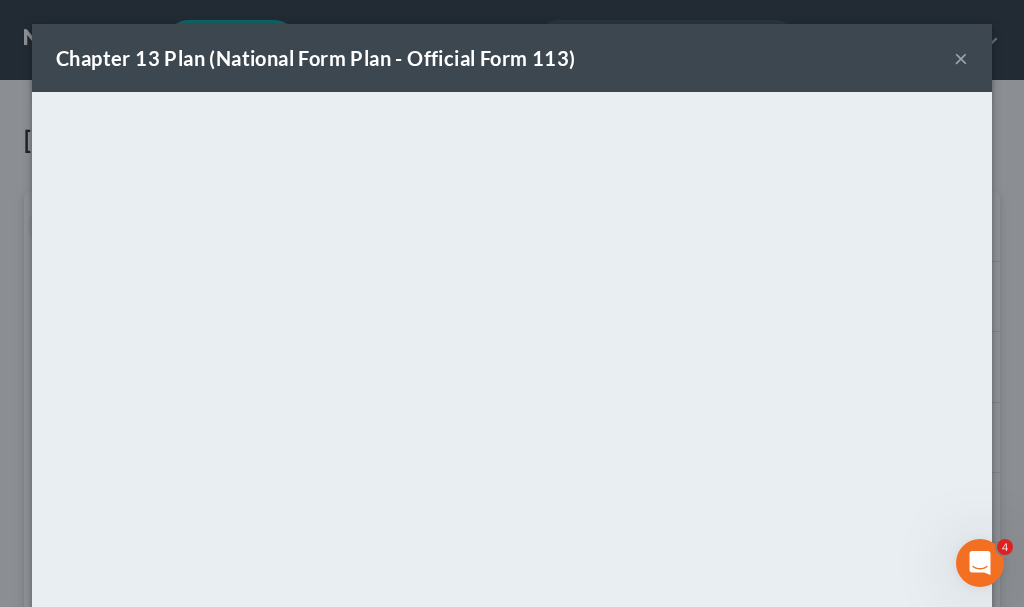 drag, startPoint x: 951, startPoint y: 54, endPoint x: 952, endPoint y: 87, distance: 33.01515 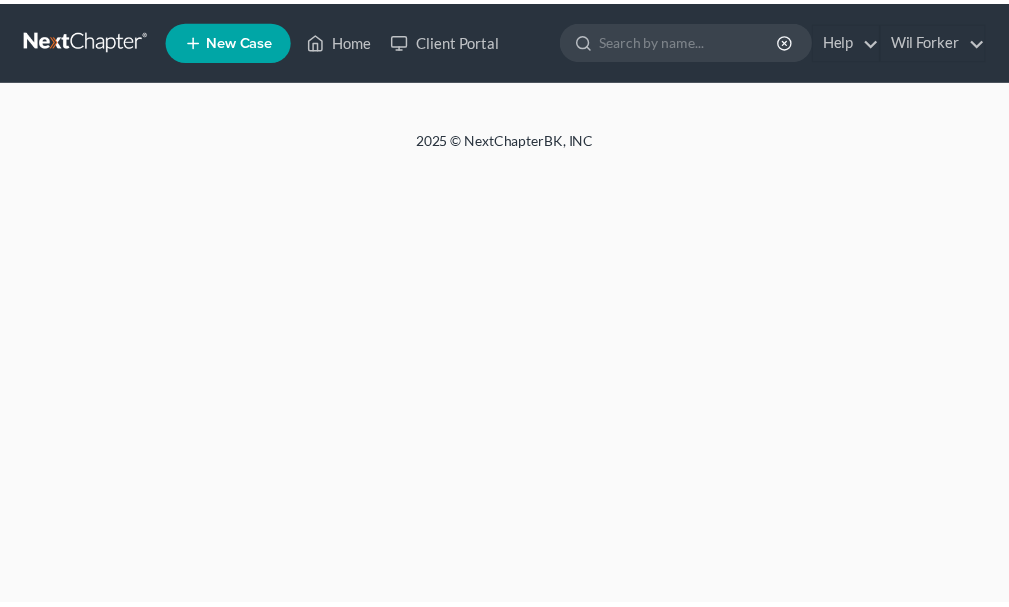 scroll, scrollTop: 0, scrollLeft: 0, axis: both 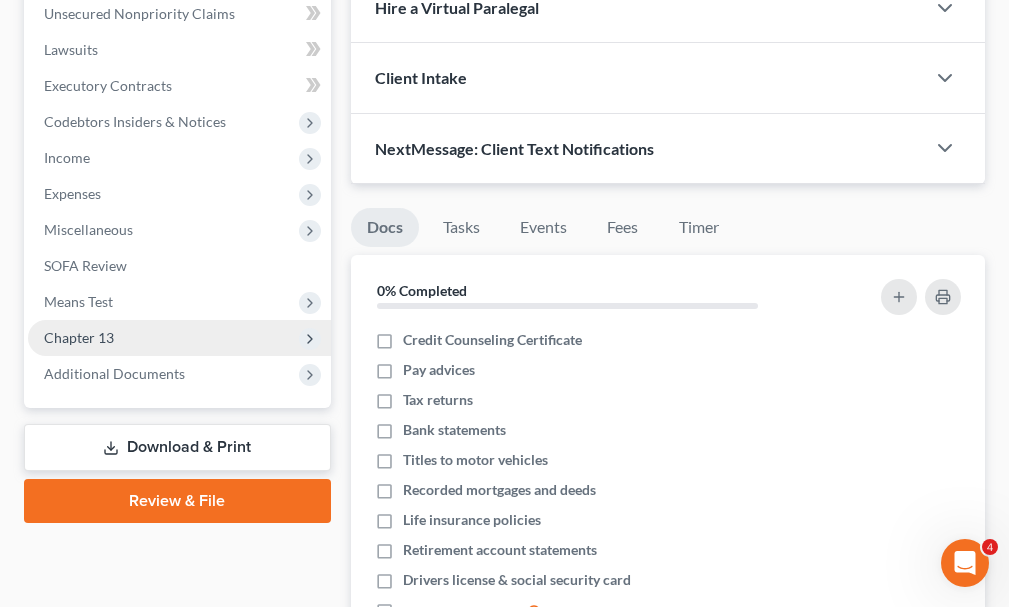 click on "Chapter 13" at bounding box center (79, 337) 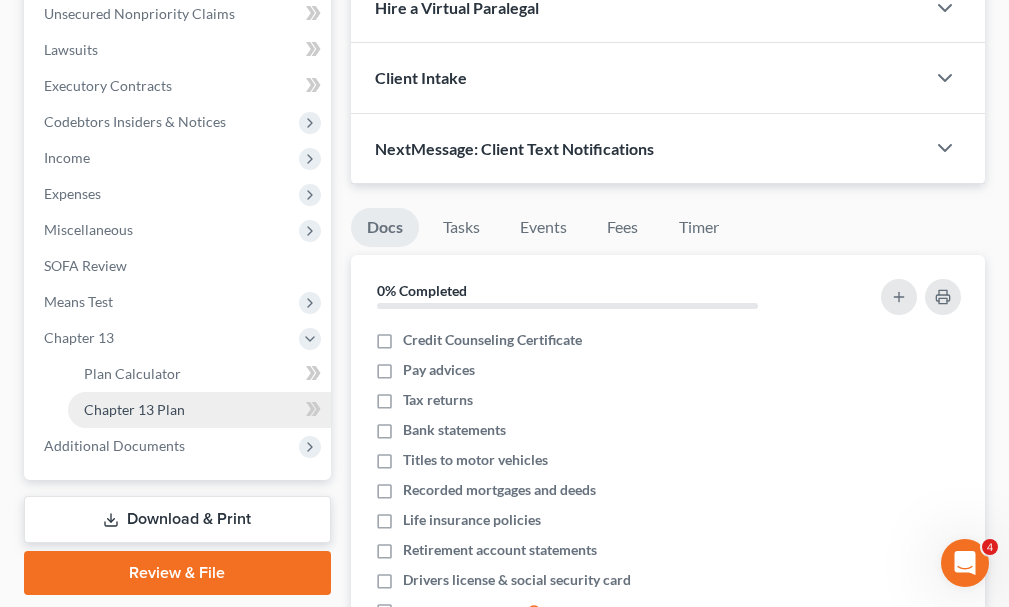 click on "Chapter 13 Plan" at bounding box center [134, 409] 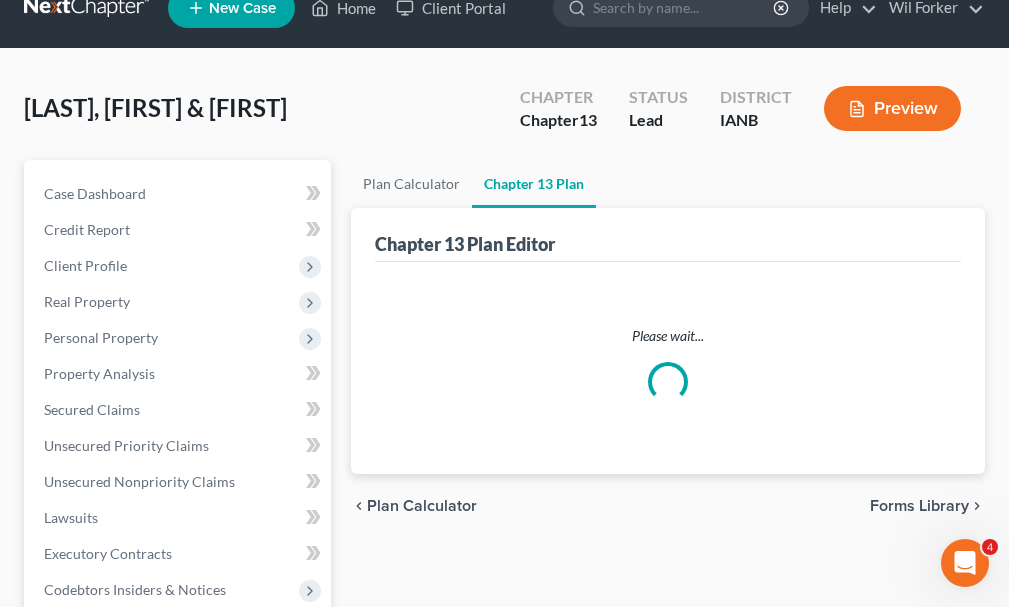 scroll, scrollTop: 0, scrollLeft: 0, axis: both 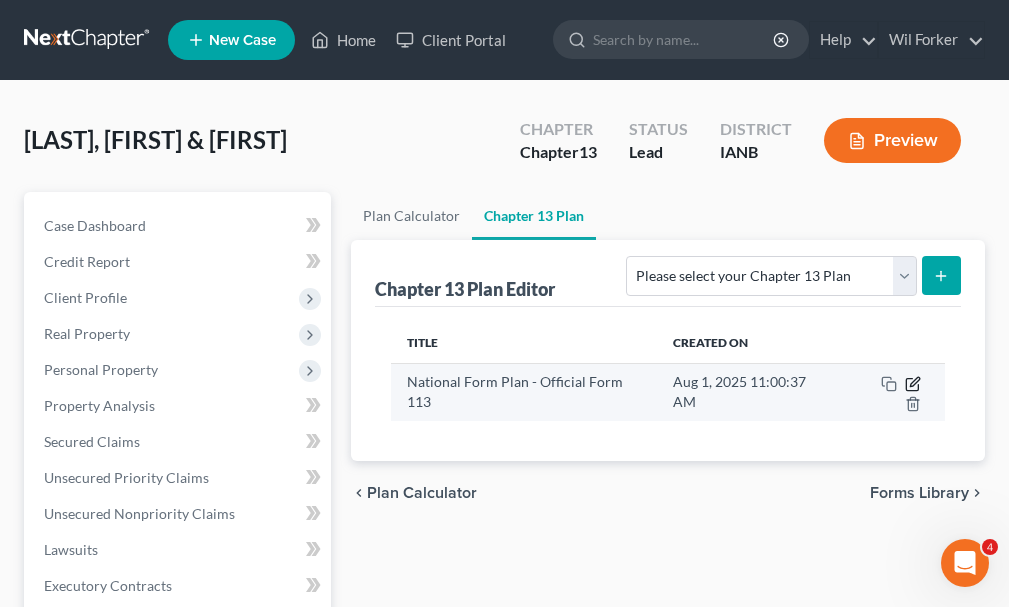 click 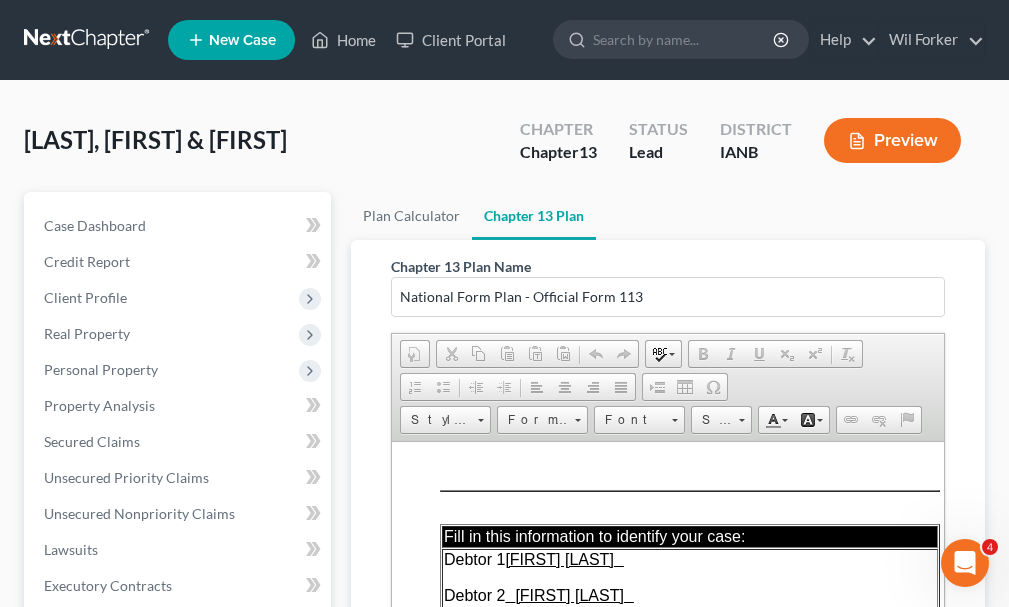 scroll, scrollTop: 0, scrollLeft: 0, axis: both 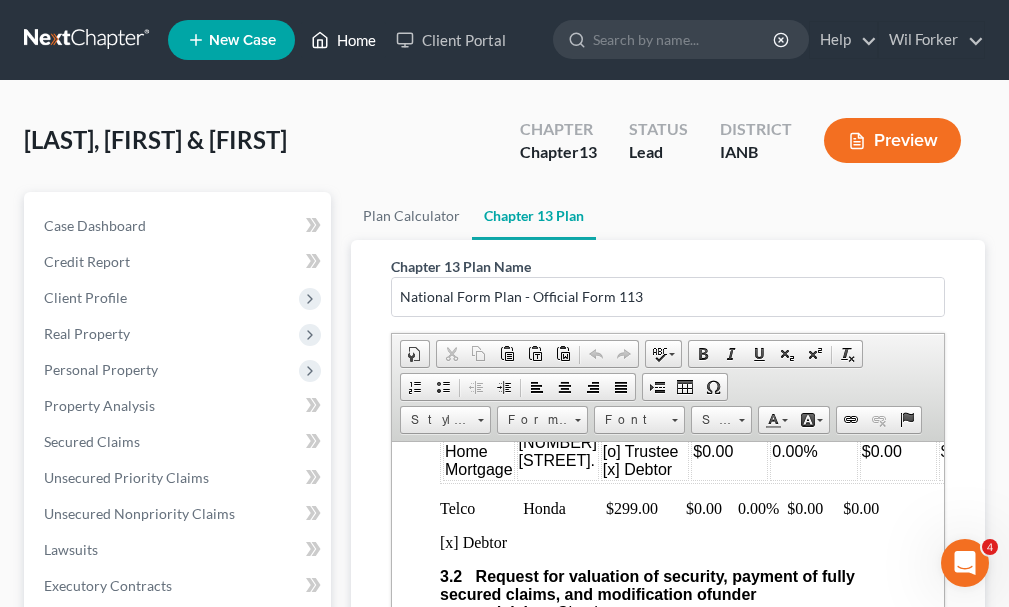 click on "Home" at bounding box center [343, 40] 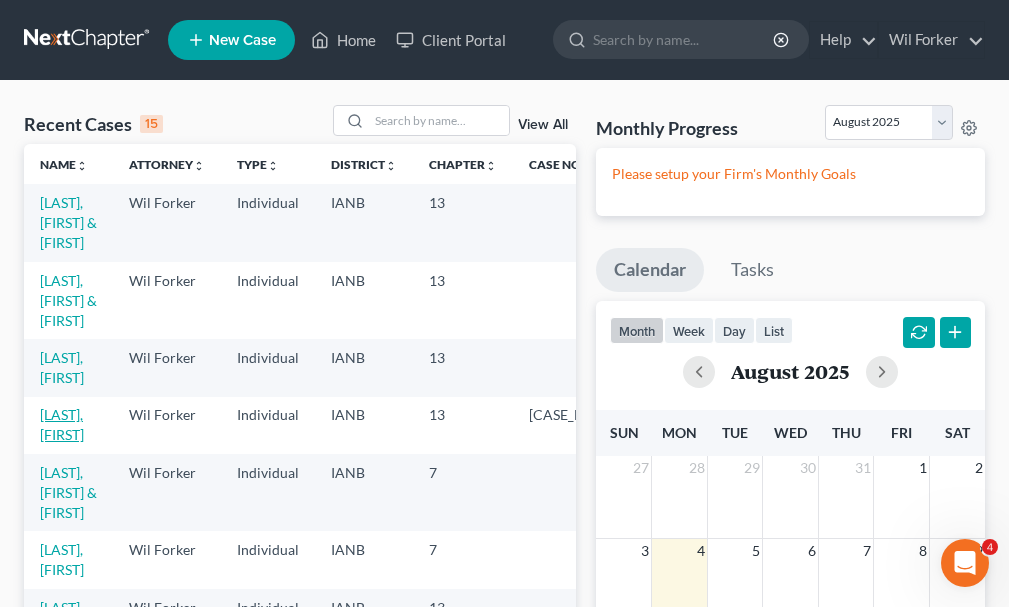 click on "[LAST], [FIRST]" at bounding box center (62, 424) 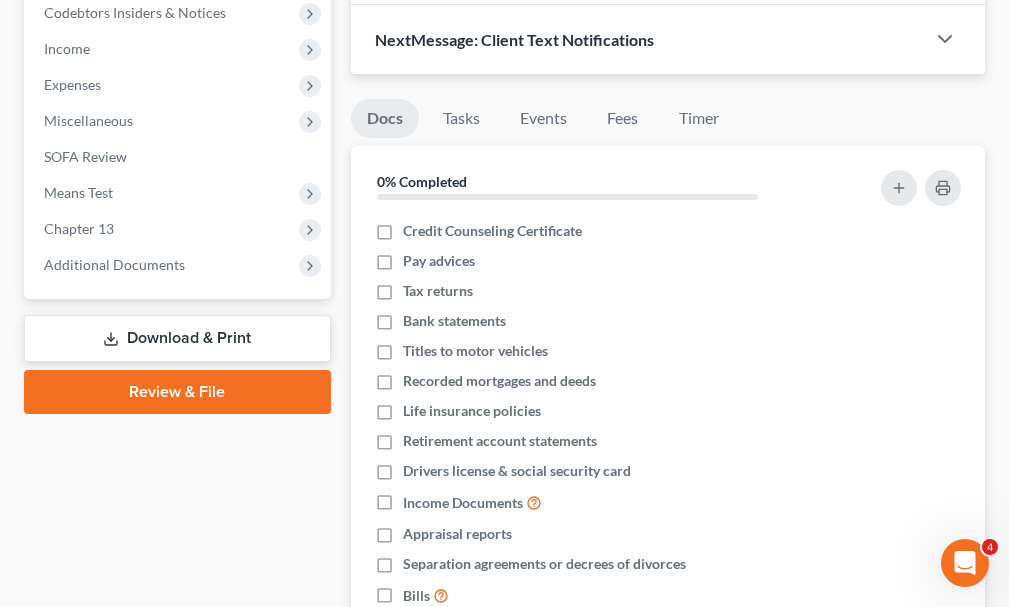 scroll, scrollTop: 465, scrollLeft: 0, axis: vertical 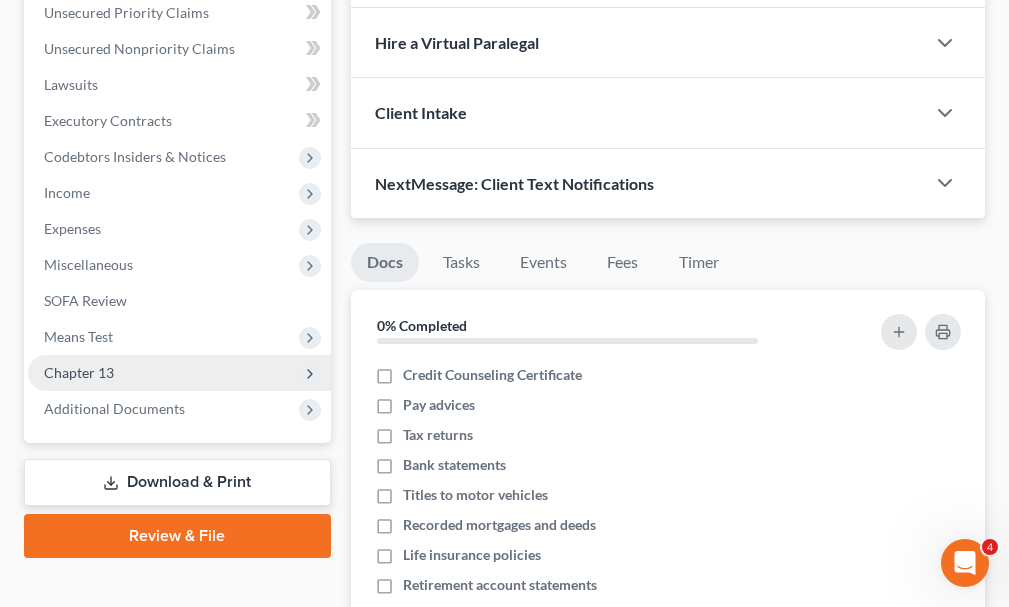 click on "Chapter 13" at bounding box center [79, 372] 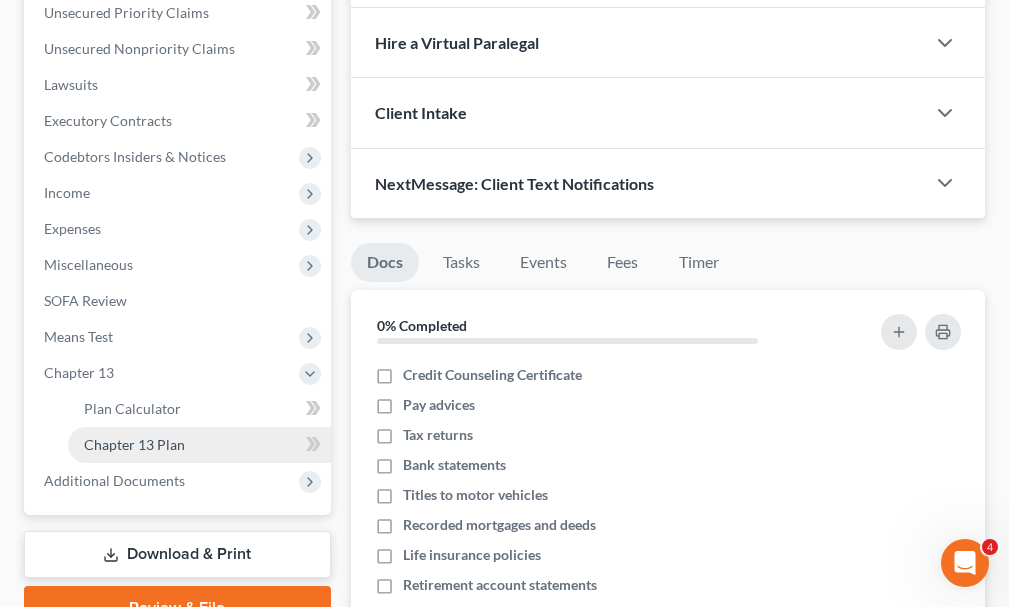 click on "Chapter 13 Plan" at bounding box center (199, 445) 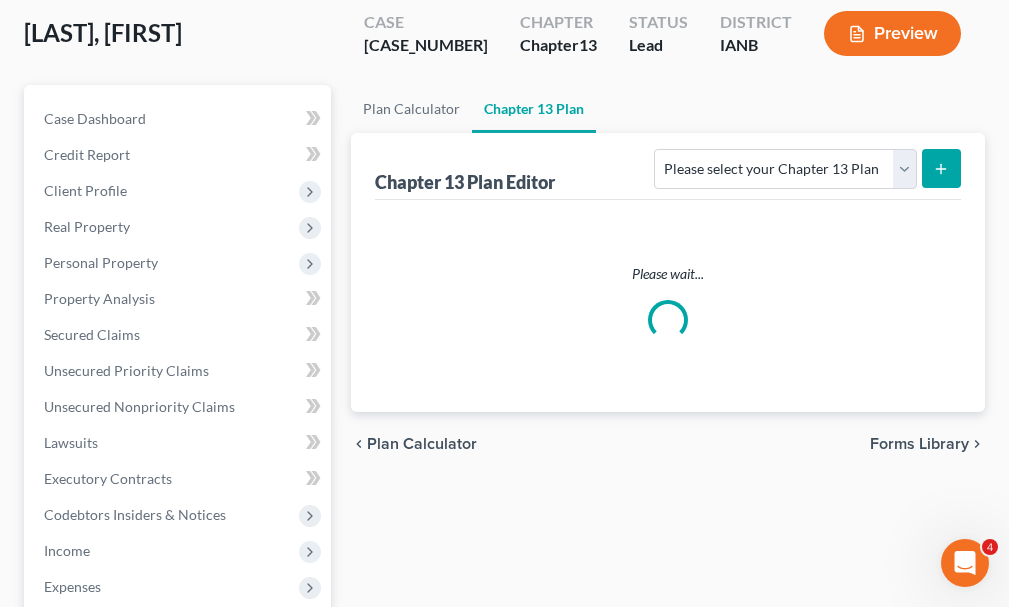 scroll, scrollTop: 0, scrollLeft: 0, axis: both 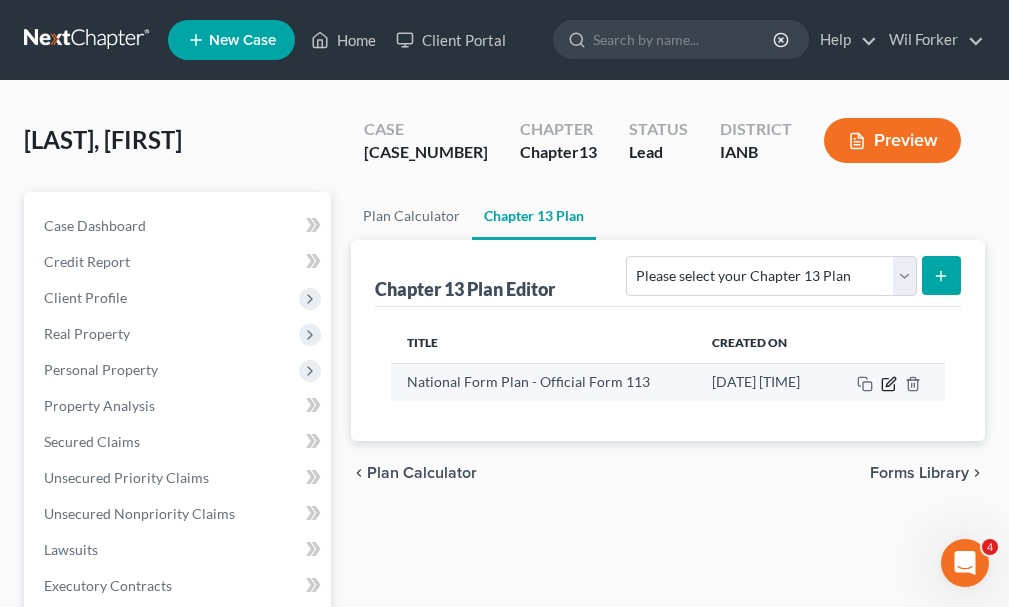 click 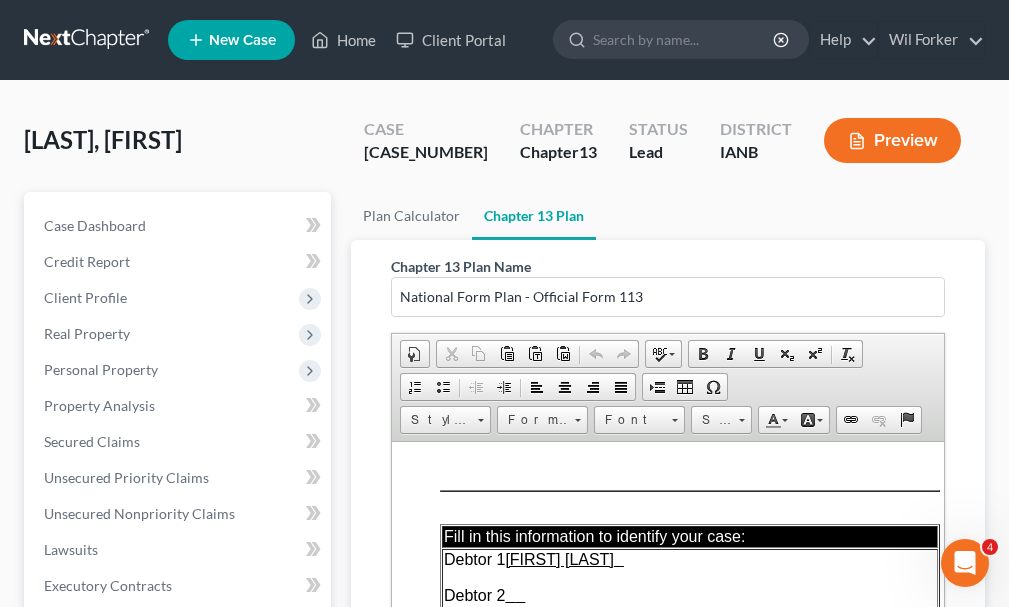 scroll, scrollTop: 0, scrollLeft: 0, axis: both 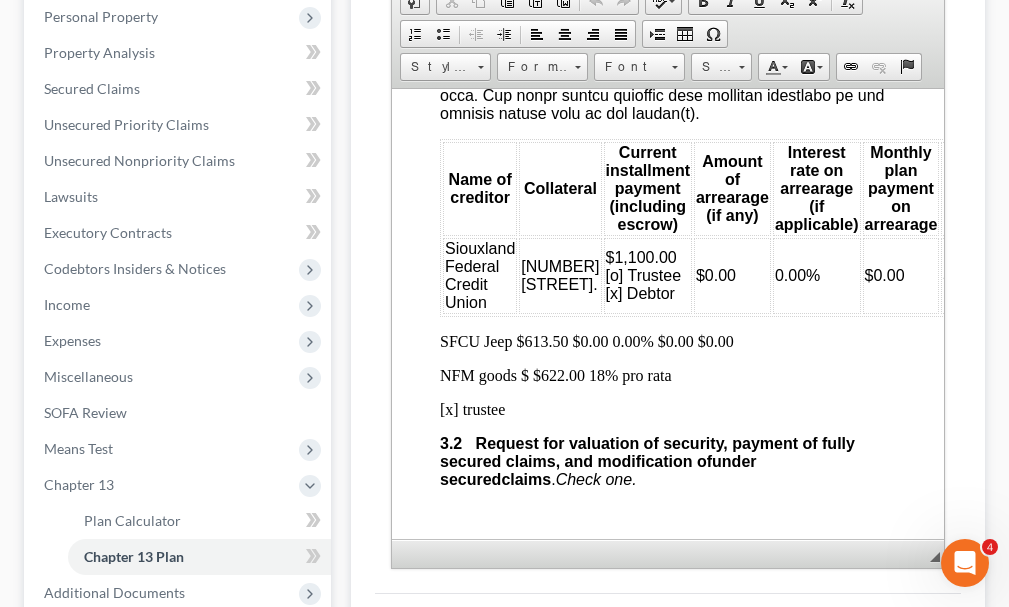 drag, startPoint x: 715, startPoint y: 392, endPoint x: 622, endPoint y: 431, distance: 100.84642 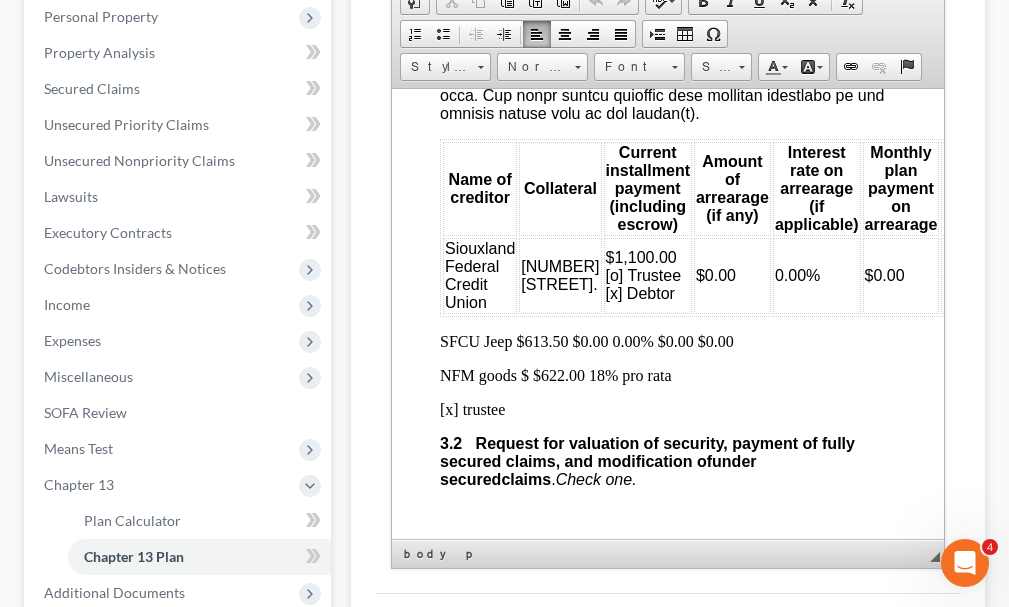 type 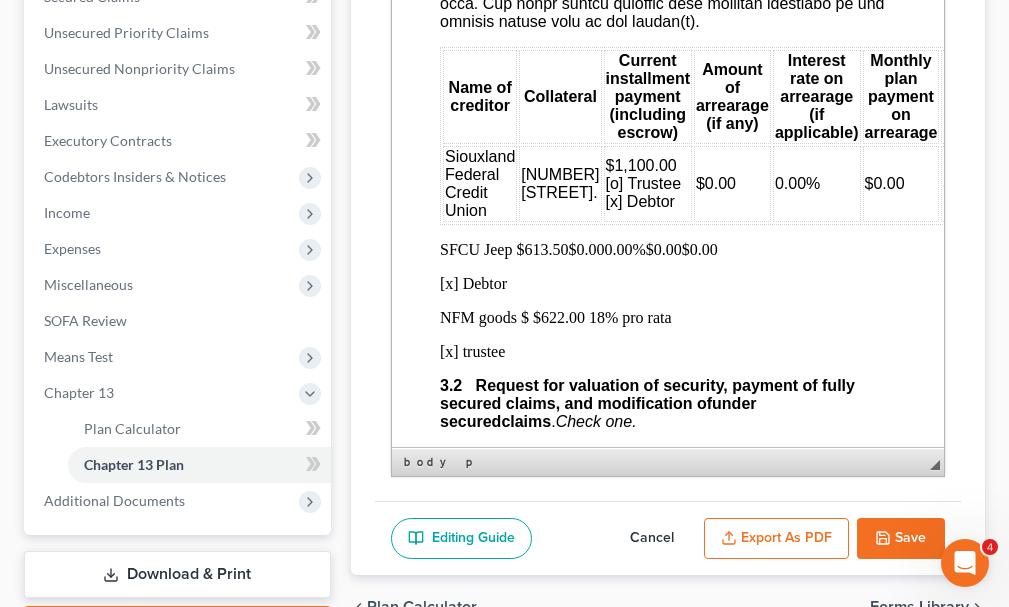 scroll, scrollTop: 564, scrollLeft: 0, axis: vertical 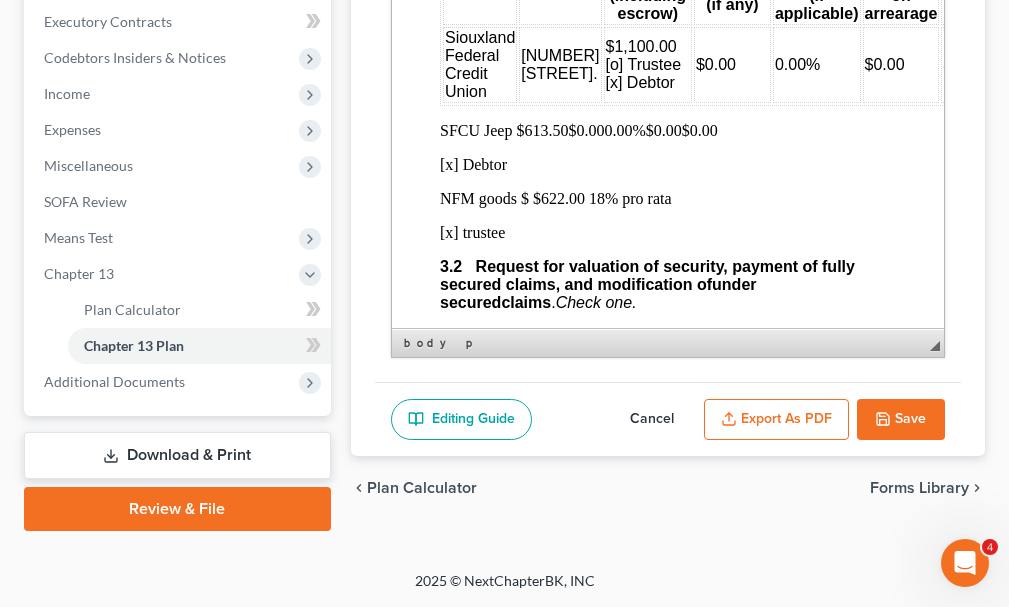 click on "Save" at bounding box center (901, 420) 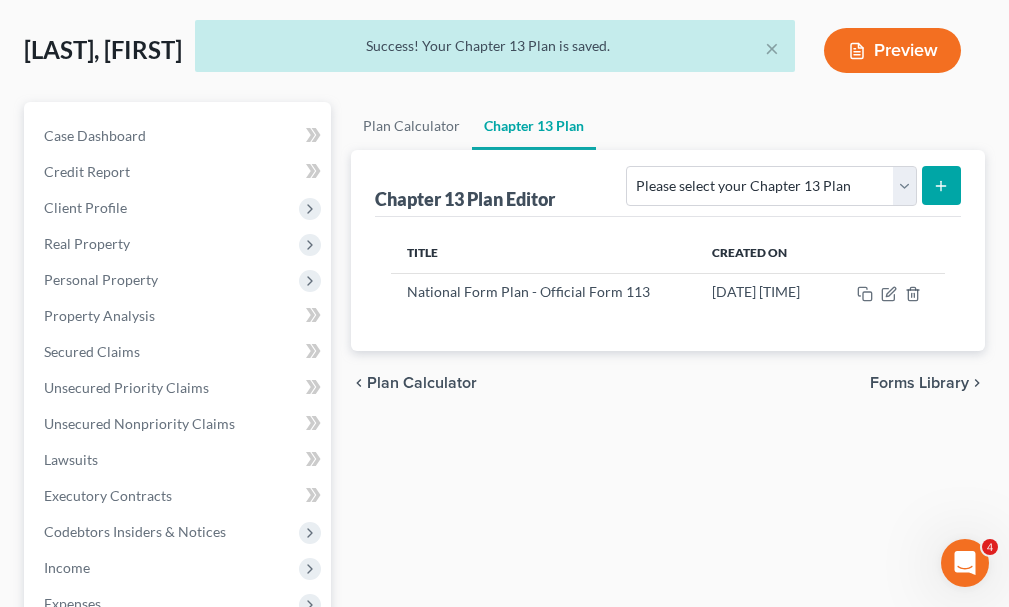 scroll, scrollTop: 0, scrollLeft: 0, axis: both 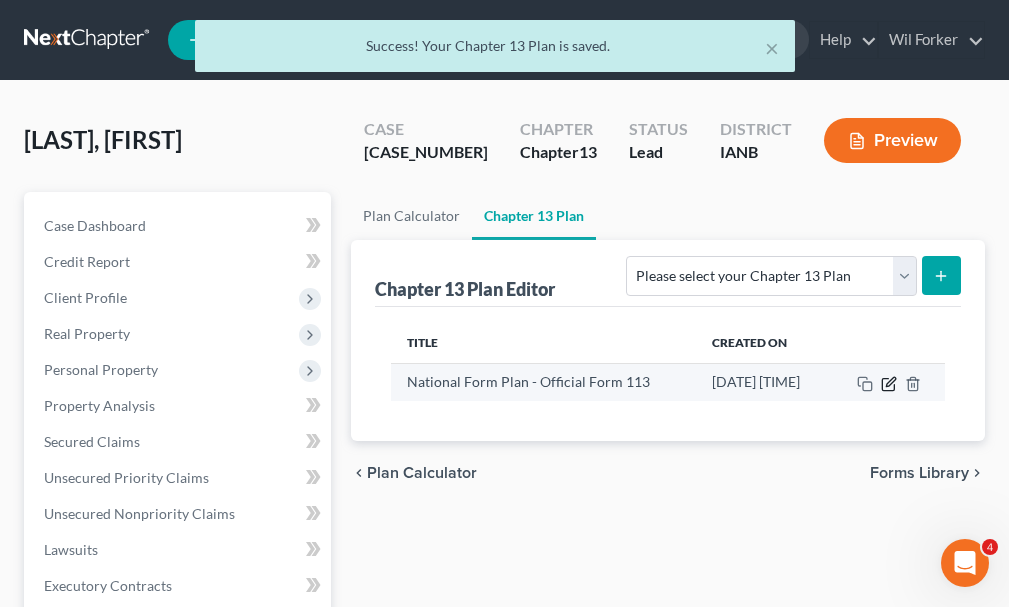 click 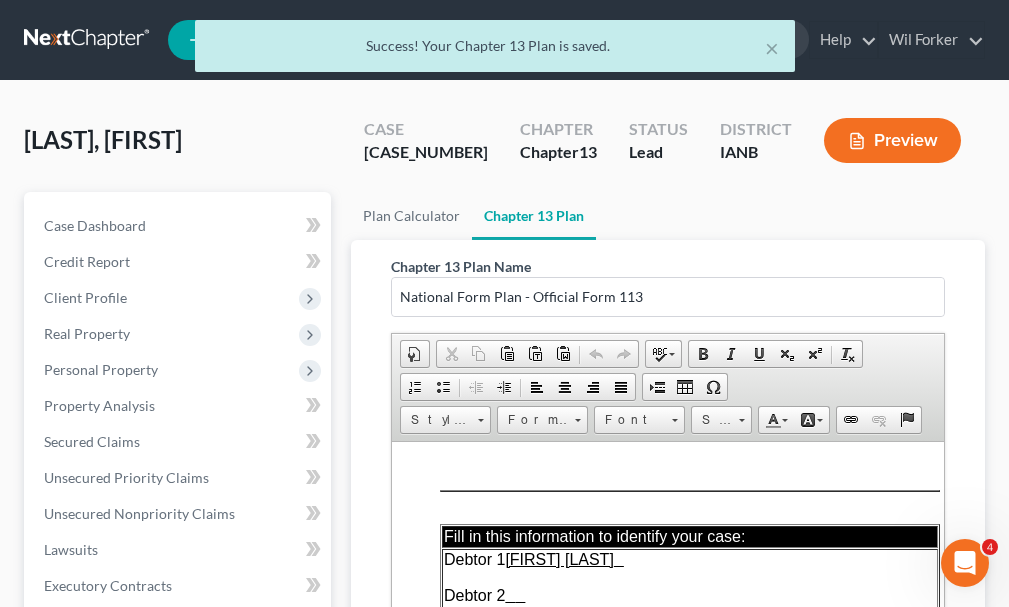 scroll, scrollTop: 0, scrollLeft: 0, axis: both 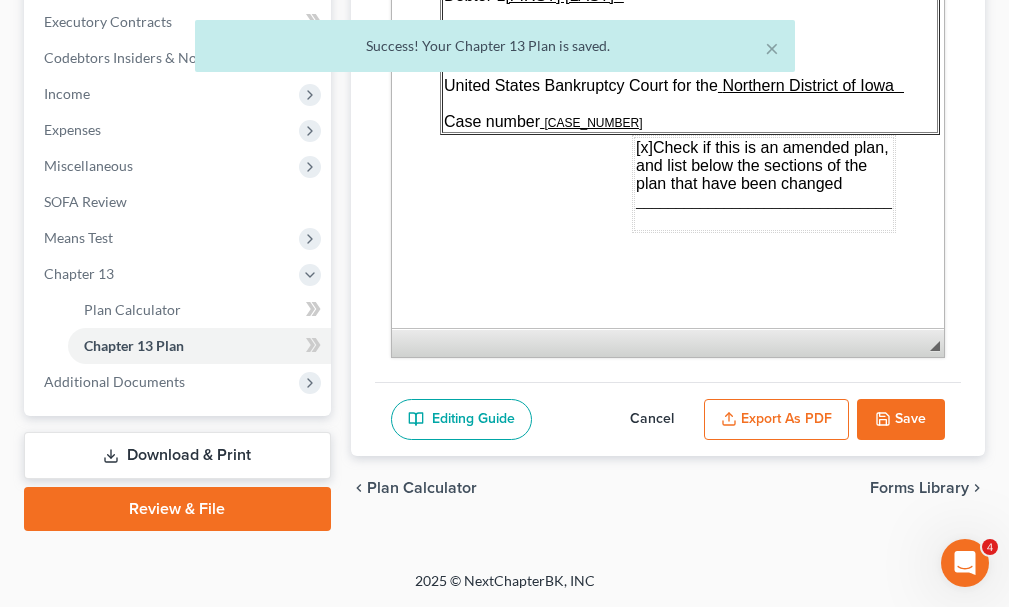click on "Export as PDF" at bounding box center [776, 420] 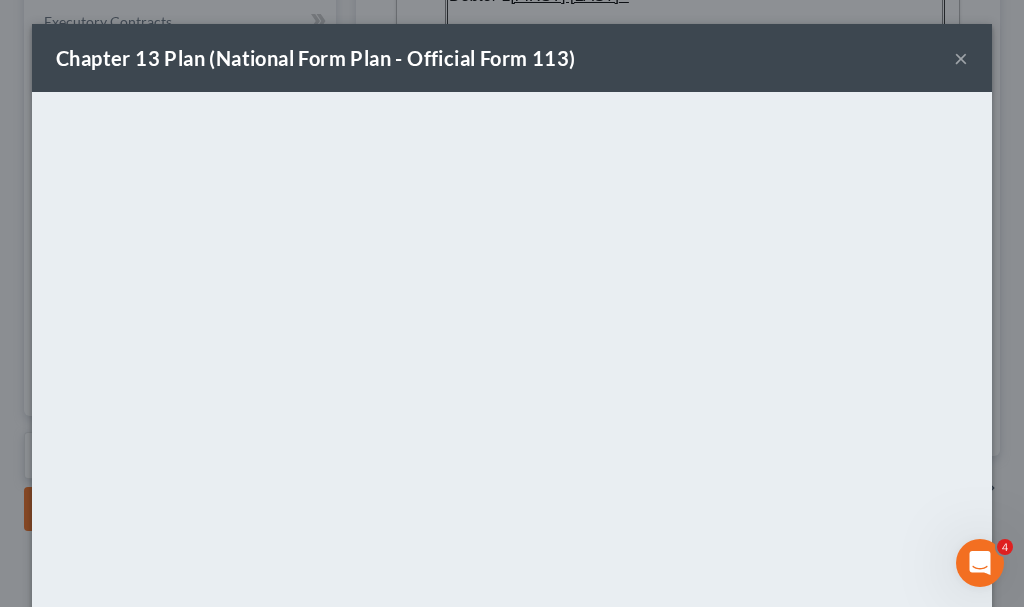 click on "×" at bounding box center (961, 58) 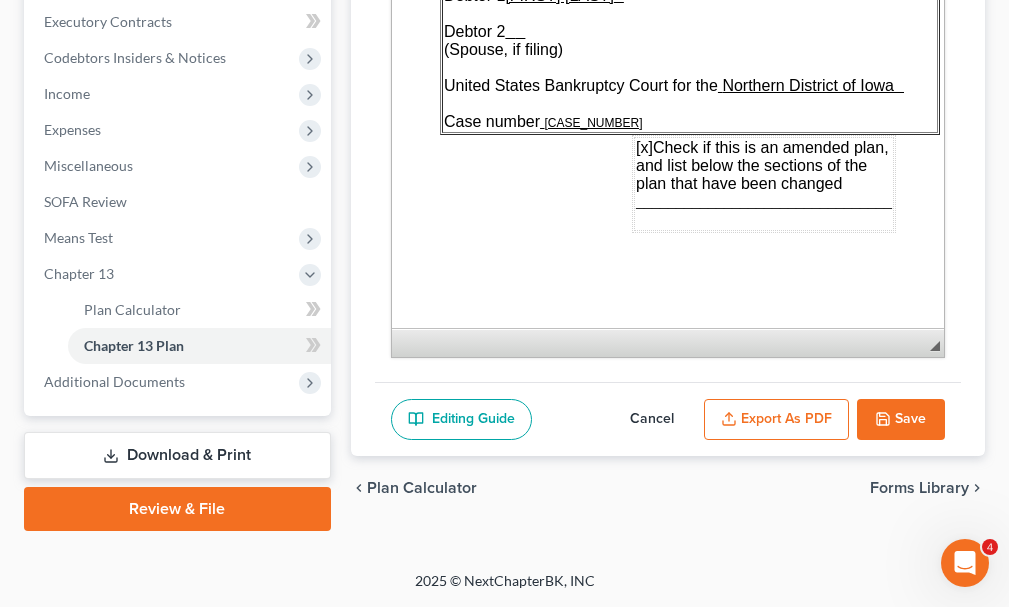 scroll, scrollTop: 0, scrollLeft: 0, axis: both 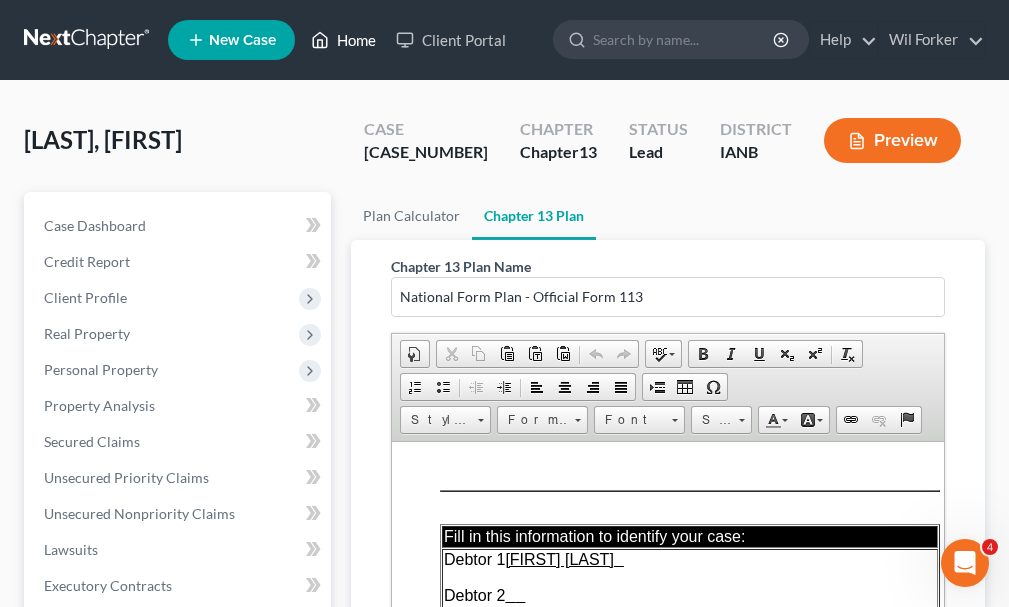 click on "Home" at bounding box center [343, 40] 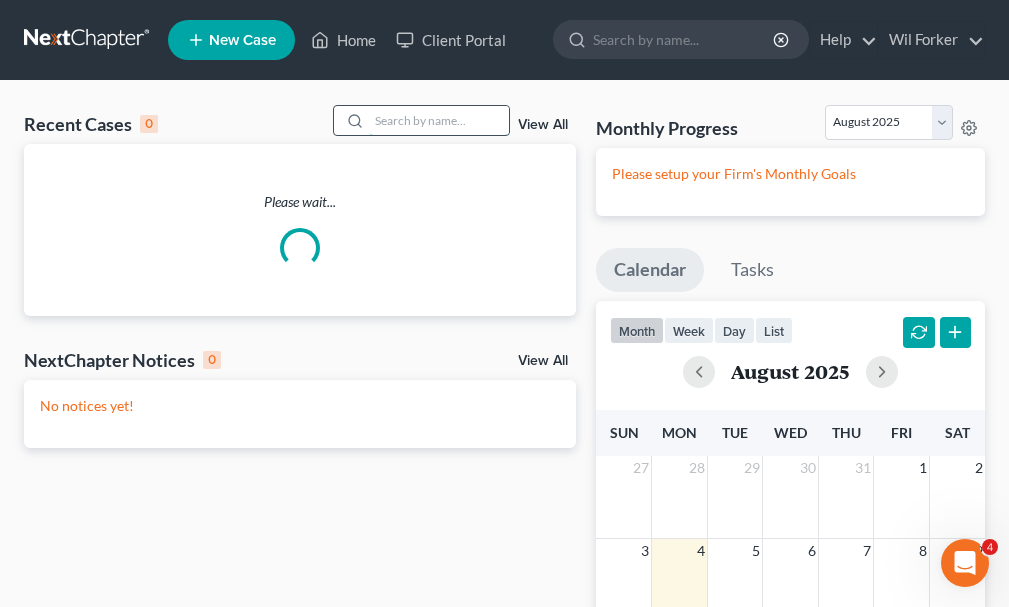 click at bounding box center [439, 120] 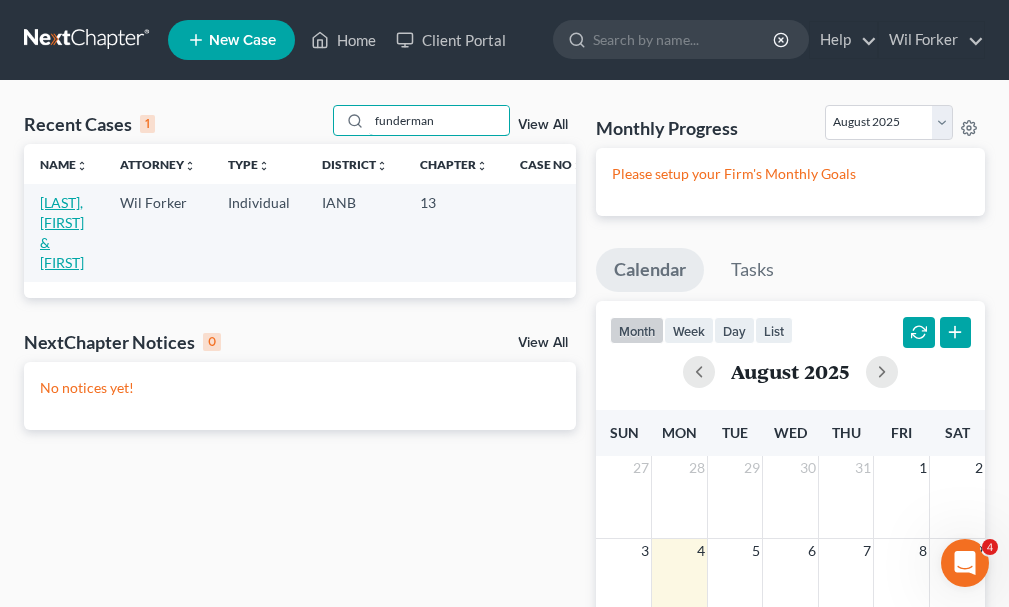 type on "funderman" 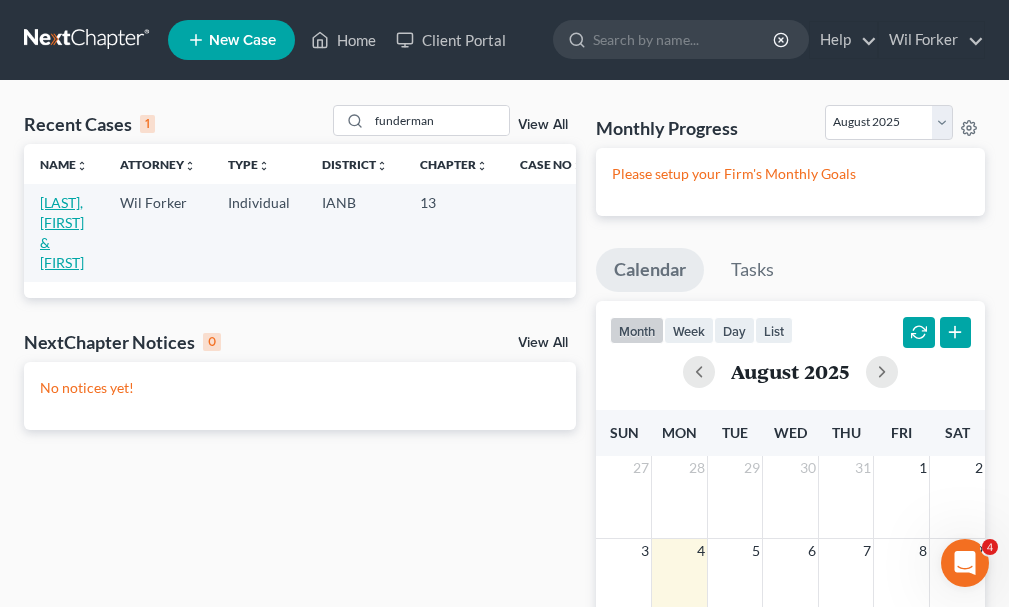 click on "[LAST], [FIRST] & [FIRST]" at bounding box center (62, 232) 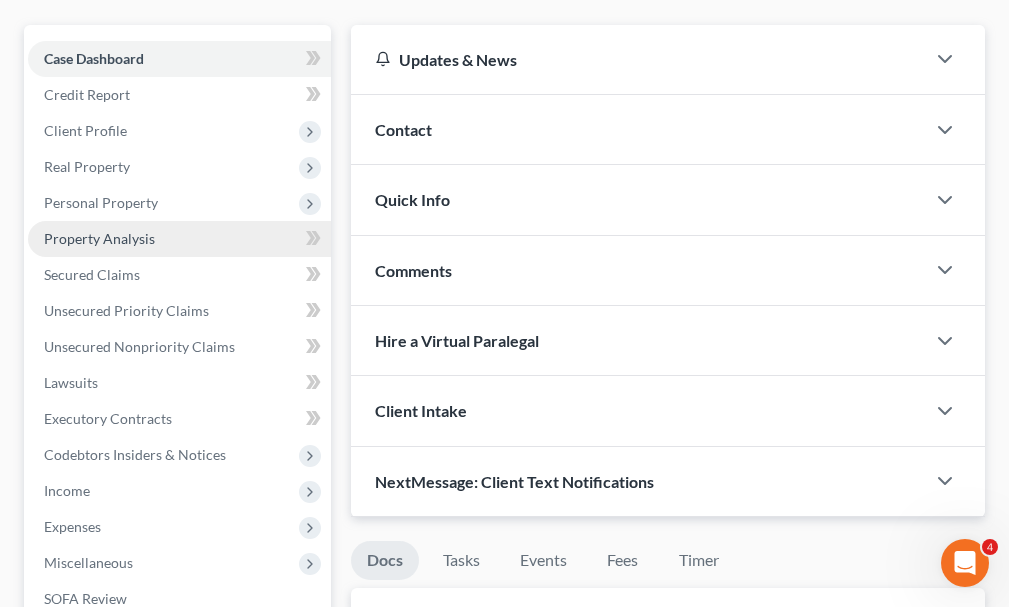scroll, scrollTop: 300, scrollLeft: 0, axis: vertical 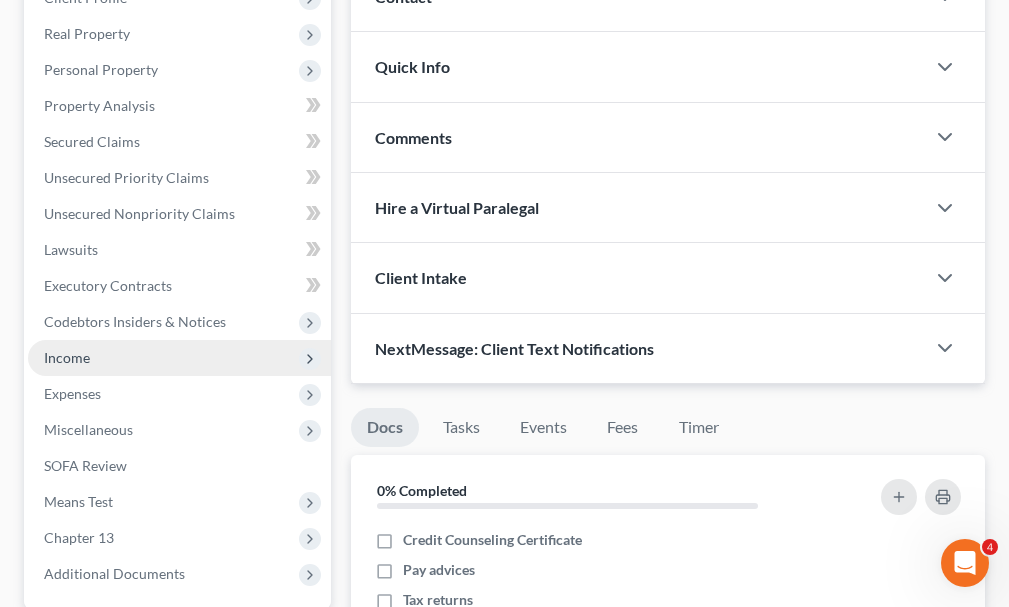 click on "Income" at bounding box center (67, 357) 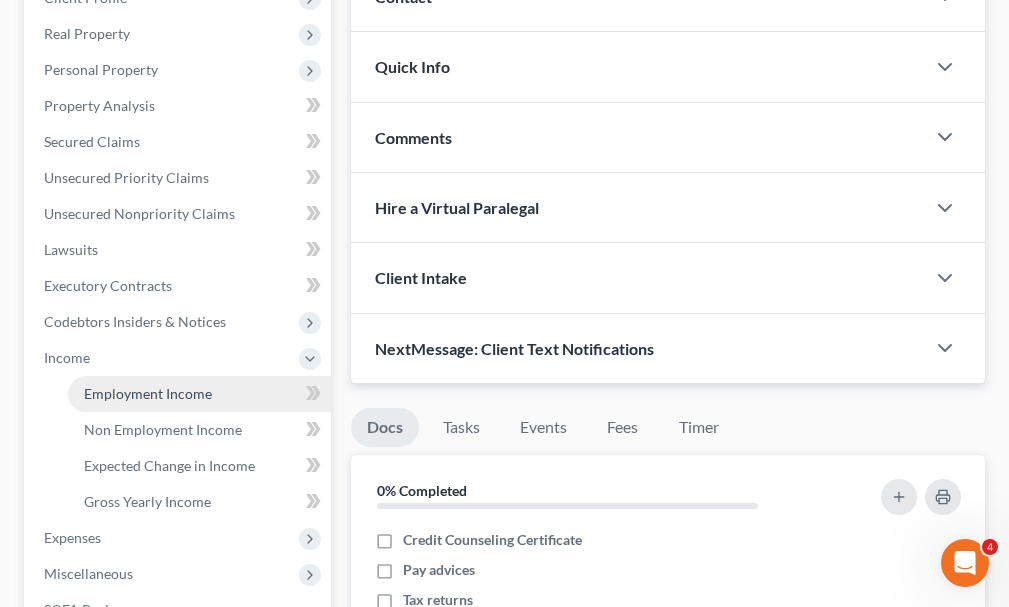 click on "Employment Income" at bounding box center (148, 393) 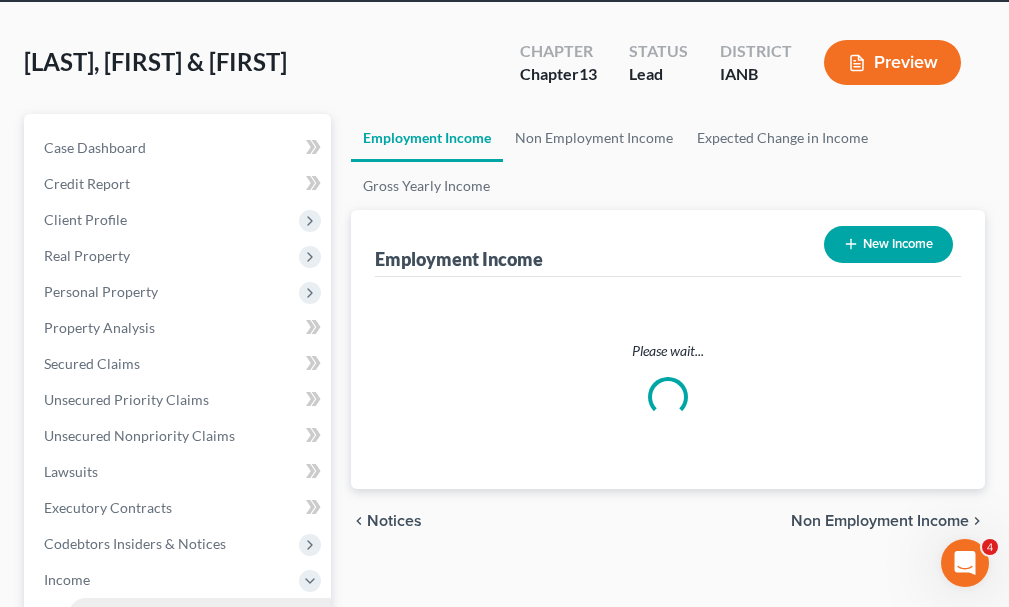 scroll, scrollTop: 0, scrollLeft: 0, axis: both 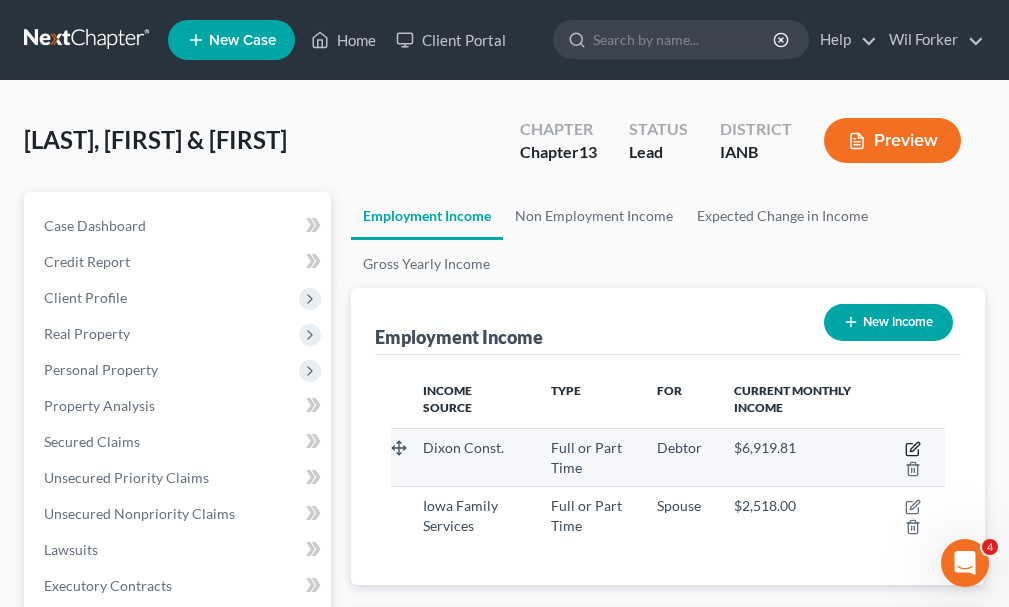 click 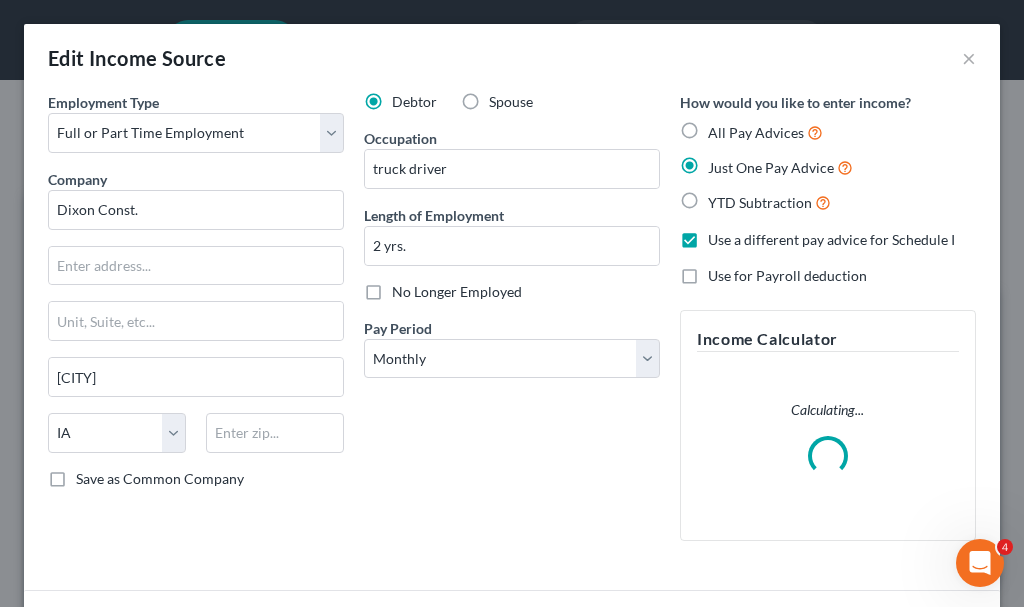 scroll, scrollTop: 999718, scrollLeft: 999396, axis: both 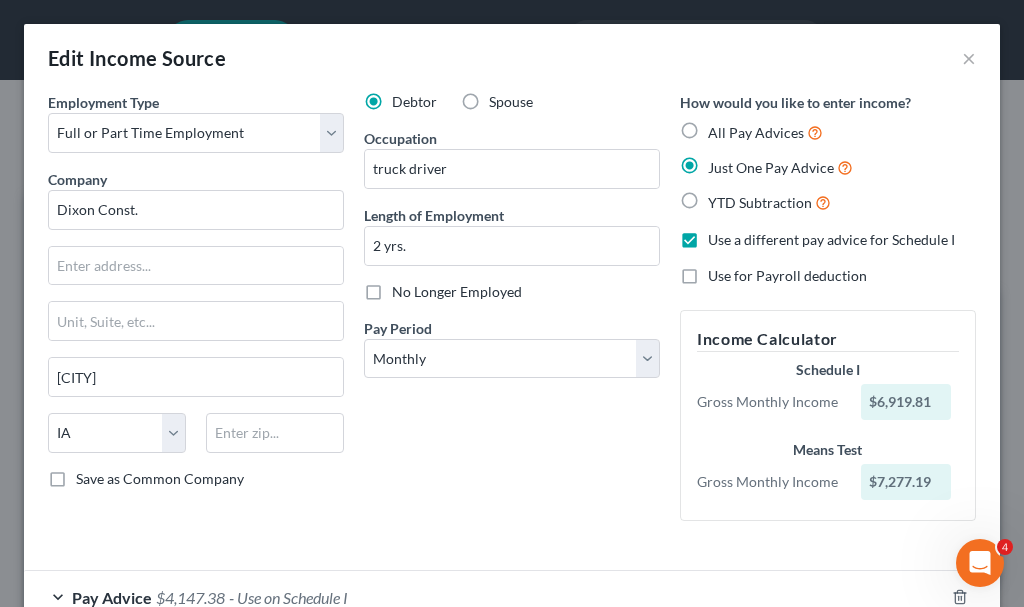 click on "No Longer Employed" at bounding box center [457, 292] 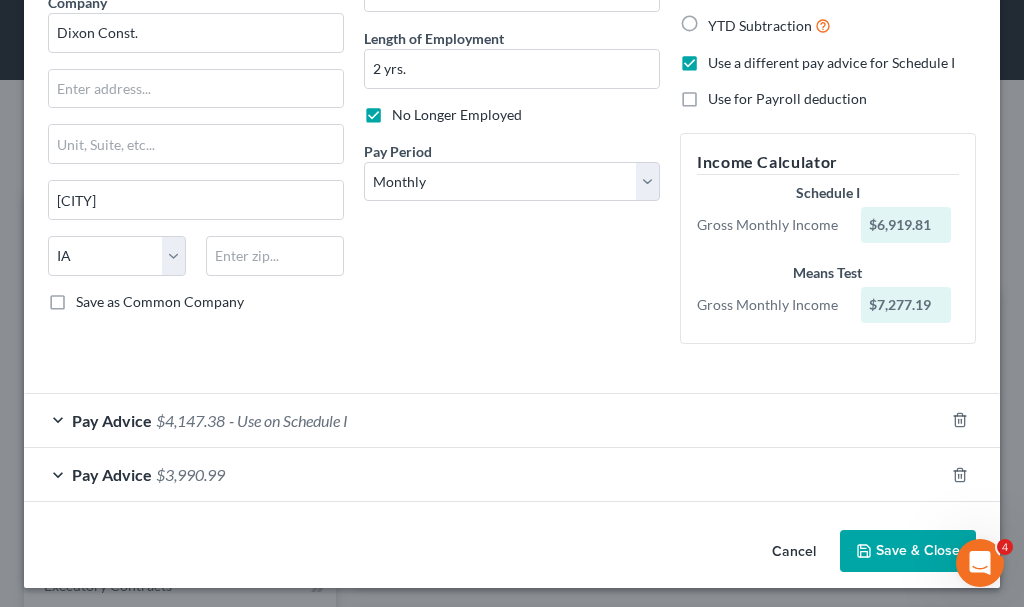 scroll, scrollTop: 182, scrollLeft: 0, axis: vertical 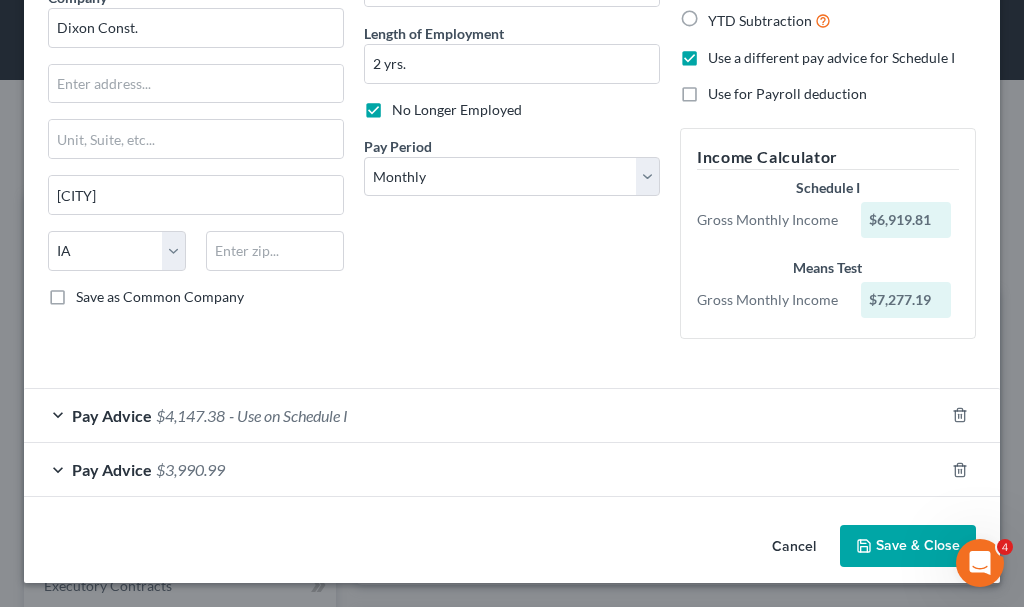 click on "- Use on Schedule I" at bounding box center (288, 415) 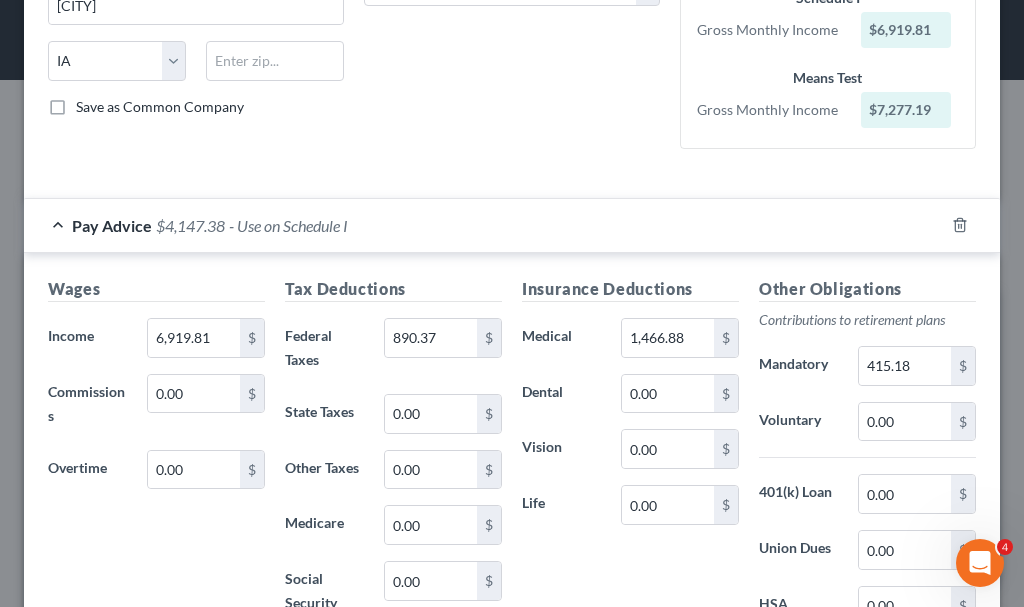 scroll, scrollTop: 382, scrollLeft: 0, axis: vertical 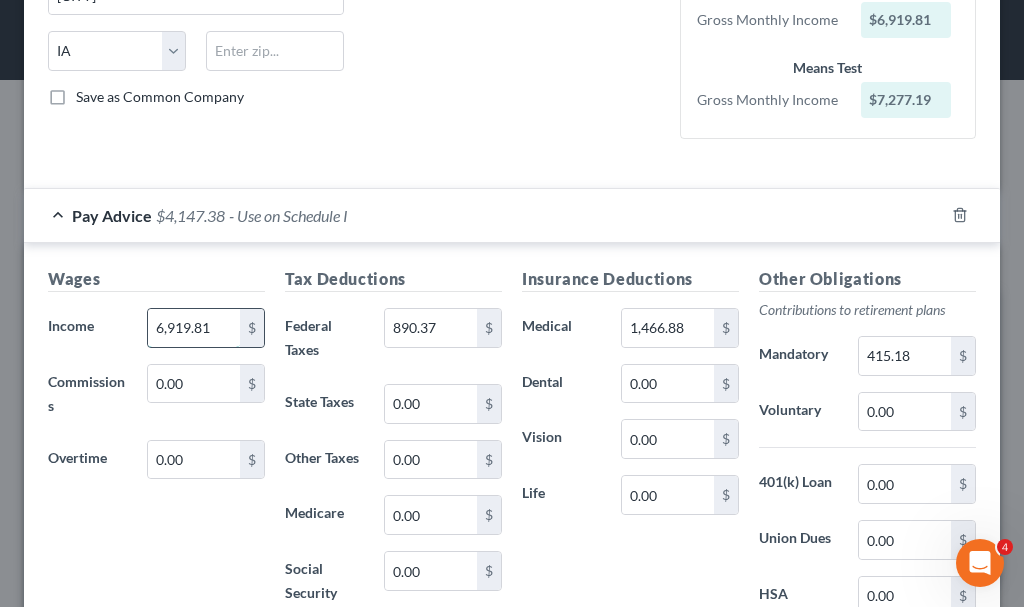 click on "6,919.81" at bounding box center [194, 328] 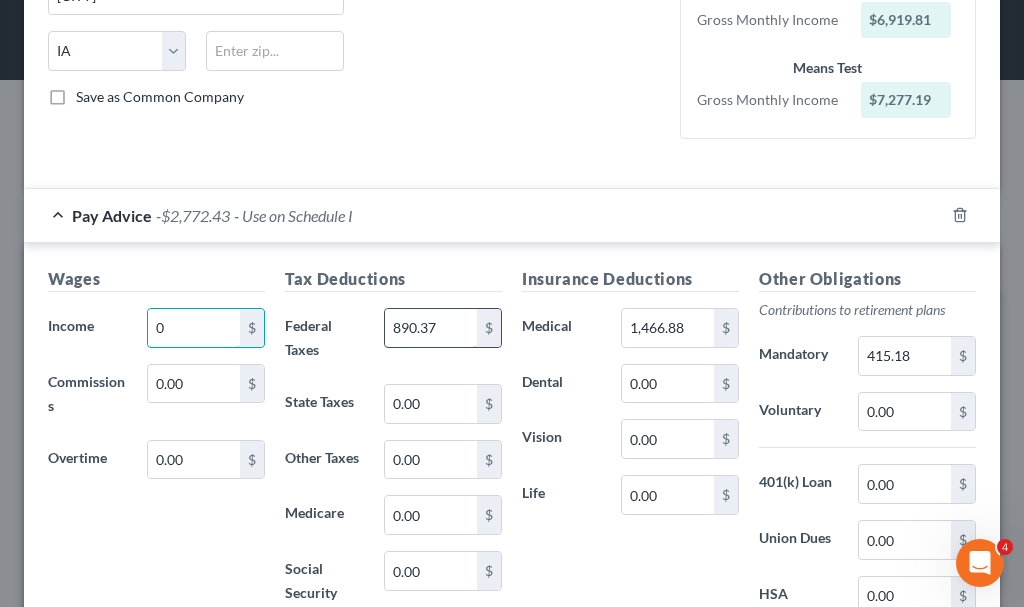 type on "0" 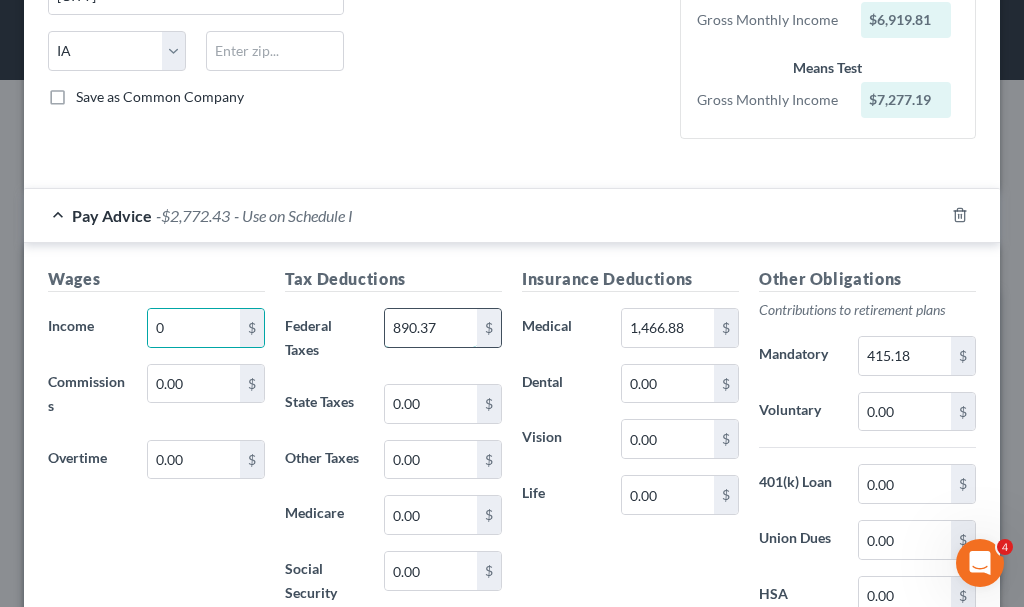 click on "890.37" at bounding box center [431, 328] 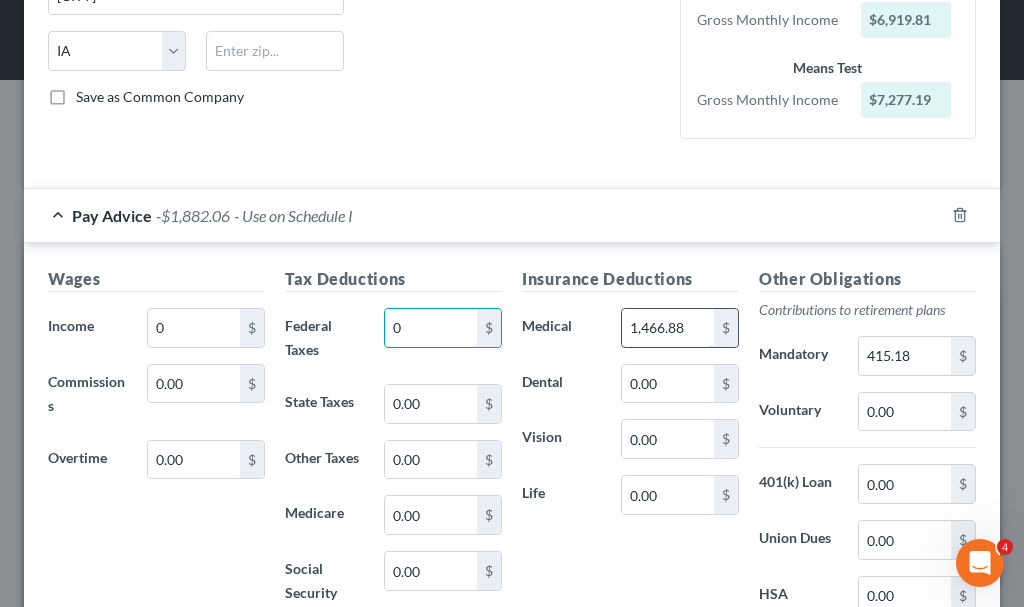 type on "0" 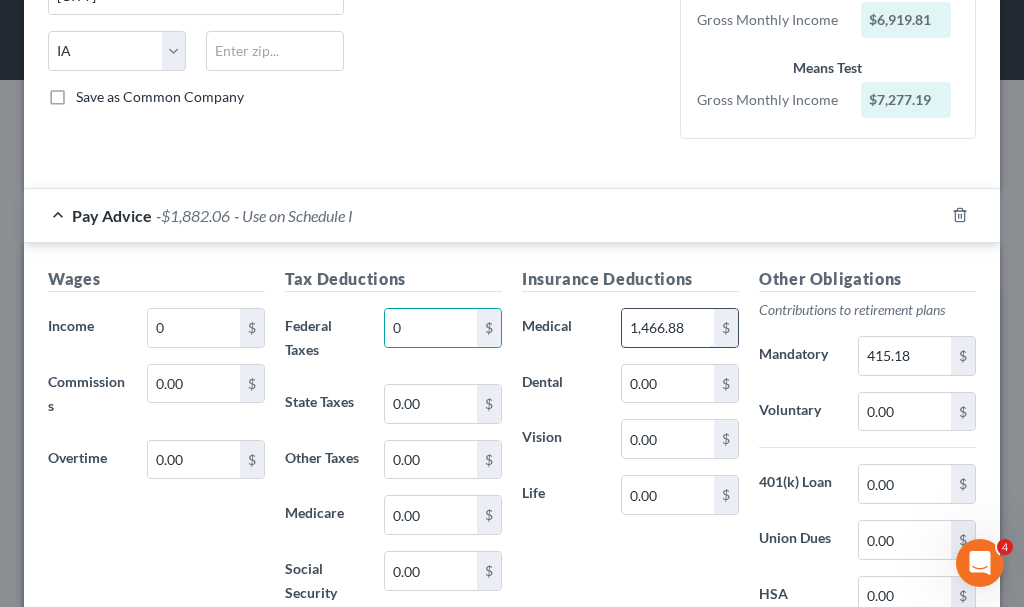 click on "1,466.88" at bounding box center (668, 328) 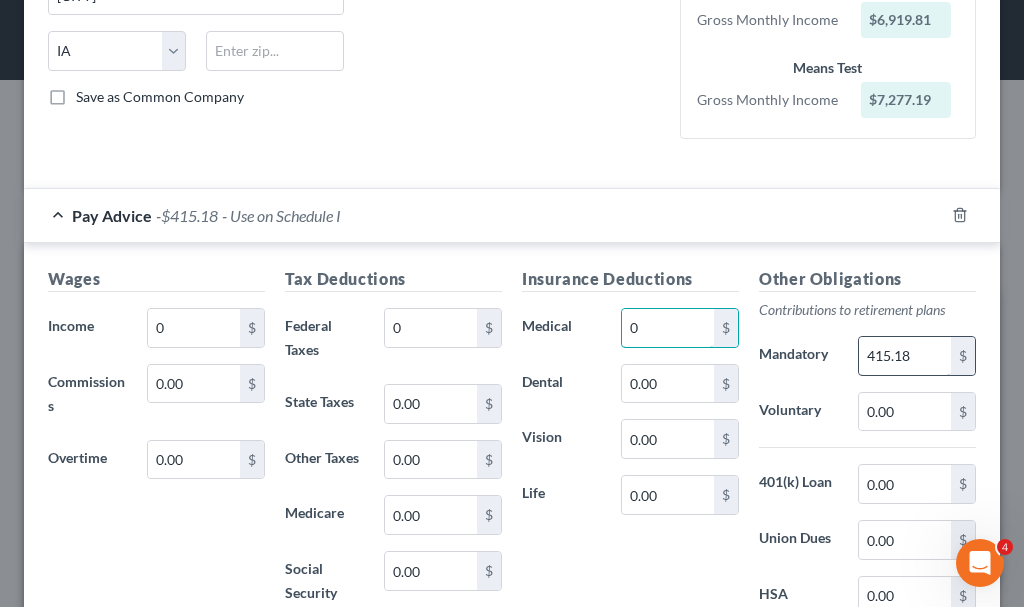 type on "0" 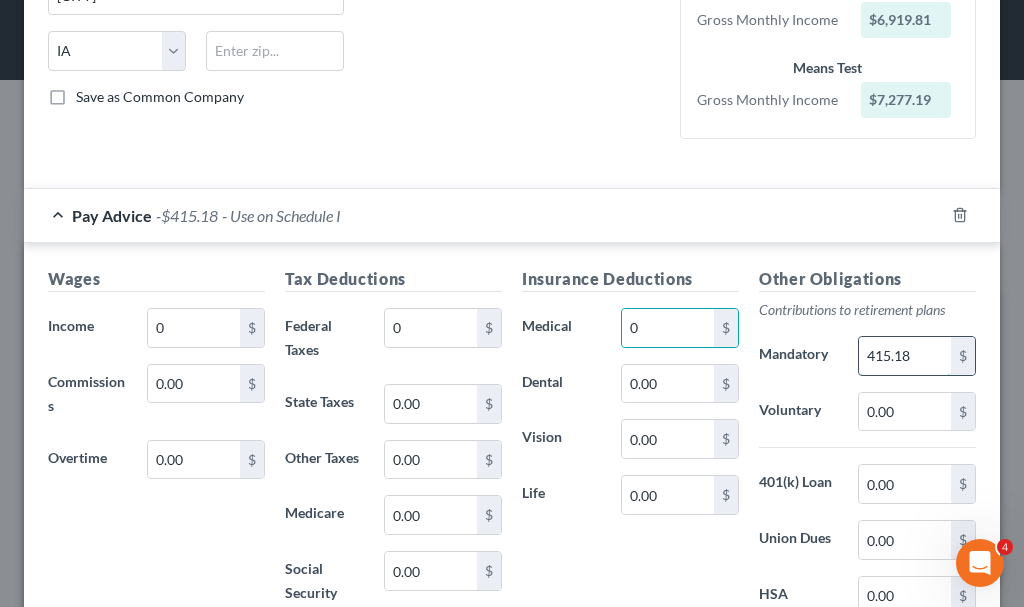 click on "415.18" at bounding box center (905, 356) 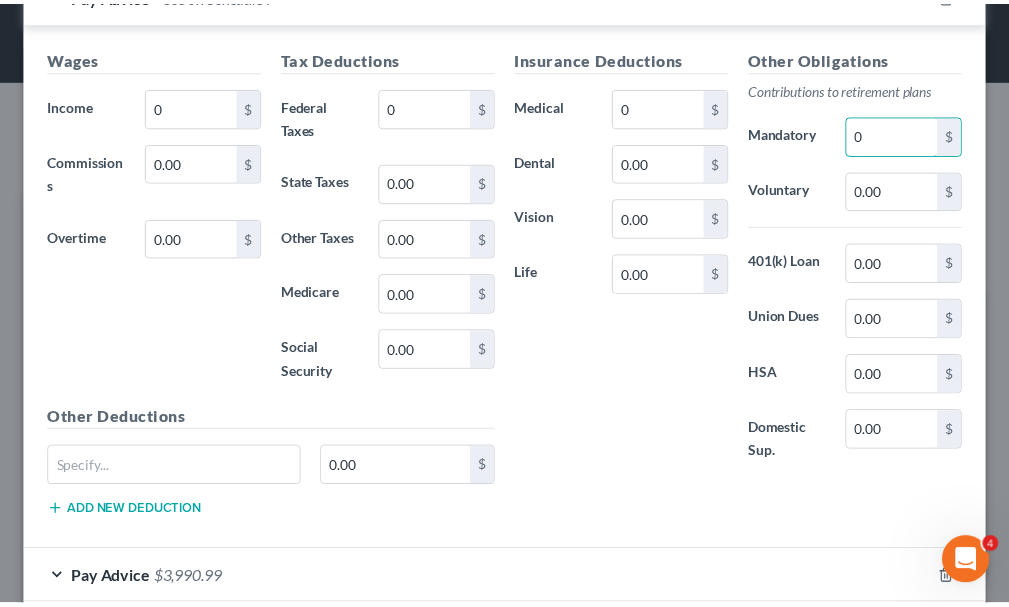 scroll, scrollTop: 682, scrollLeft: 0, axis: vertical 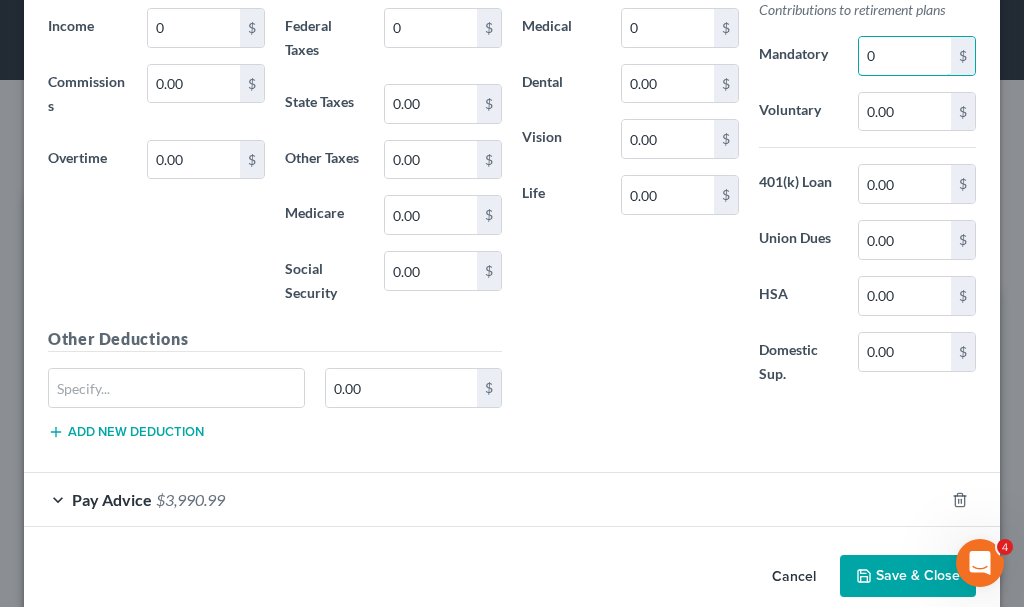type on "0" 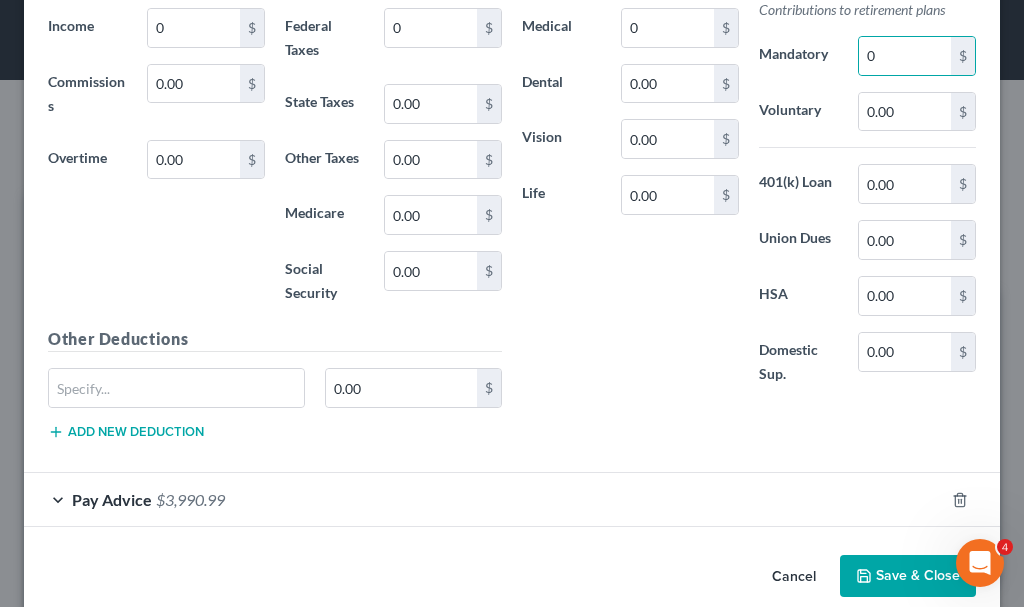 click 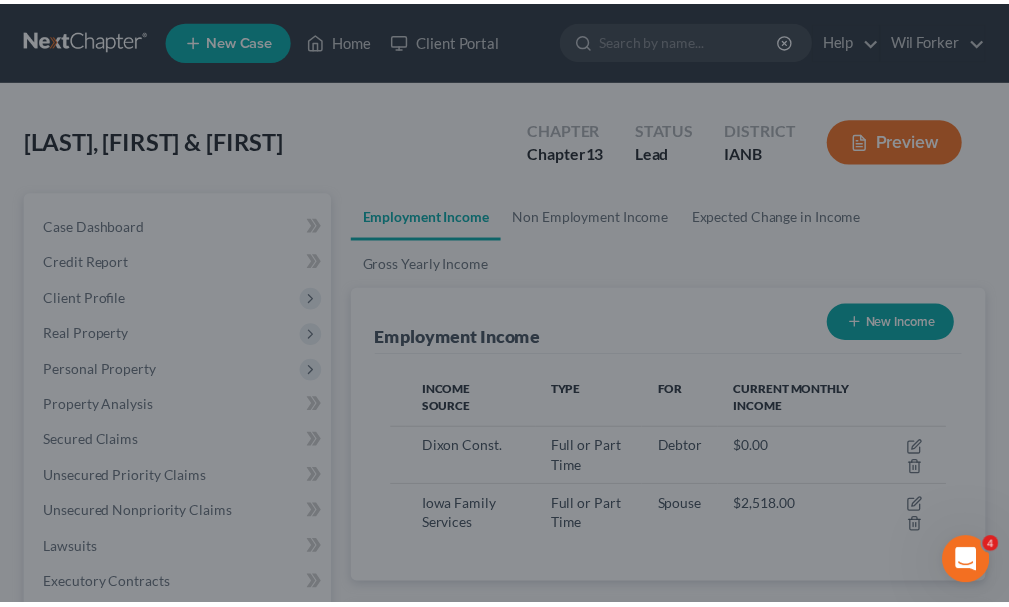scroll, scrollTop: 277, scrollLeft: 594, axis: both 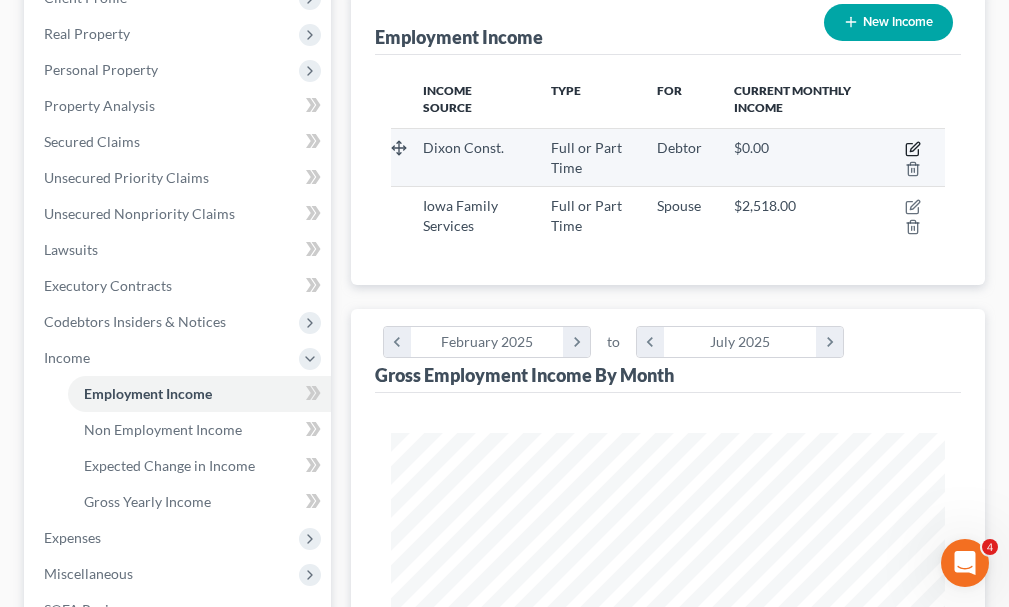 click 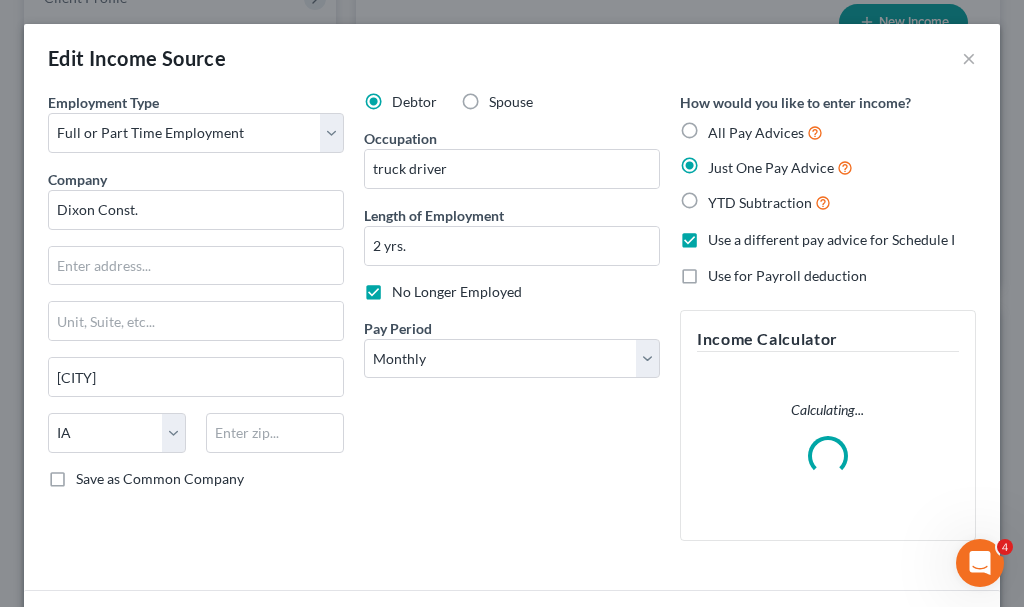 scroll, scrollTop: 999718, scrollLeft: 999396, axis: both 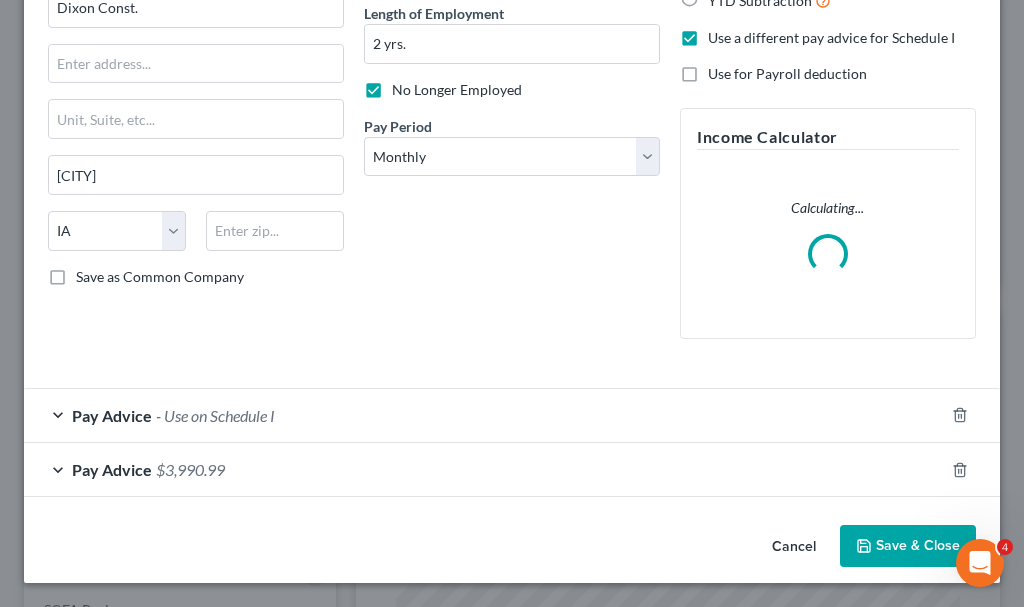click on "$3,990.99" at bounding box center [190, 469] 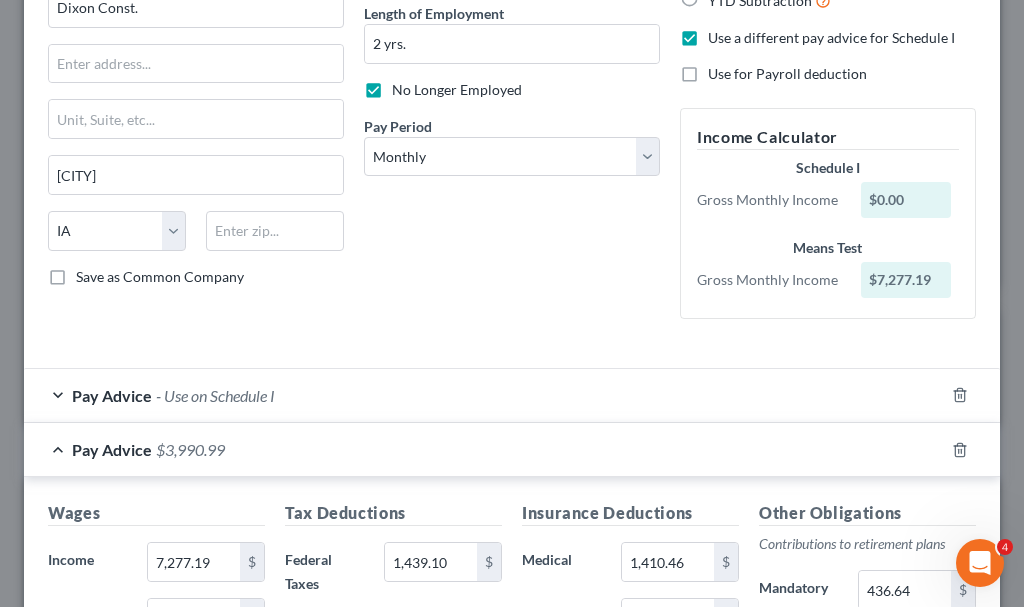 scroll, scrollTop: 202, scrollLeft: 0, axis: vertical 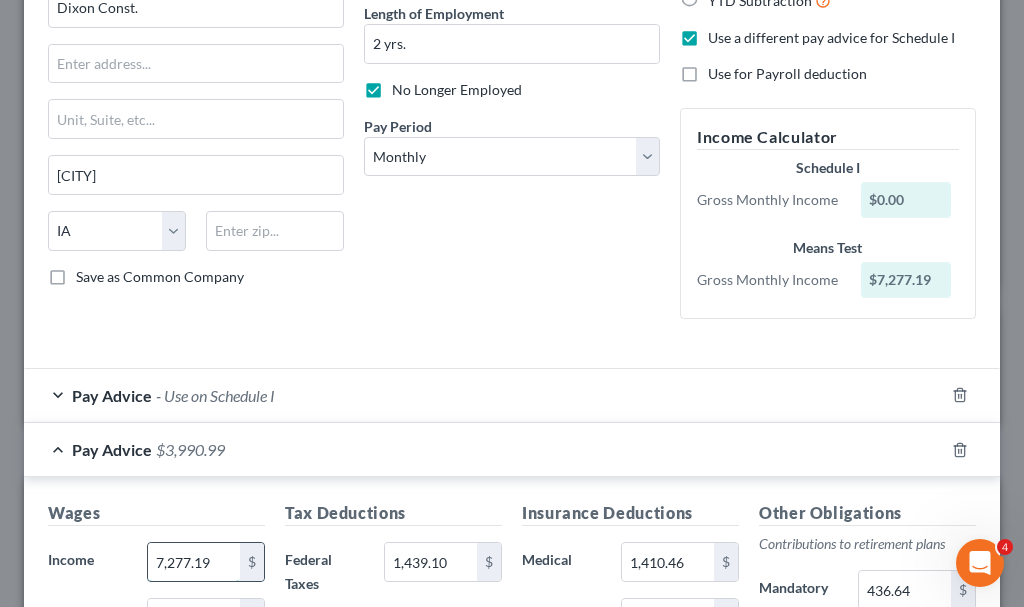 click on "7,277.19" at bounding box center (194, 562) 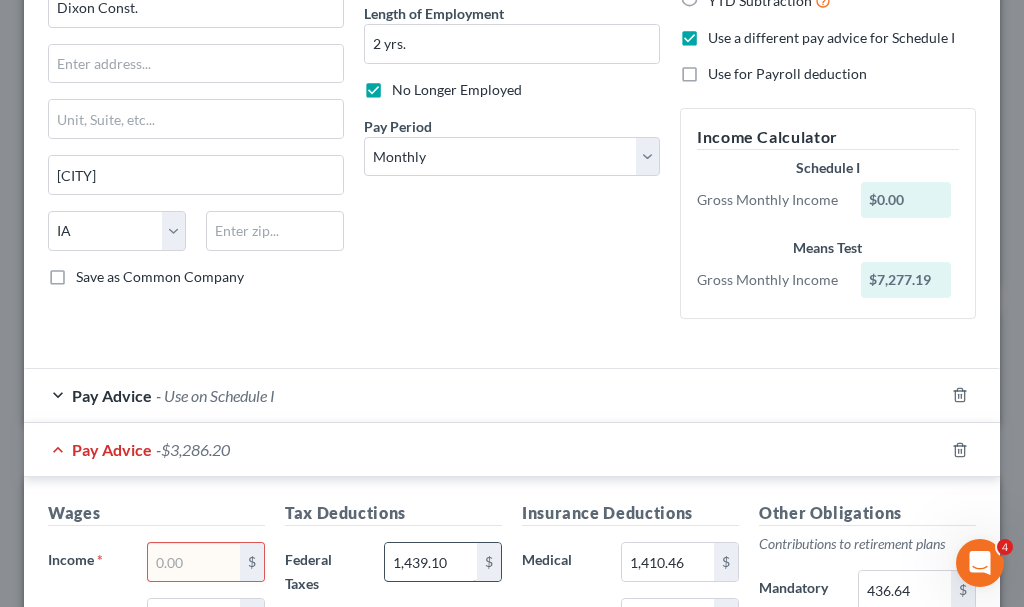 type 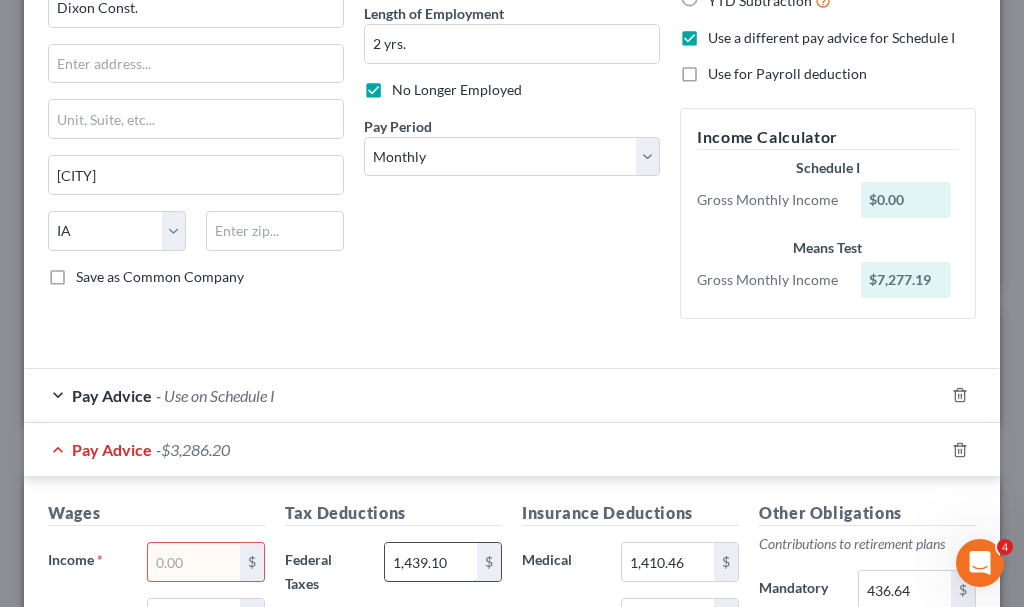 click on "1,439.10" at bounding box center [431, 562] 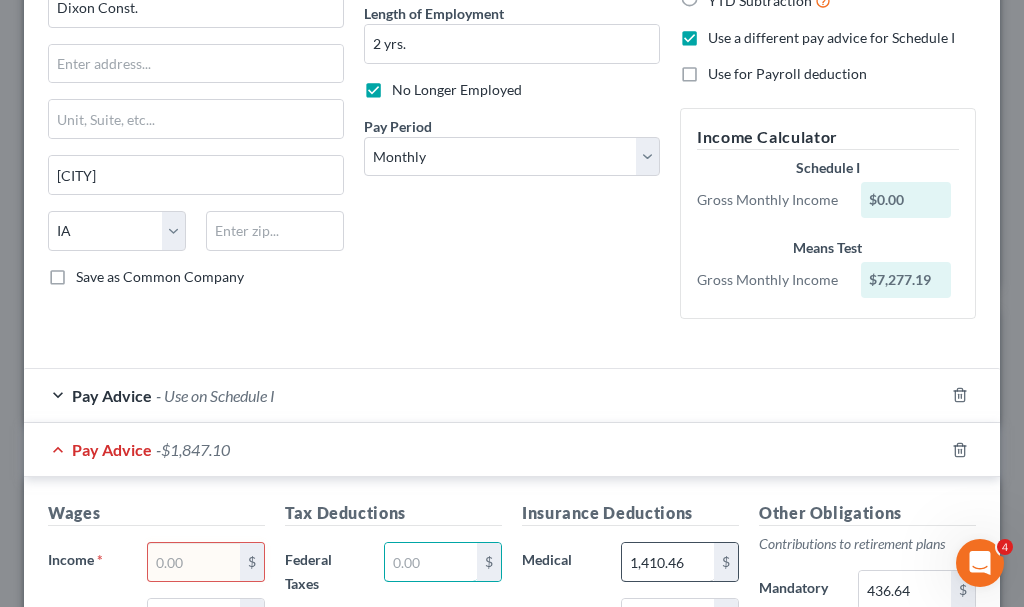 type 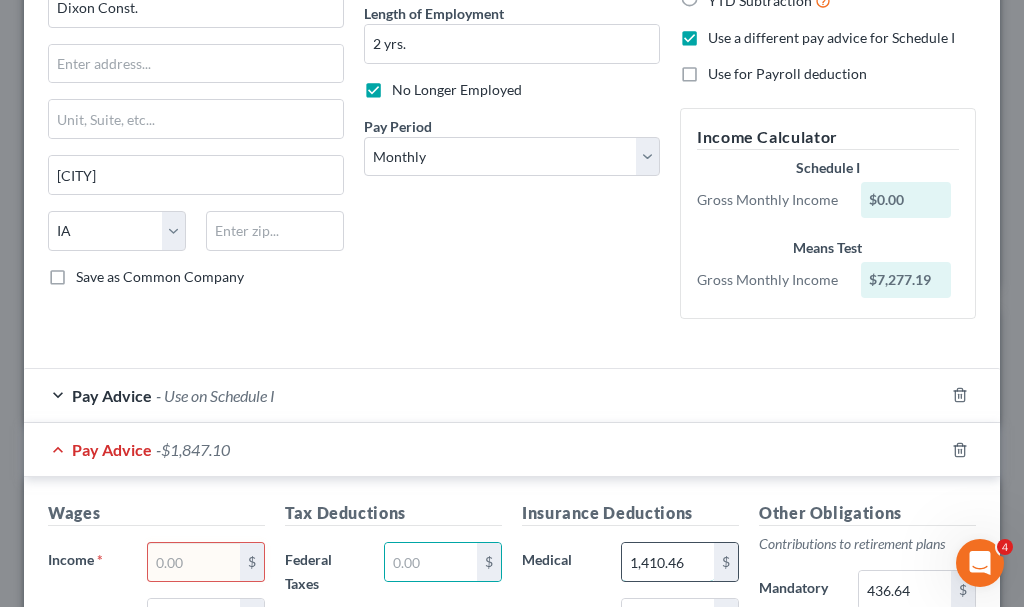 click on "1,410.46" at bounding box center (668, 562) 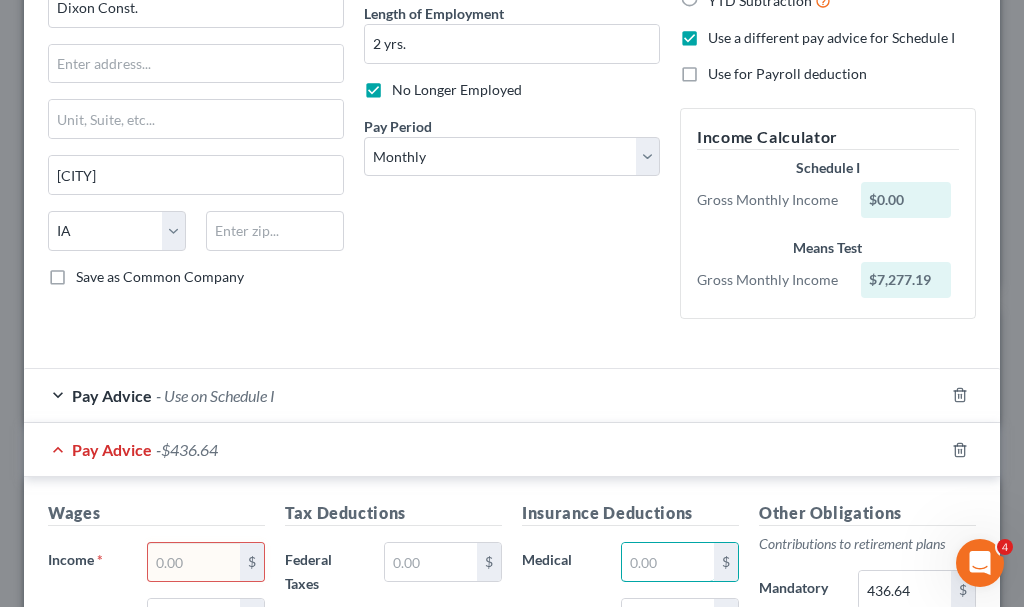 type 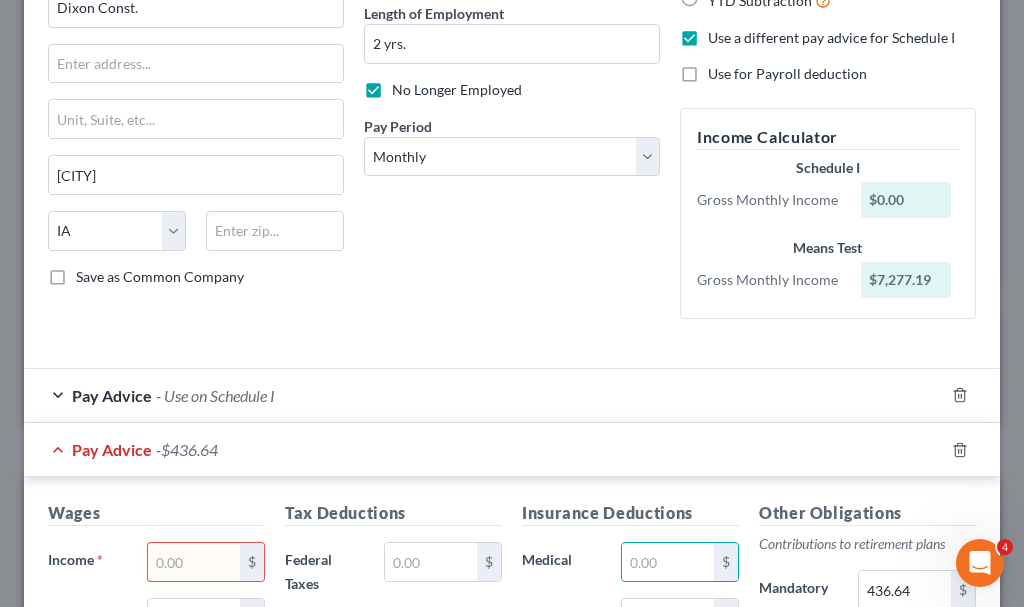 click at bounding box center [194, 562] 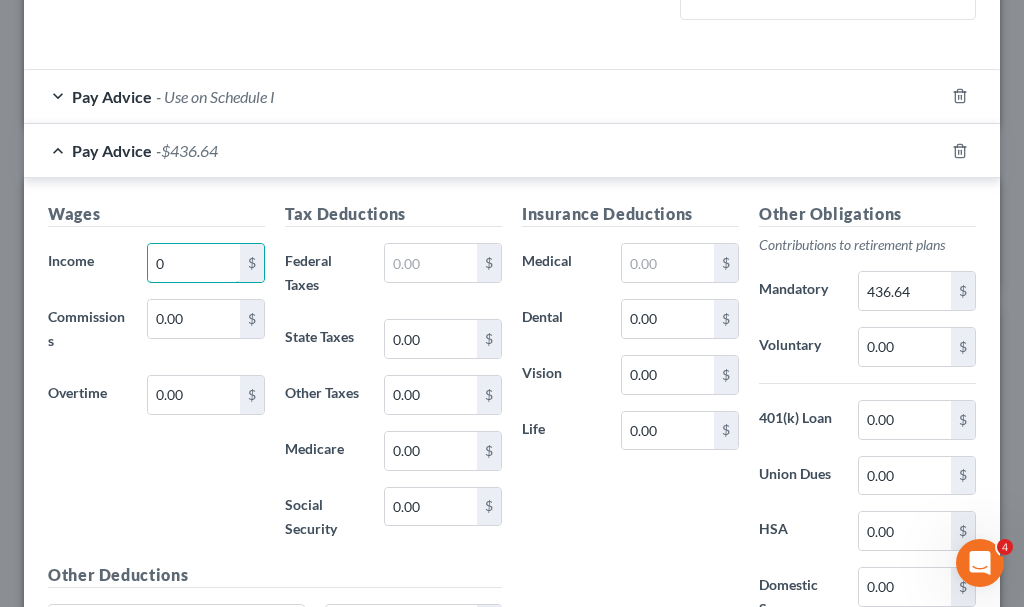 scroll, scrollTop: 502, scrollLeft: 0, axis: vertical 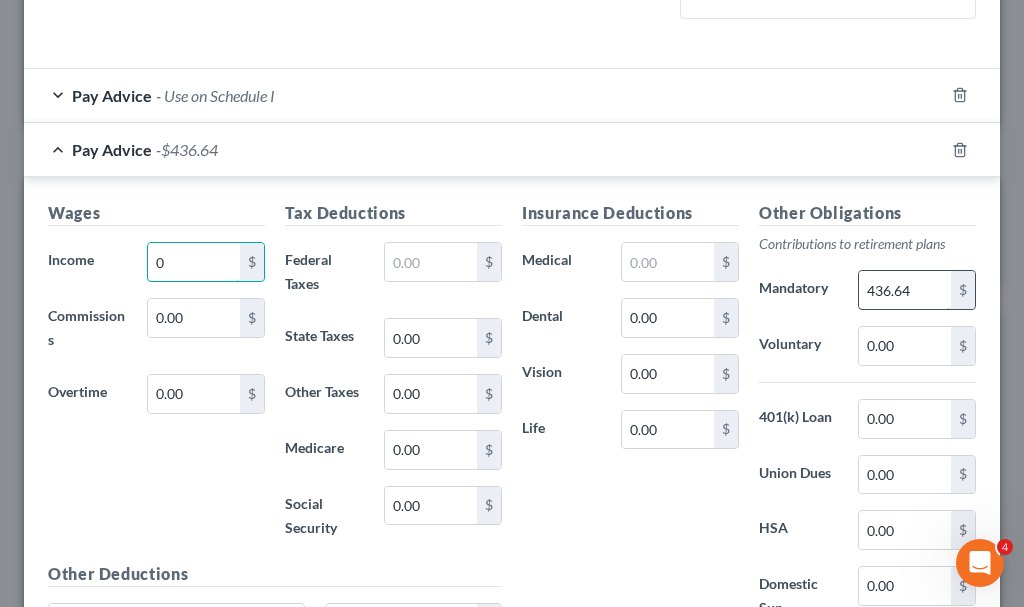 type on "0" 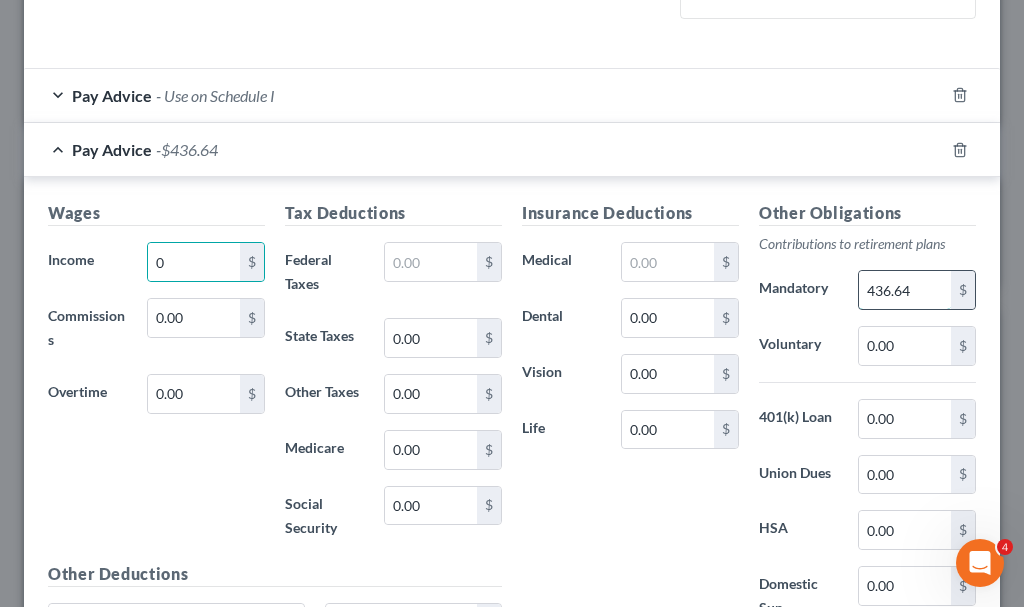 click on "436.64" at bounding box center (905, 290) 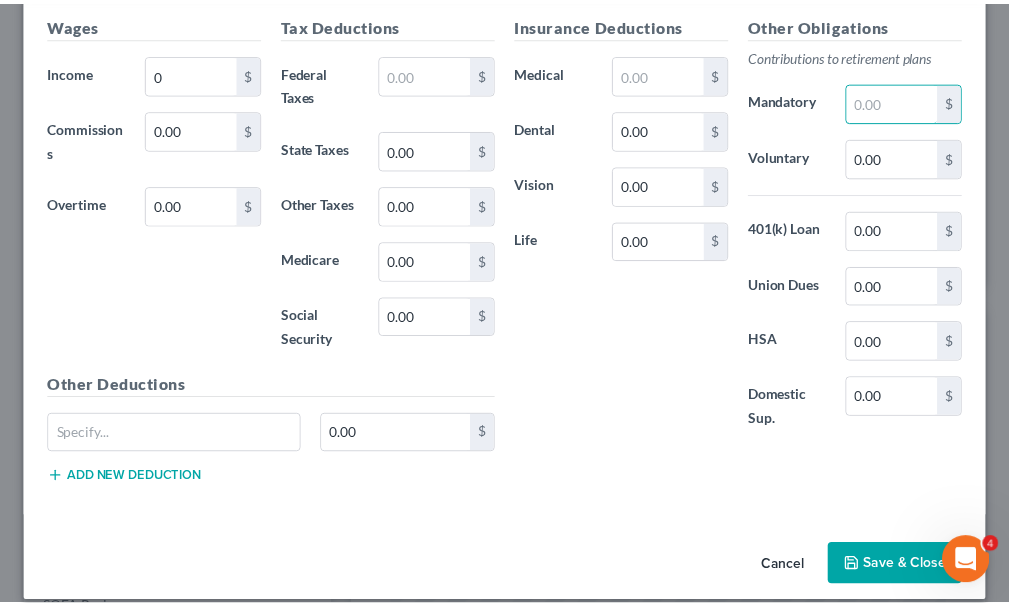 scroll, scrollTop: 711, scrollLeft: 0, axis: vertical 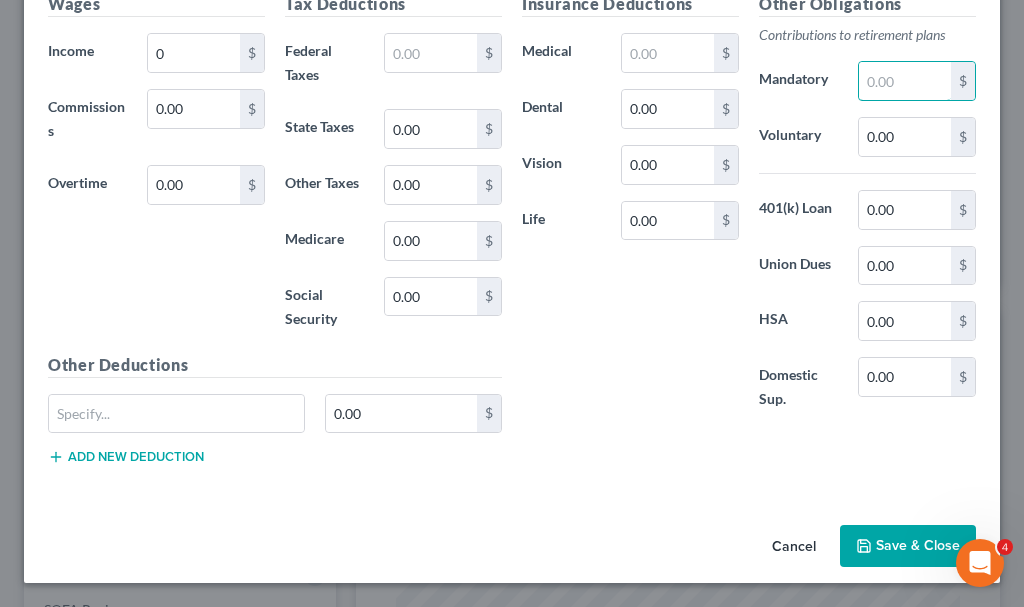 type 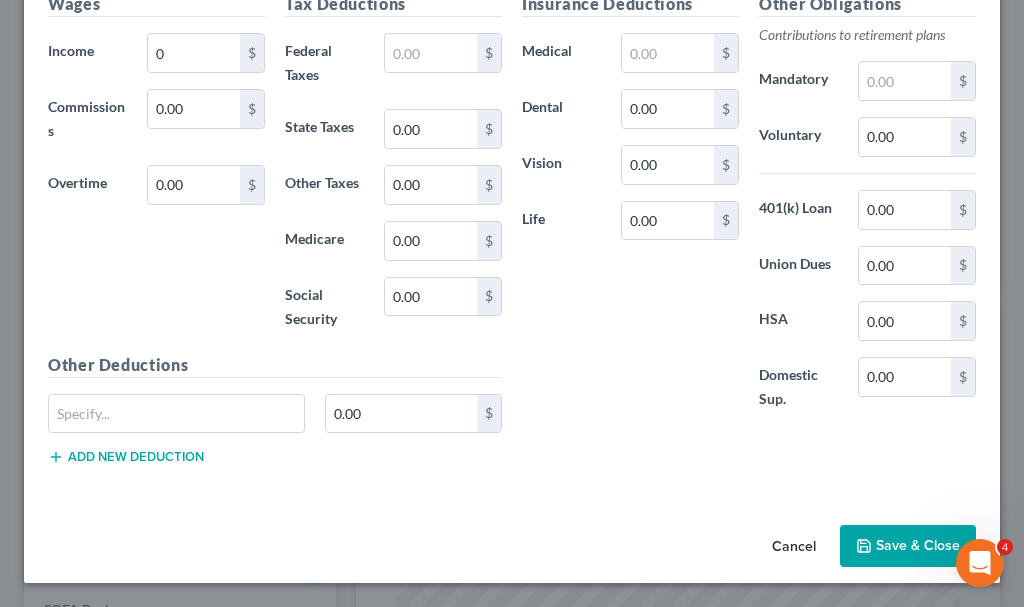 click on "Save & Close" at bounding box center [908, 546] 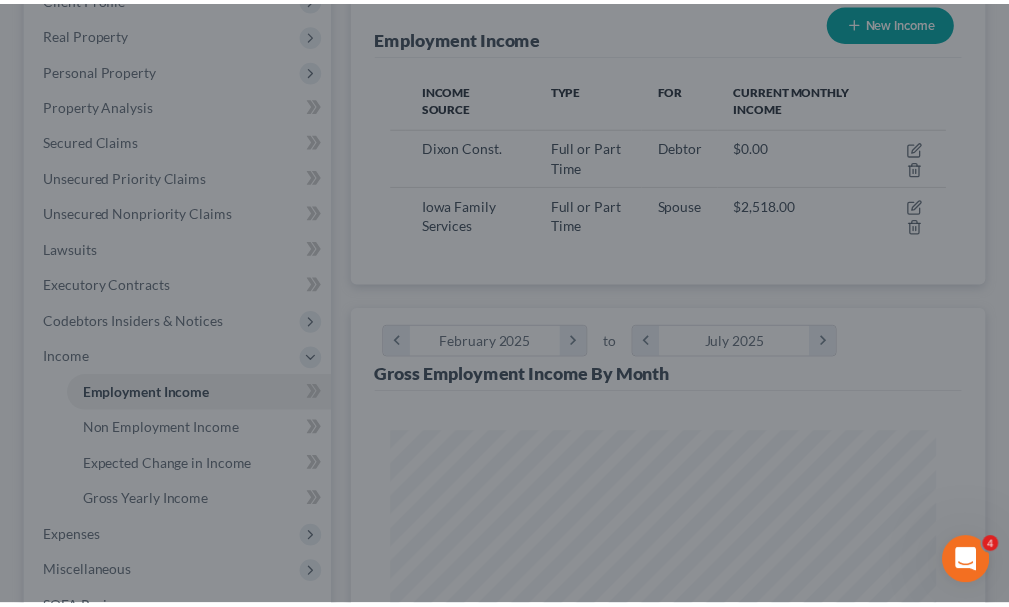 scroll, scrollTop: 277, scrollLeft: 594, axis: both 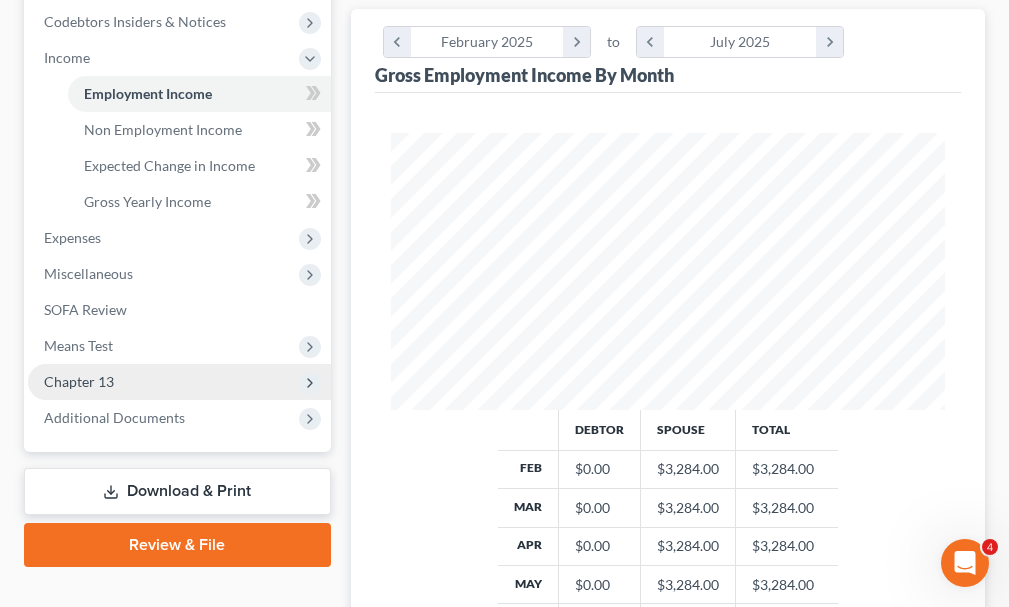 click on "Chapter 13" at bounding box center (79, 381) 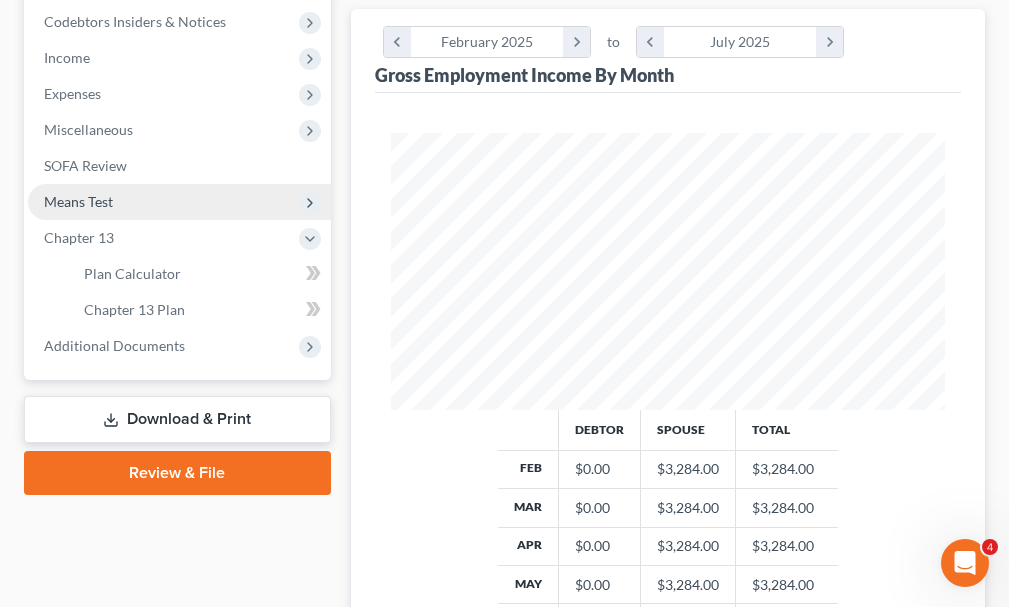 click on "Means Test" at bounding box center [78, 201] 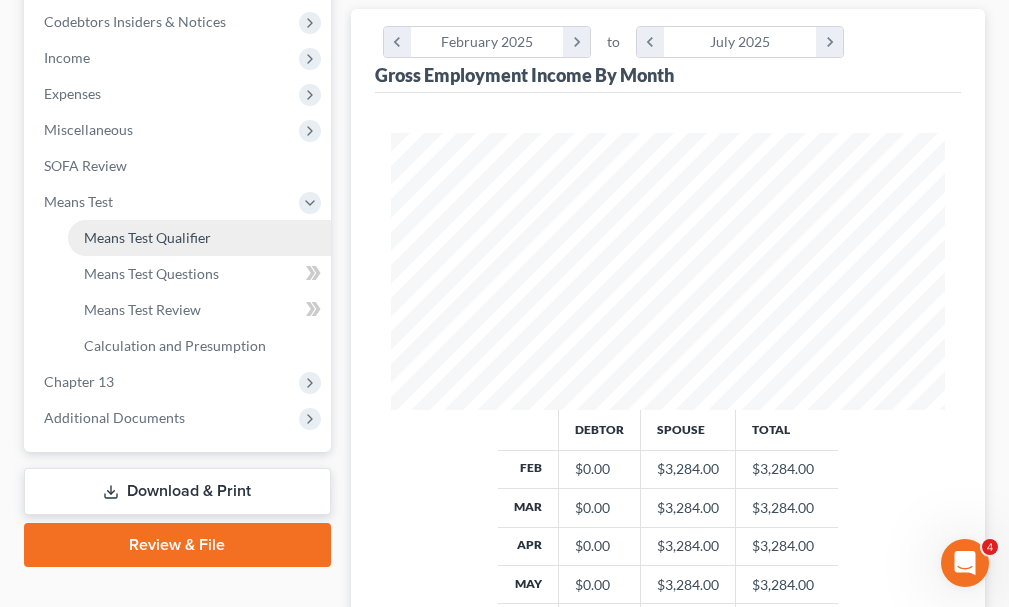 click on "Means Test Qualifier" at bounding box center [147, 237] 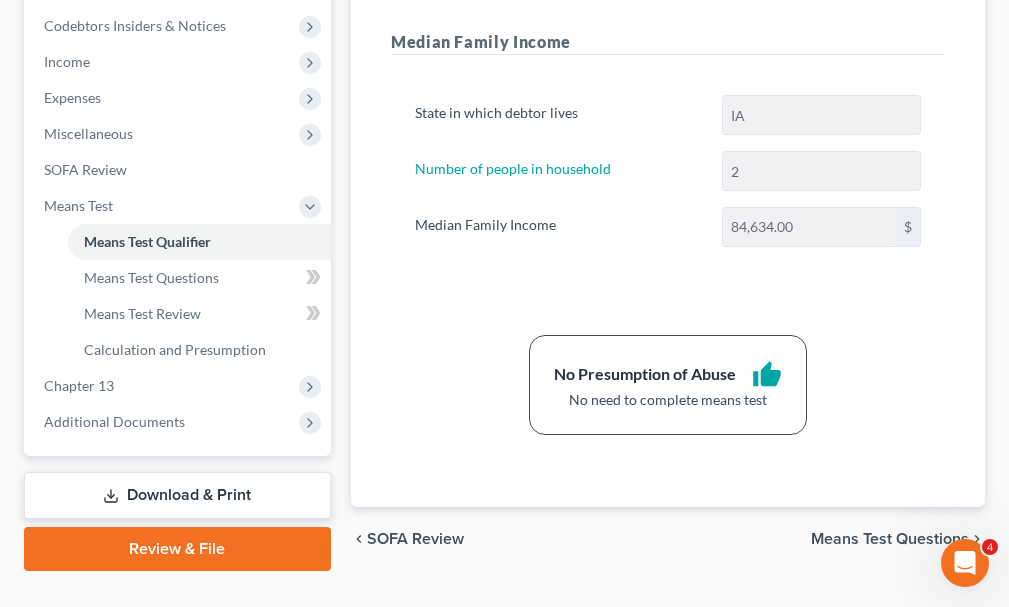 scroll, scrollTop: 600, scrollLeft: 0, axis: vertical 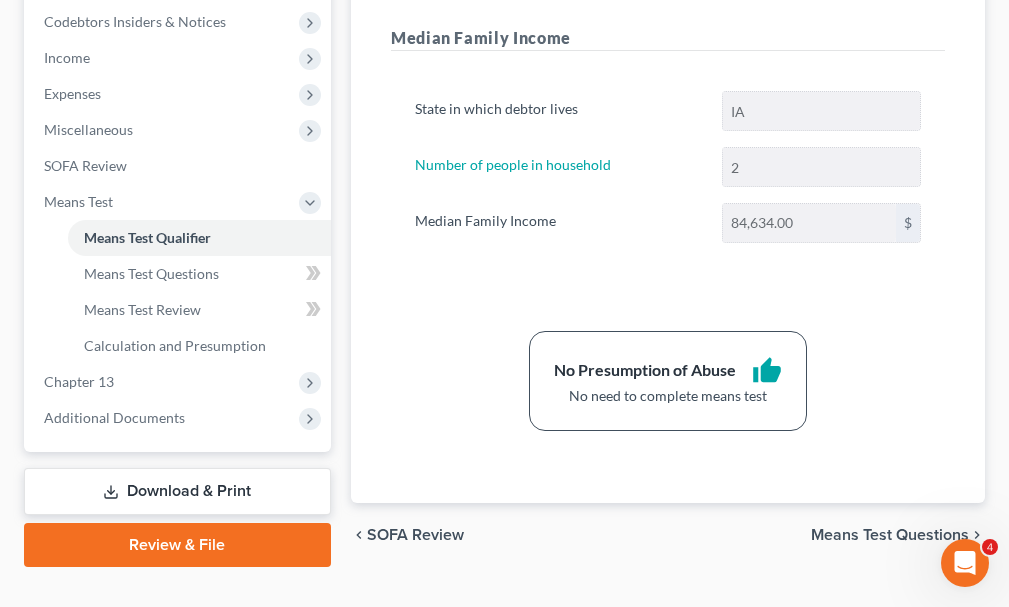 click on "Download & Print" at bounding box center (177, 491) 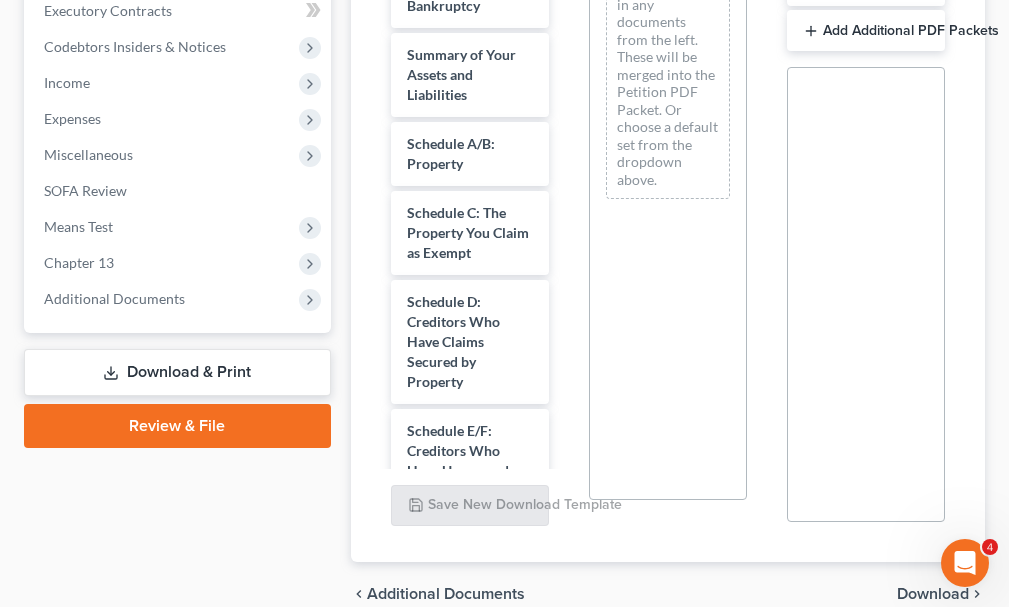 scroll, scrollTop: 600, scrollLeft: 0, axis: vertical 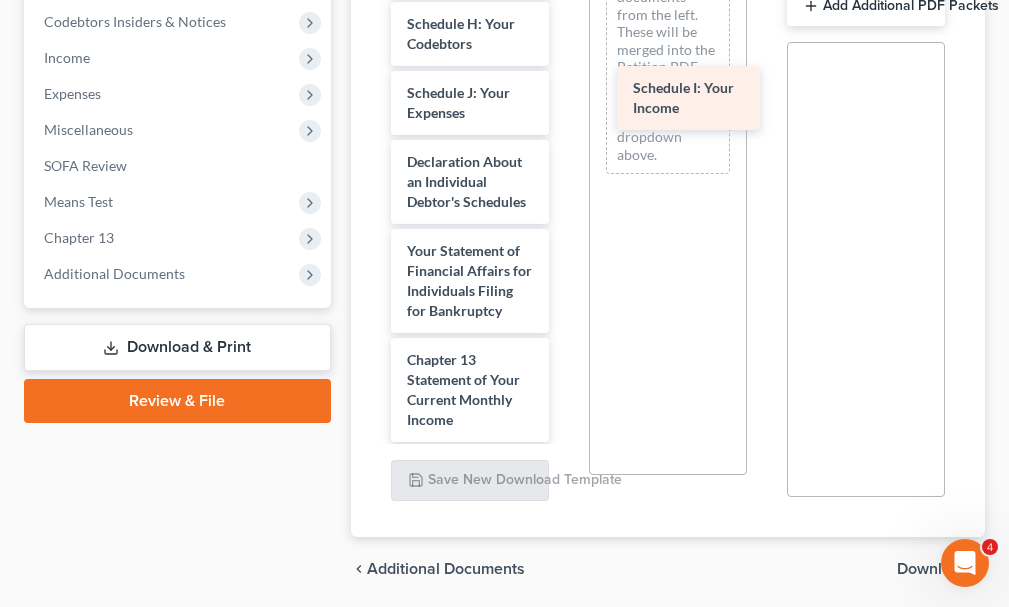 drag, startPoint x: 432, startPoint y: 97, endPoint x: 658, endPoint y: 92, distance: 226.0553 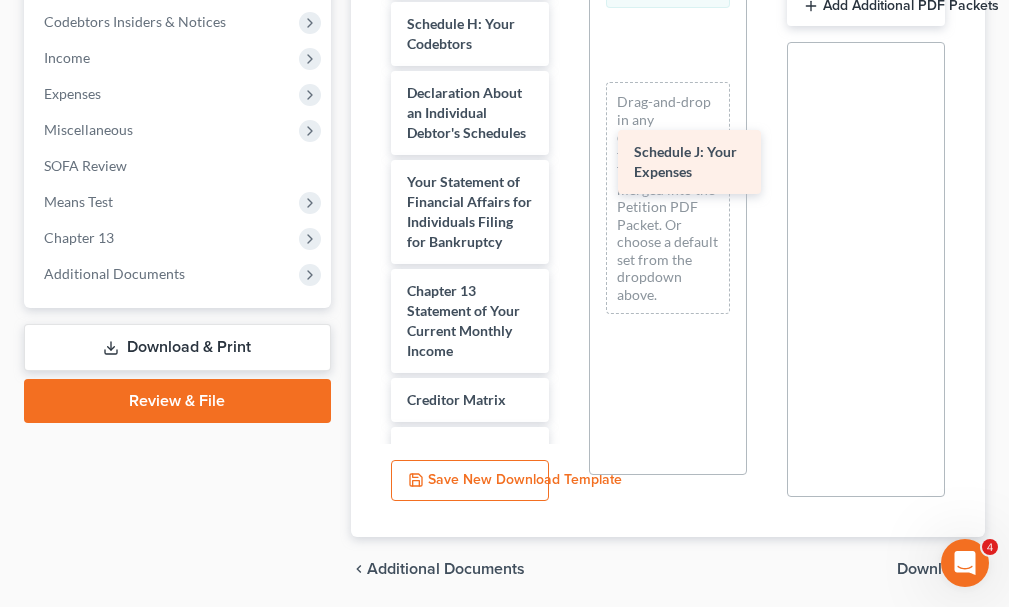 drag, startPoint x: 426, startPoint y: 104, endPoint x: 653, endPoint y: 163, distance: 234.54211 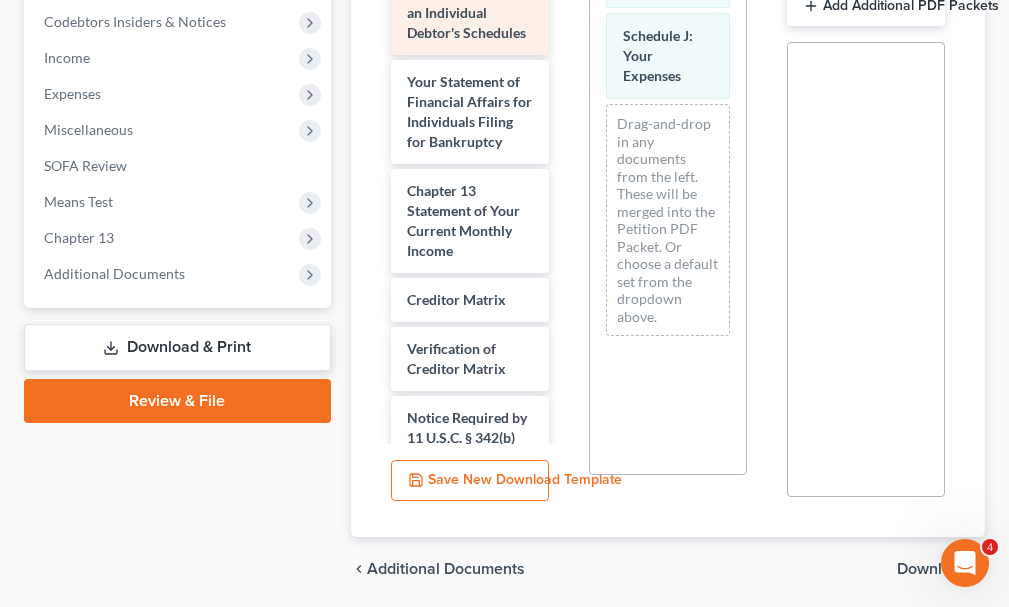 scroll, scrollTop: 800, scrollLeft: 0, axis: vertical 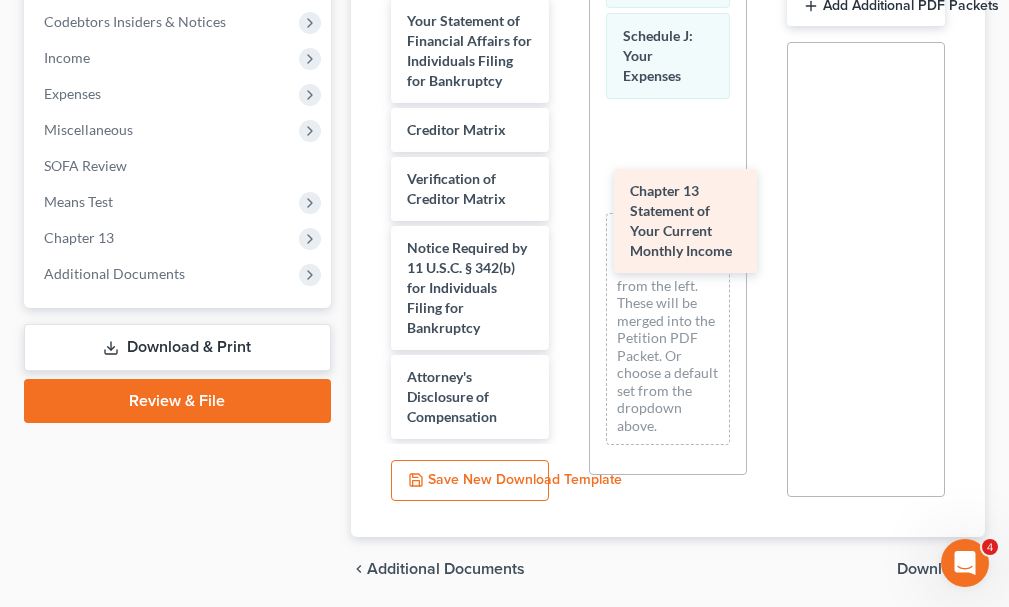 drag, startPoint x: 433, startPoint y: 158, endPoint x: 656, endPoint y: 198, distance: 226.55904 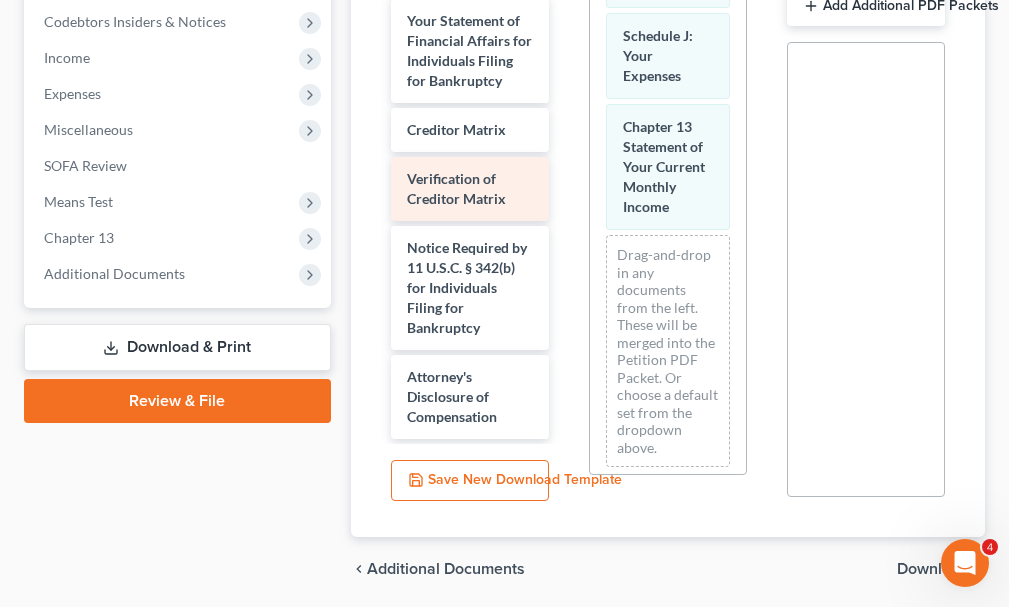 scroll, scrollTop: 300, scrollLeft: 0, axis: vertical 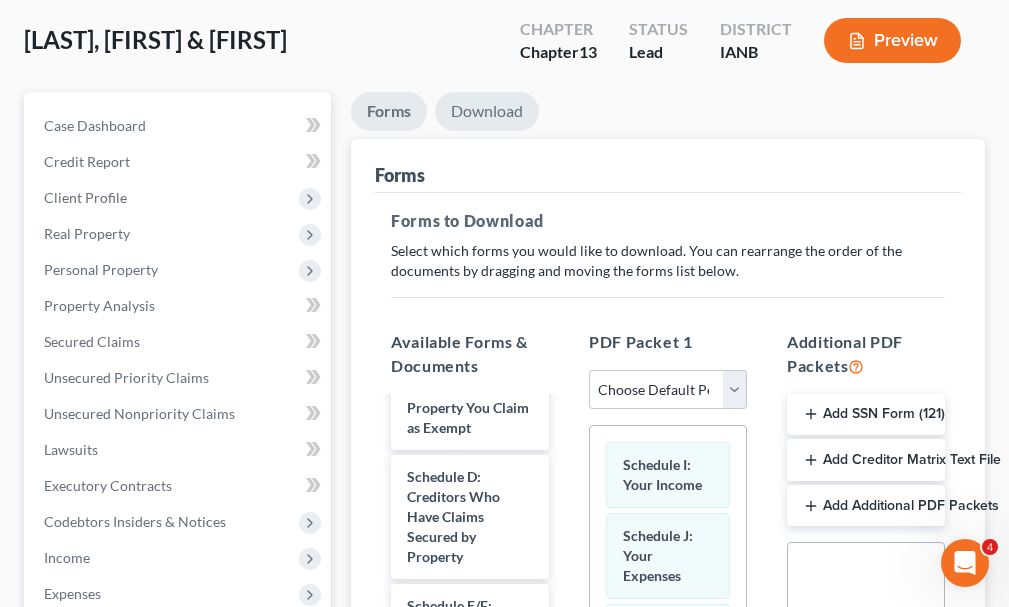 click on "Download" at bounding box center (487, 111) 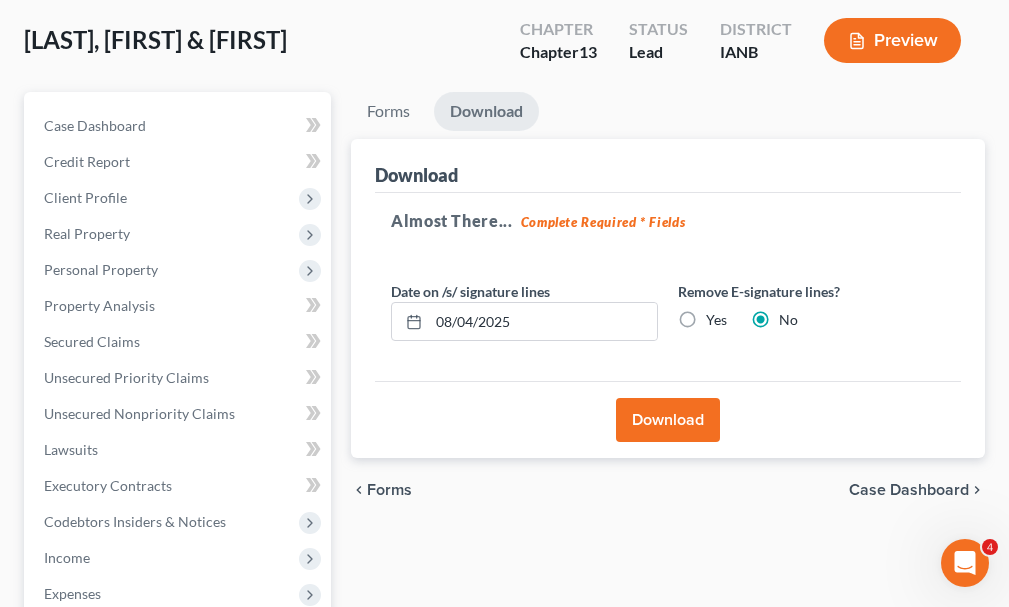 click on "Download" at bounding box center (668, 420) 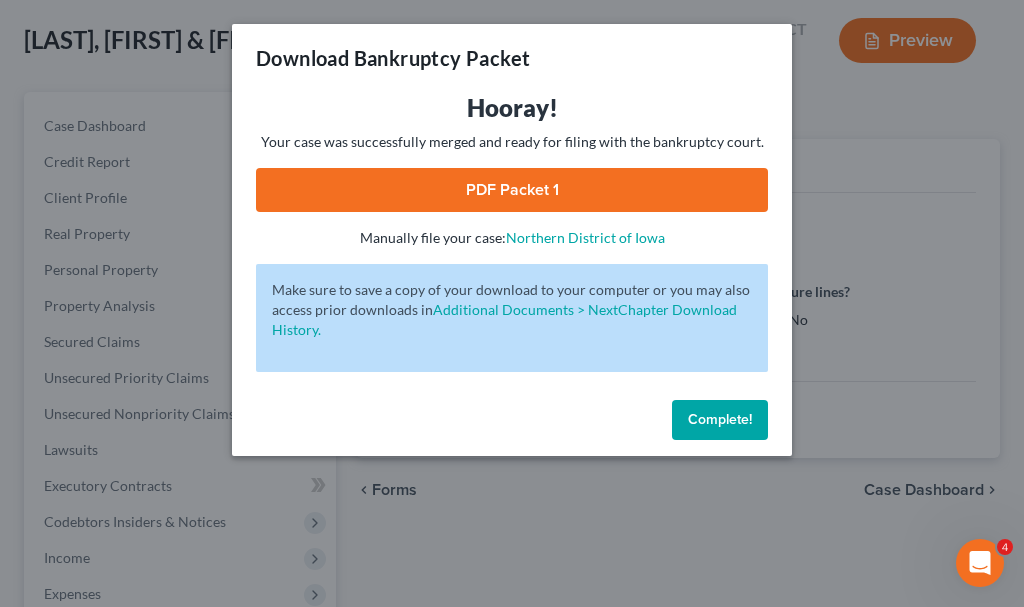 click on "PDF Packet 1" at bounding box center [512, 190] 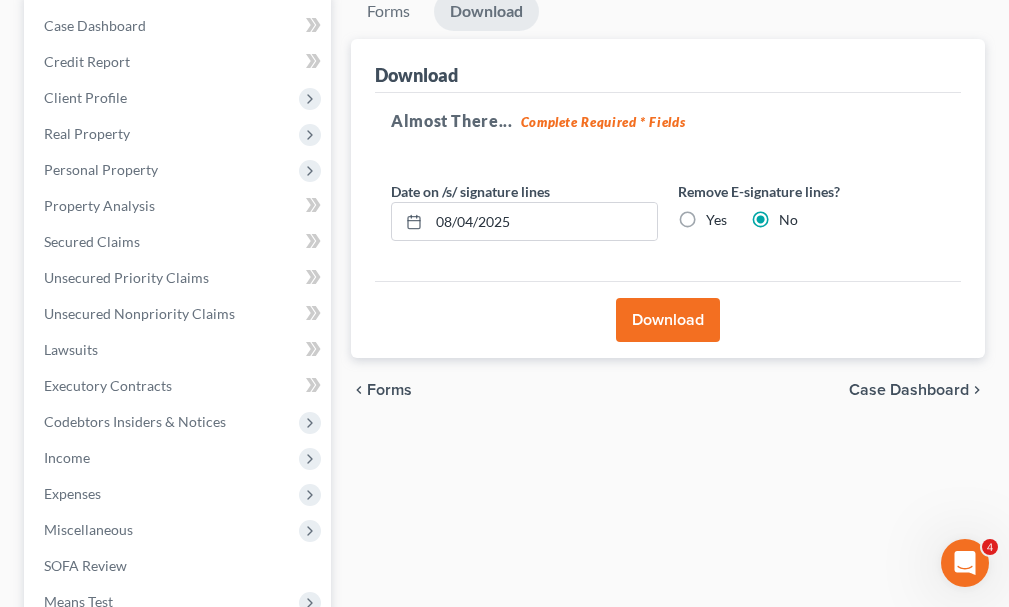 scroll, scrollTop: 0, scrollLeft: 0, axis: both 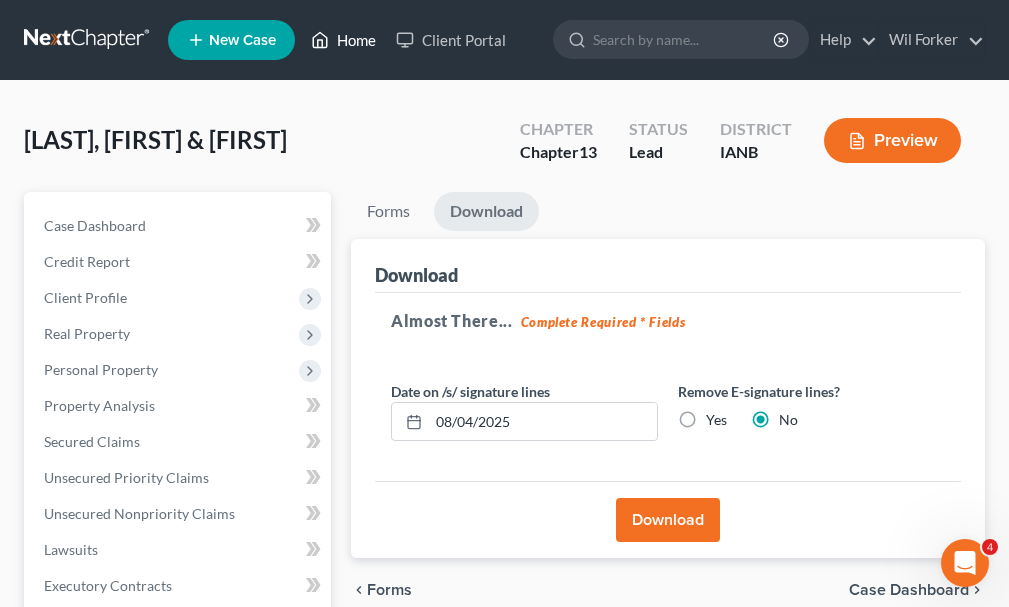 click on "Home" at bounding box center (343, 40) 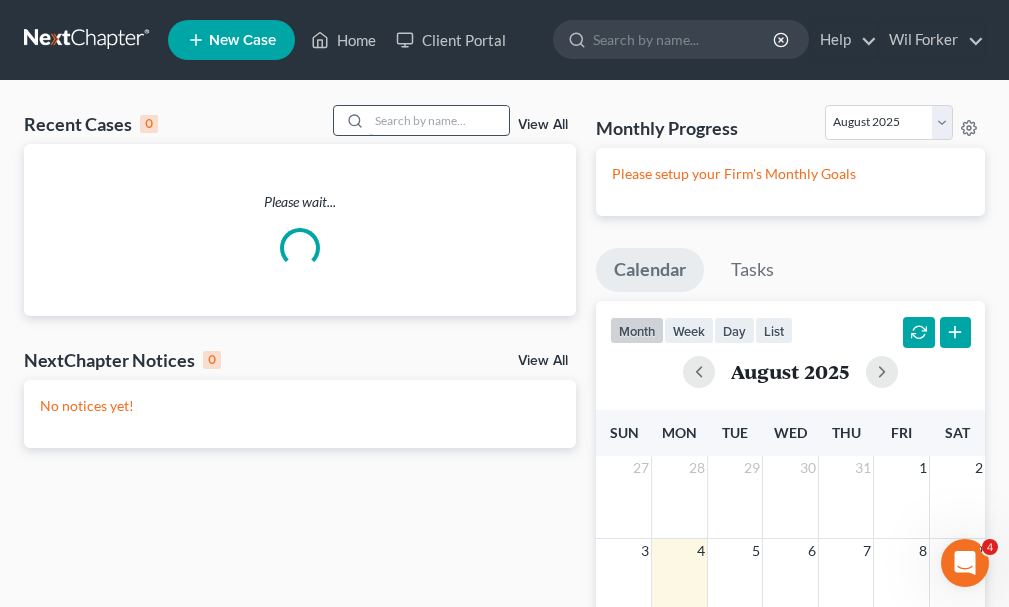 click at bounding box center (439, 120) 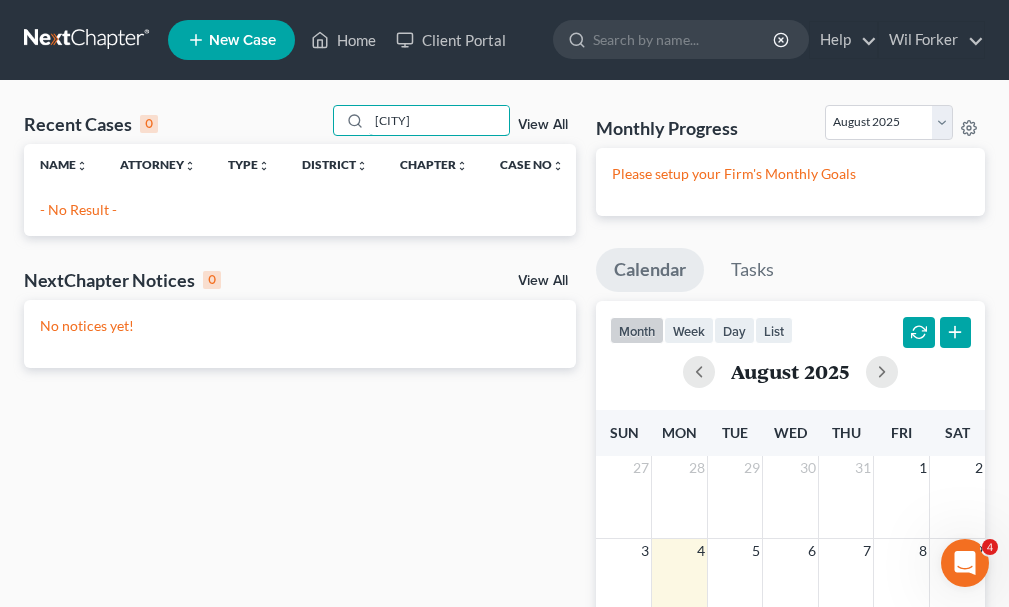 type on "[CITY]" 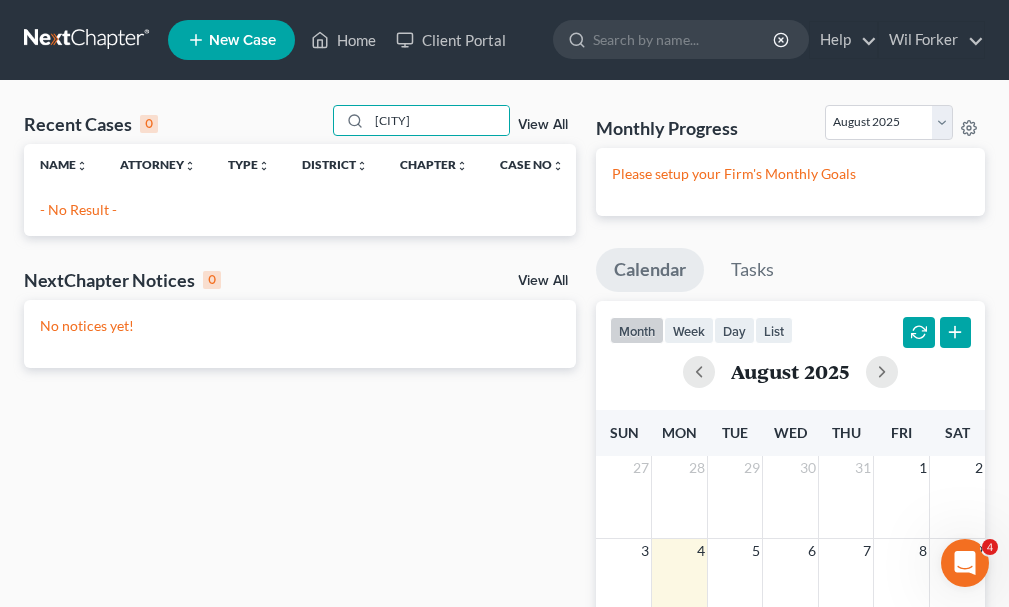 click on "New Case" at bounding box center [242, 40] 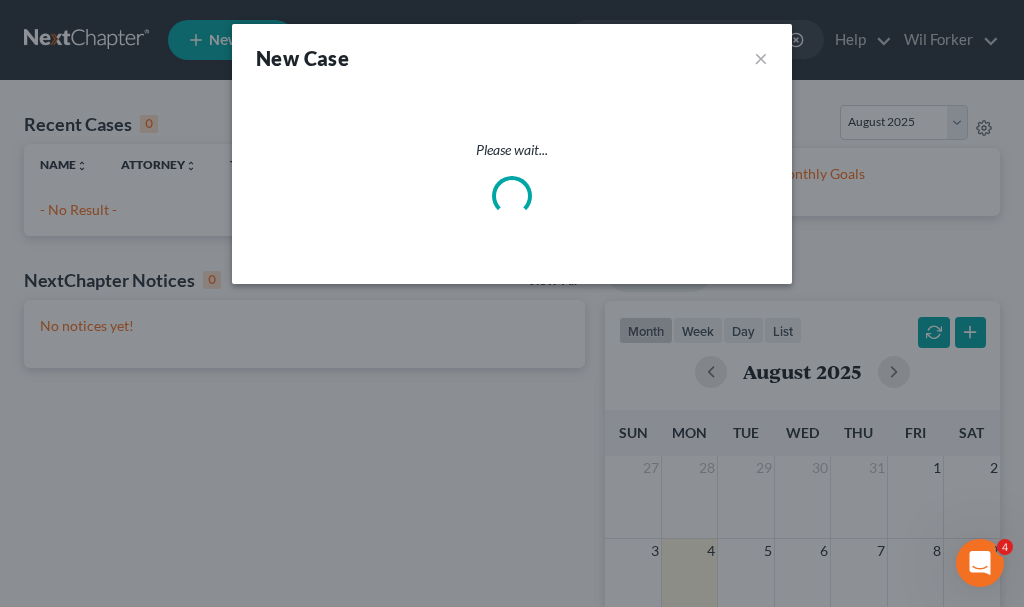 select on "29" 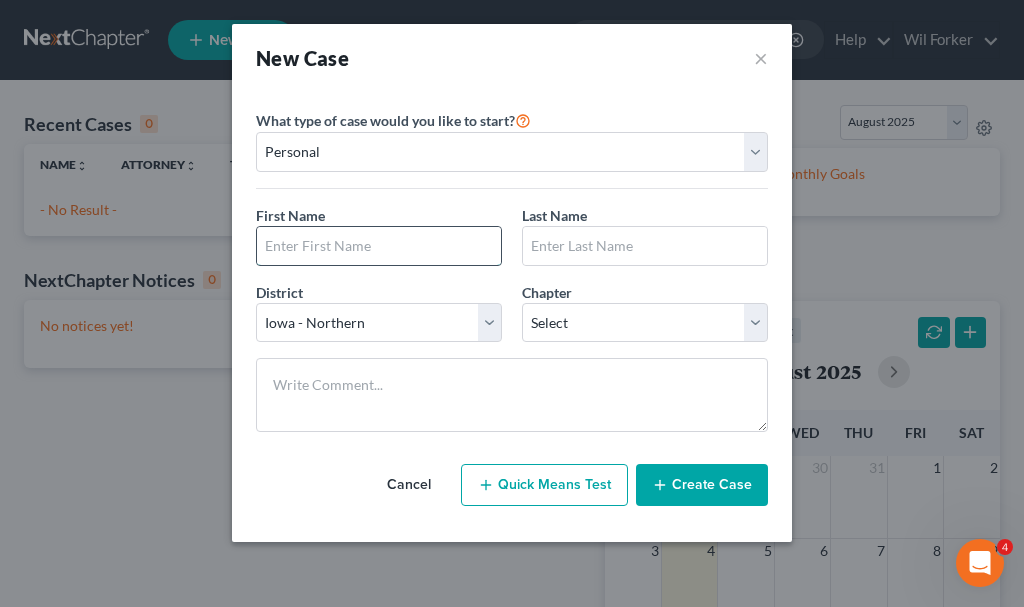 click at bounding box center (379, 246) 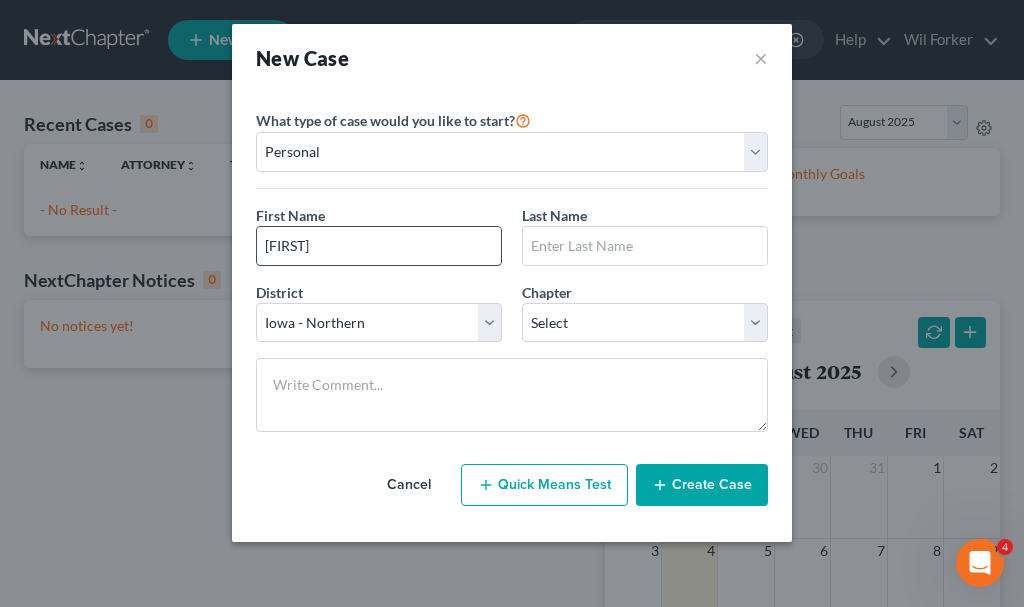 type on "[FIRST]" 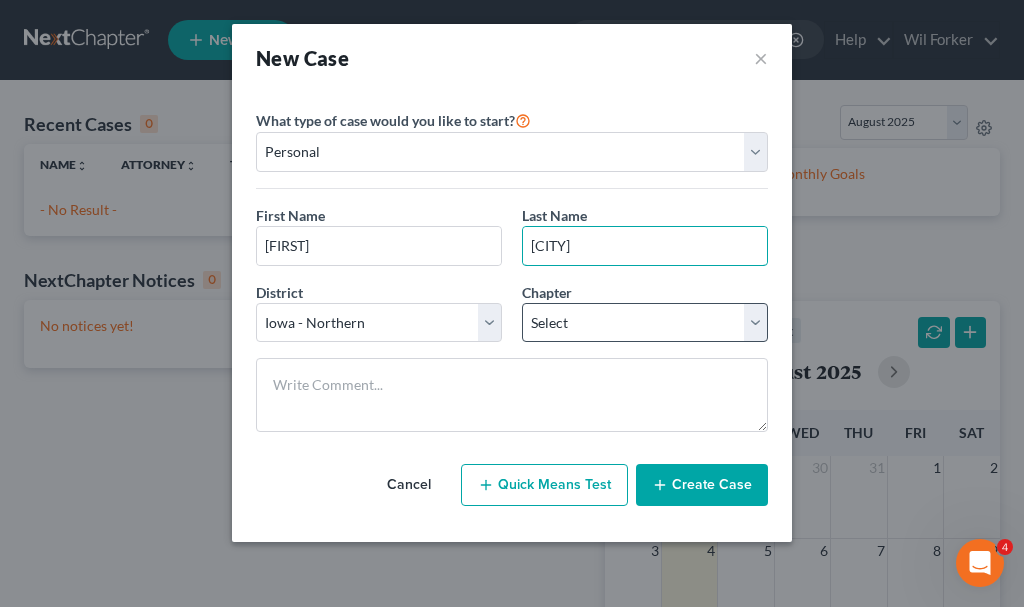 type on "[CITY]" 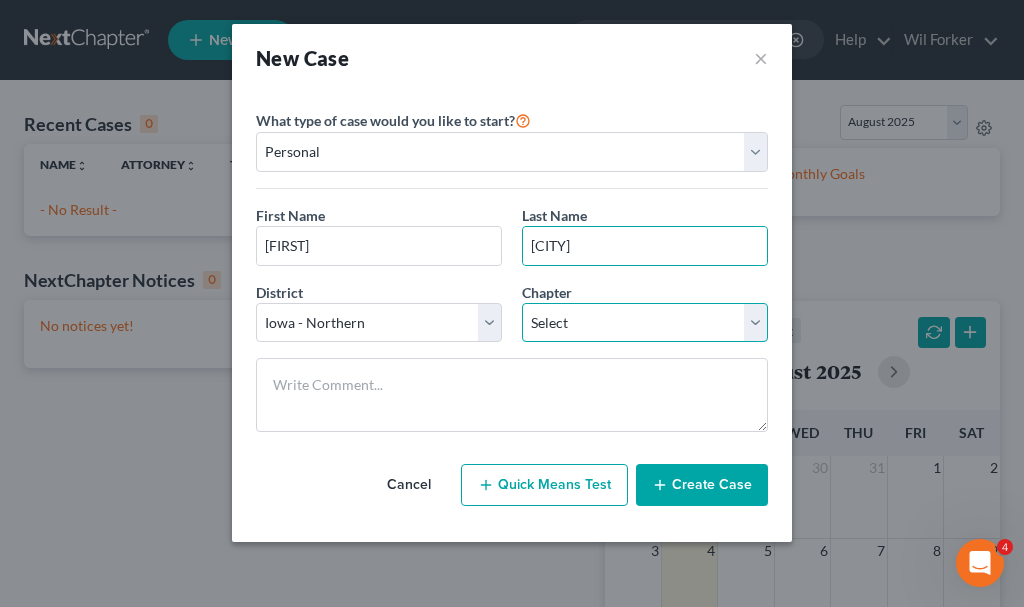 click on "Select 7 11 12 13" at bounding box center [645, 323] 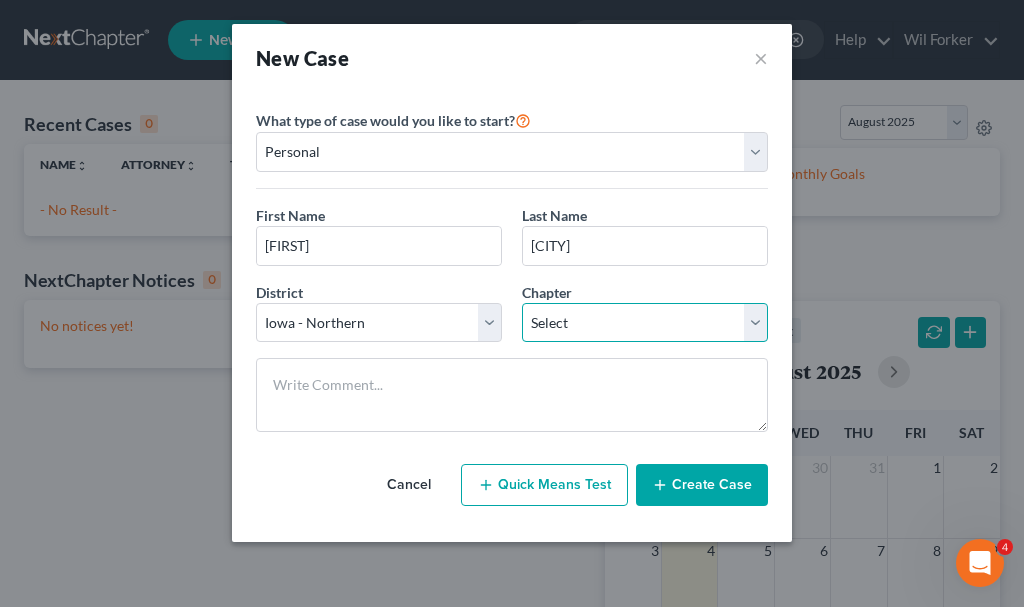 select on "0" 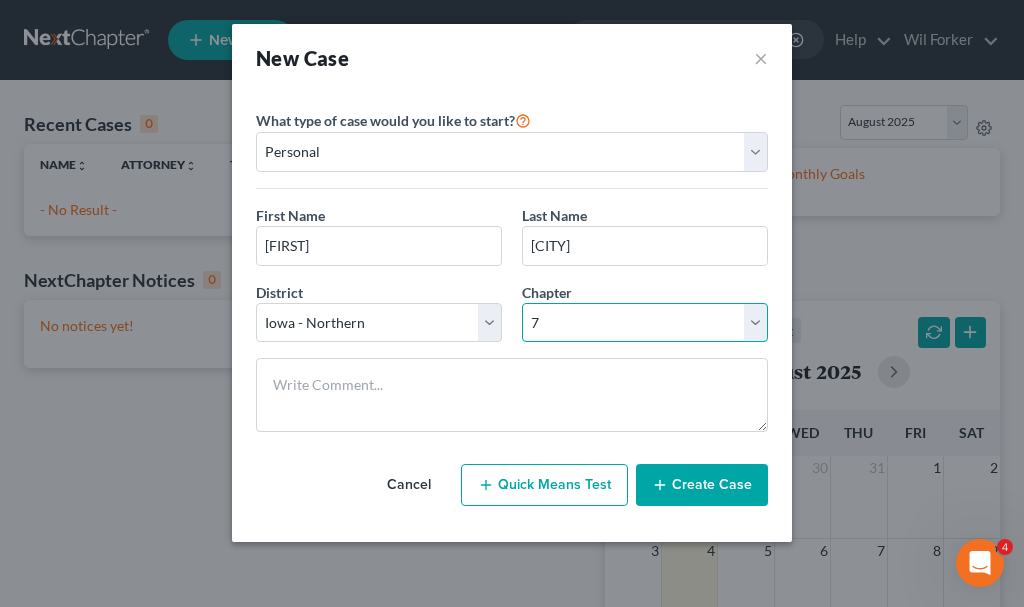 click on "Select 7 11 12 13" at bounding box center (645, 323) 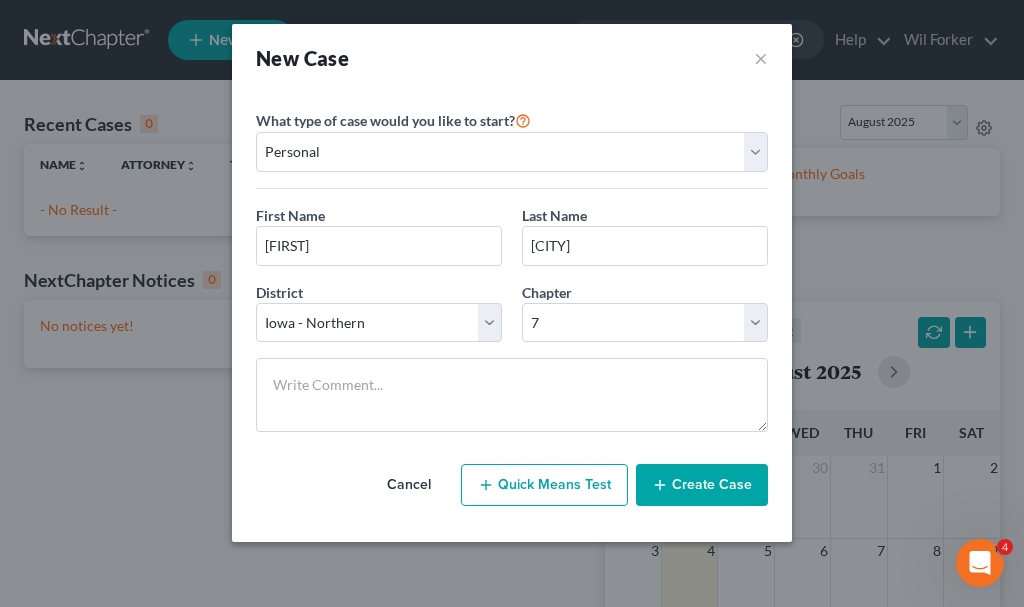 click on "Create Case" at bounding box center [702, 485] 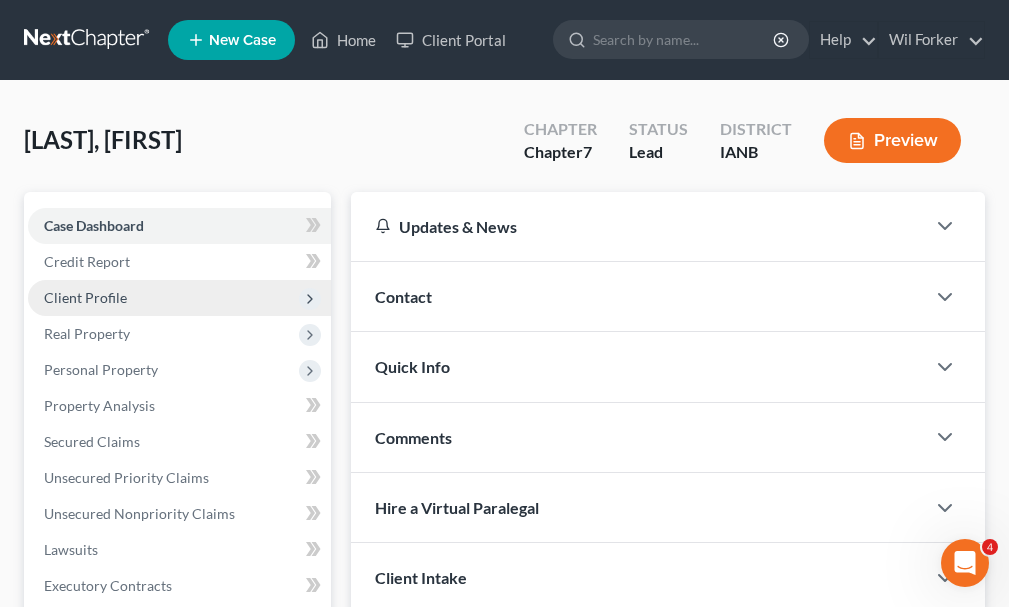 click on "Client Profile" at bounding box center (85, 297) 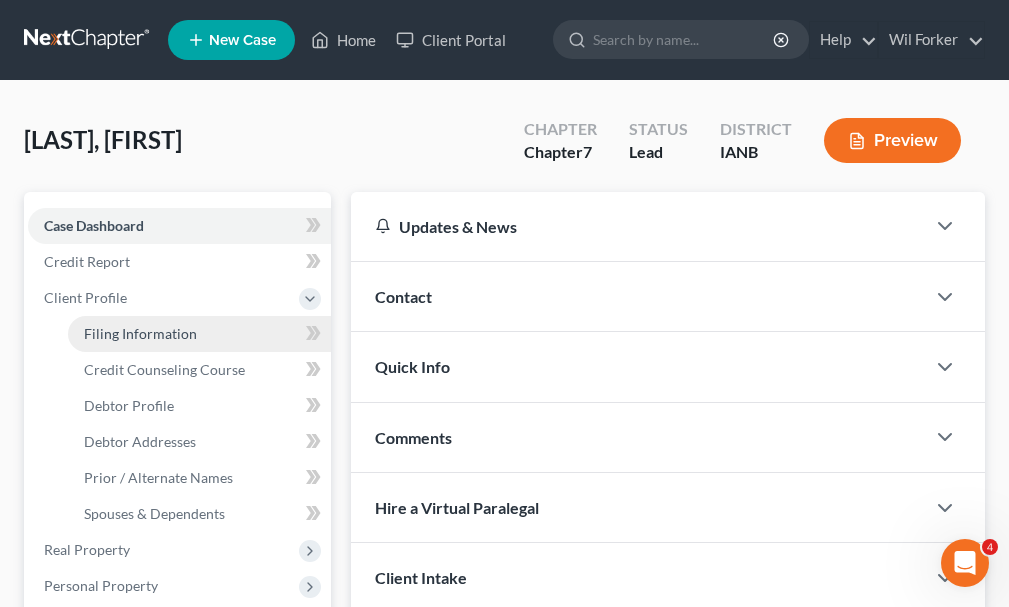 click on "Filing Information" at bounding box center (140, 333) 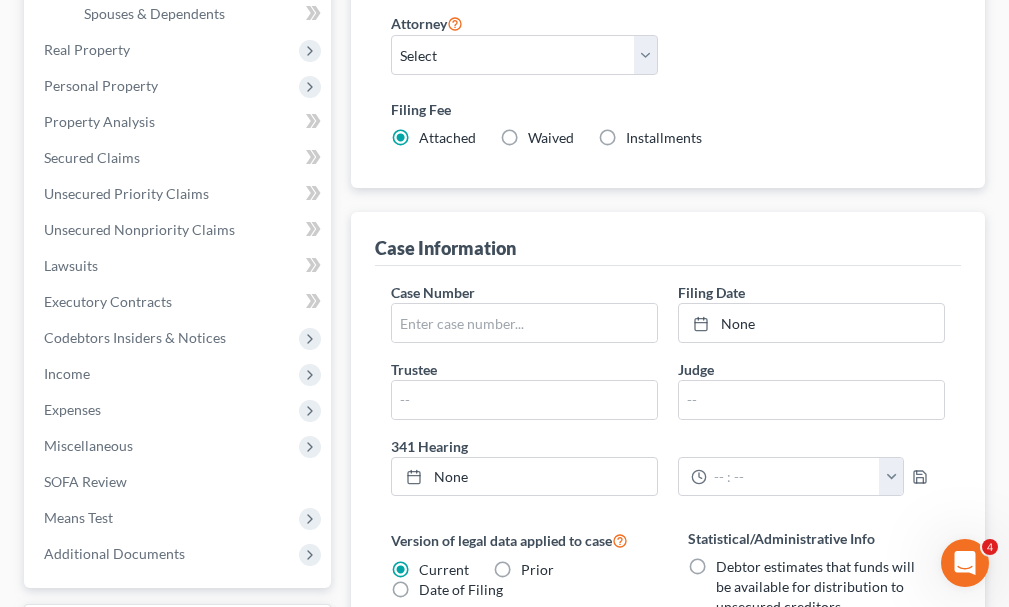 scroll, scrollTop: 0, scrollLeft: 0, axis: both 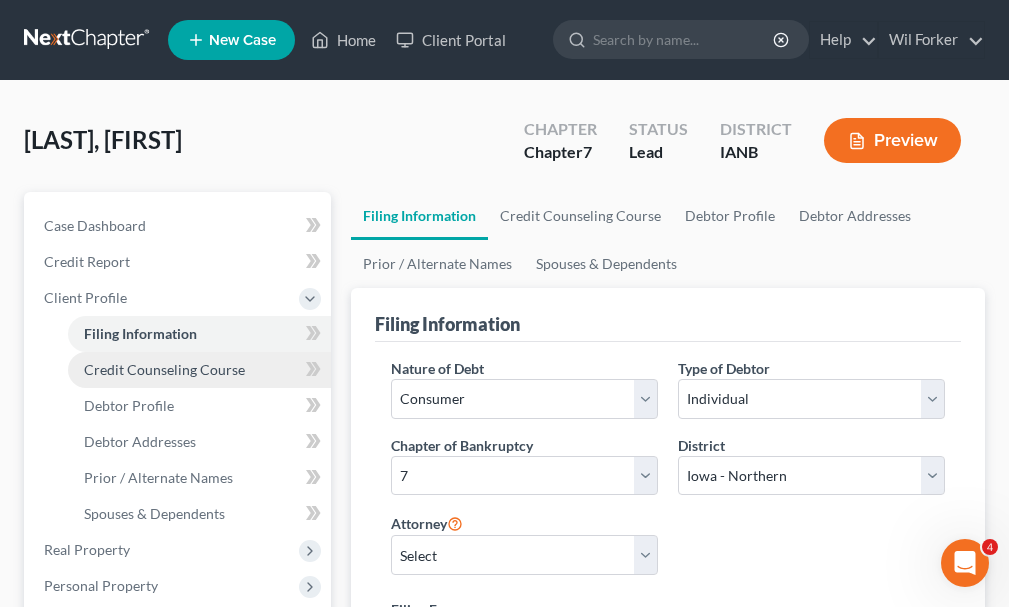 click on "Credit Counseling Course" at bounding box center (164, 369) 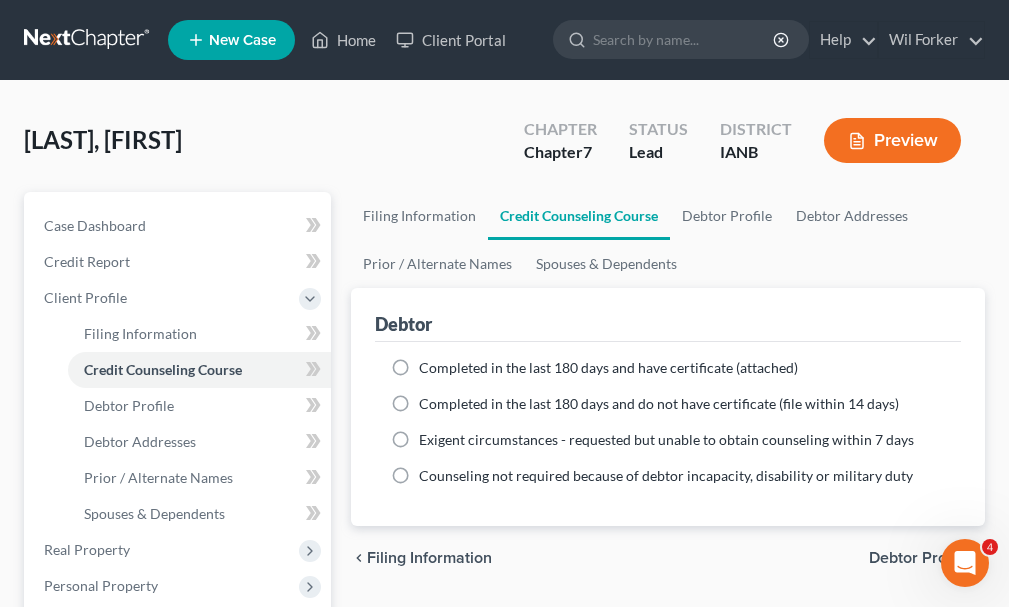 click on "Completed in the last 180 days and have certificate (attached)" at bounding box center [608, 368] 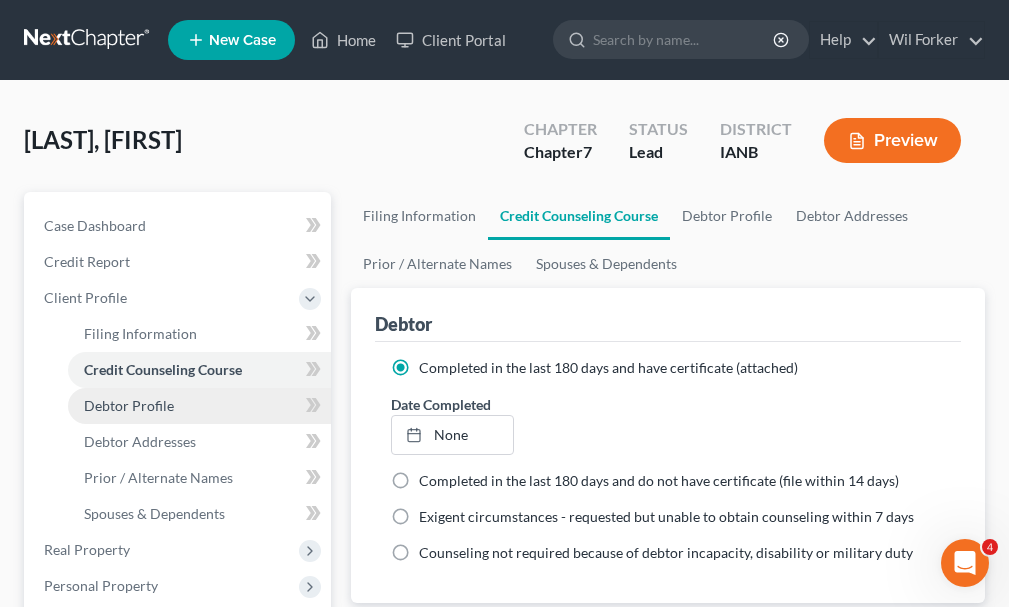 click on "Debtor Profile" at bounding box center [129, 405] 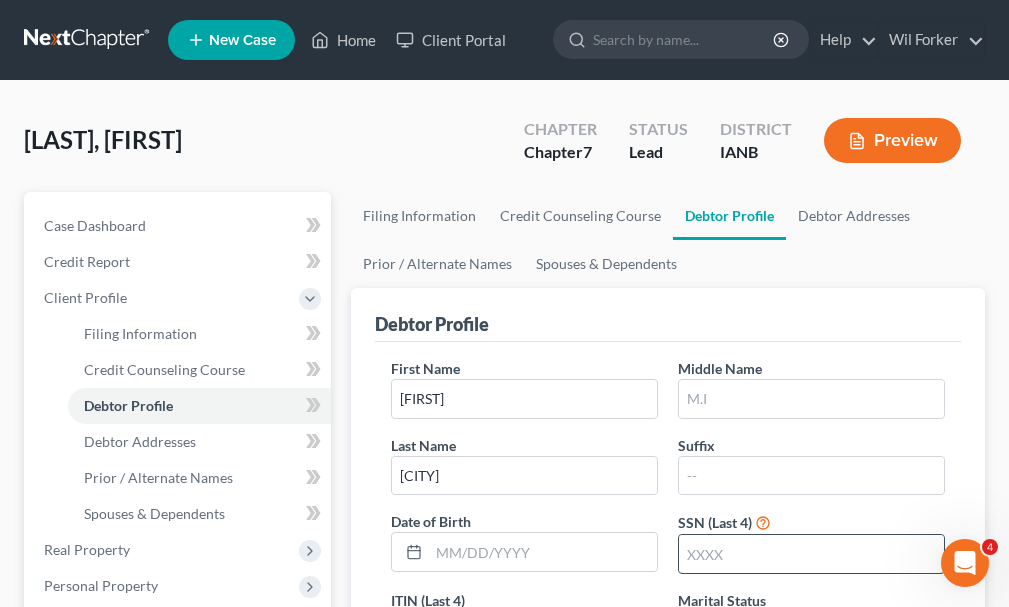 click at bounding box center (811, 554) 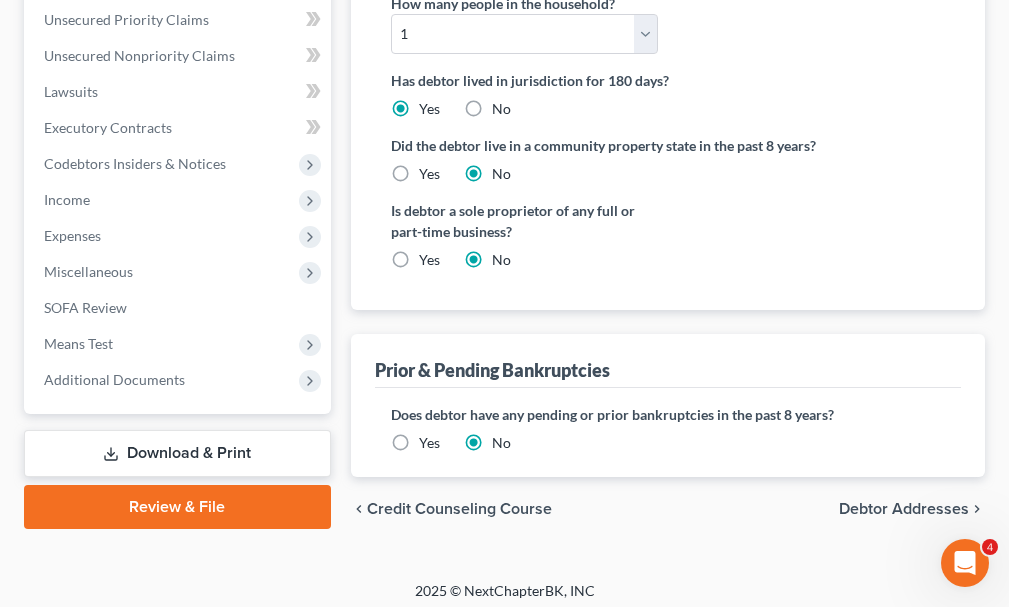 scroll, scrollTop: 684, scrollLeft: 0, axis: vertical 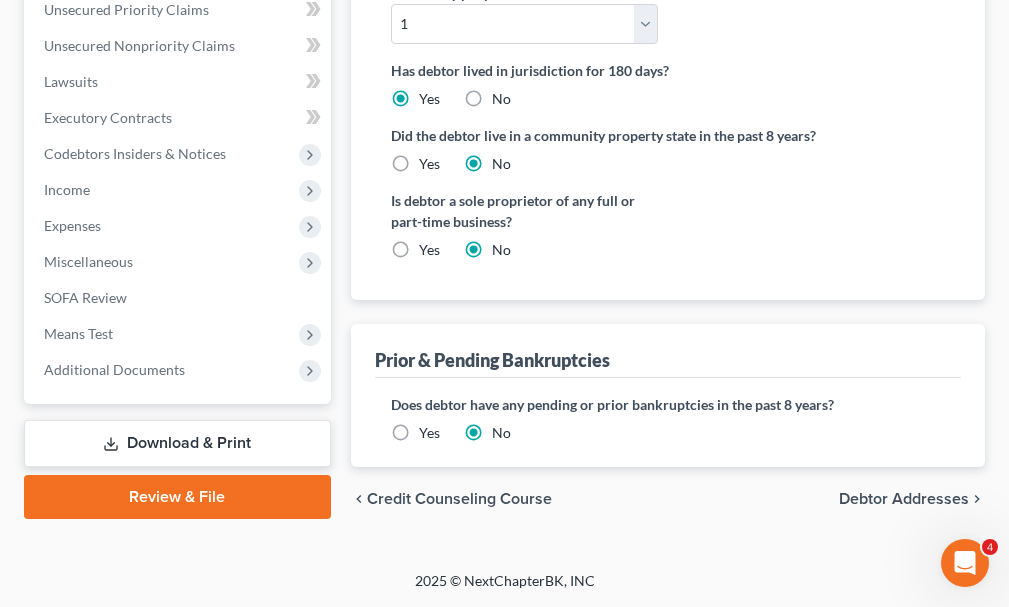 type on "2461" 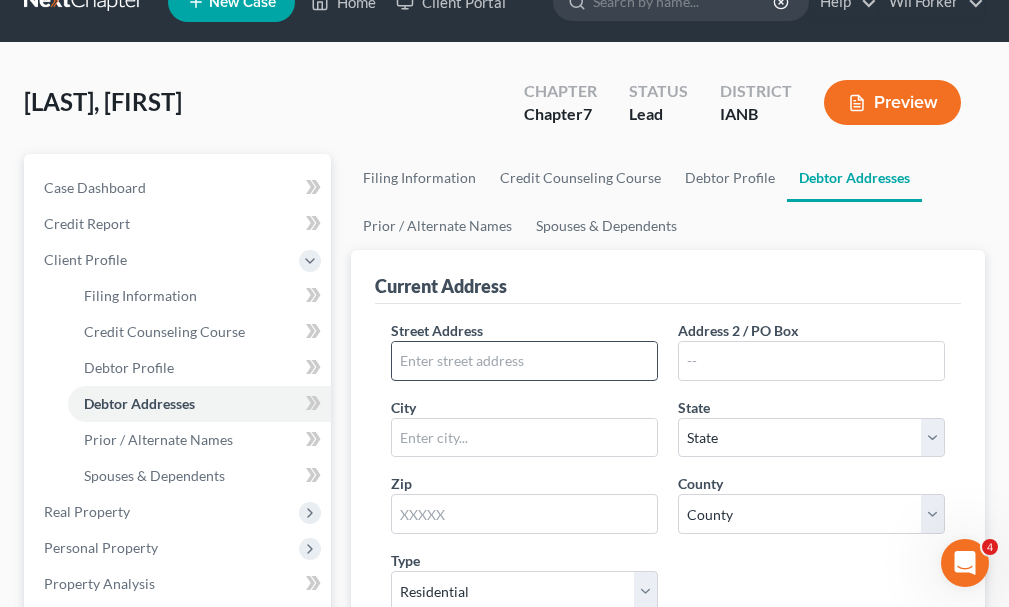 scroll, scrollTop: 0, scrollLeft: 0, axis: both 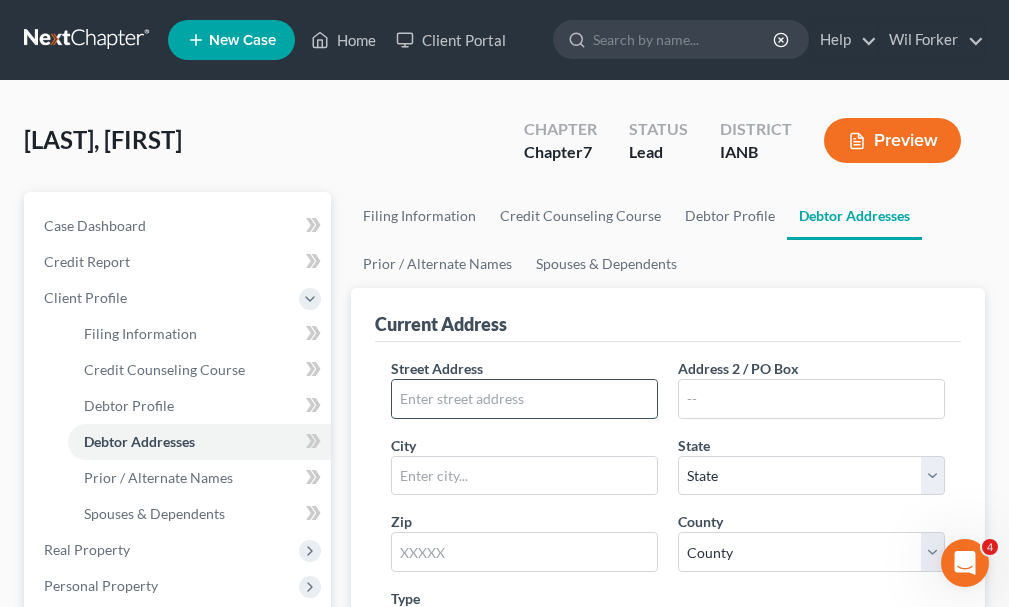 click at bounding box center (524, 399) 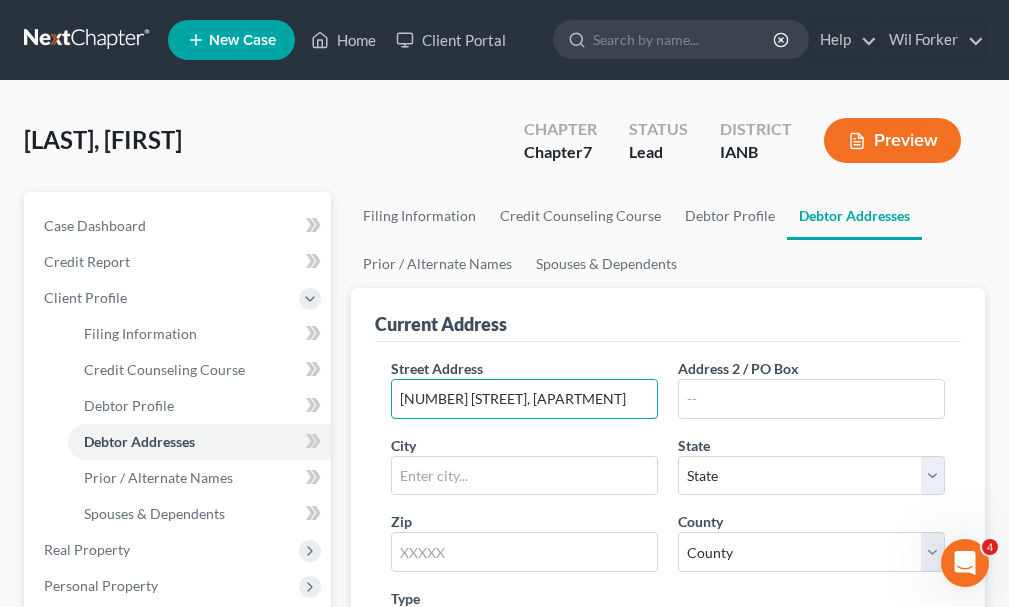 type on "[NUMBER] [STREET], [APARTMENT]" 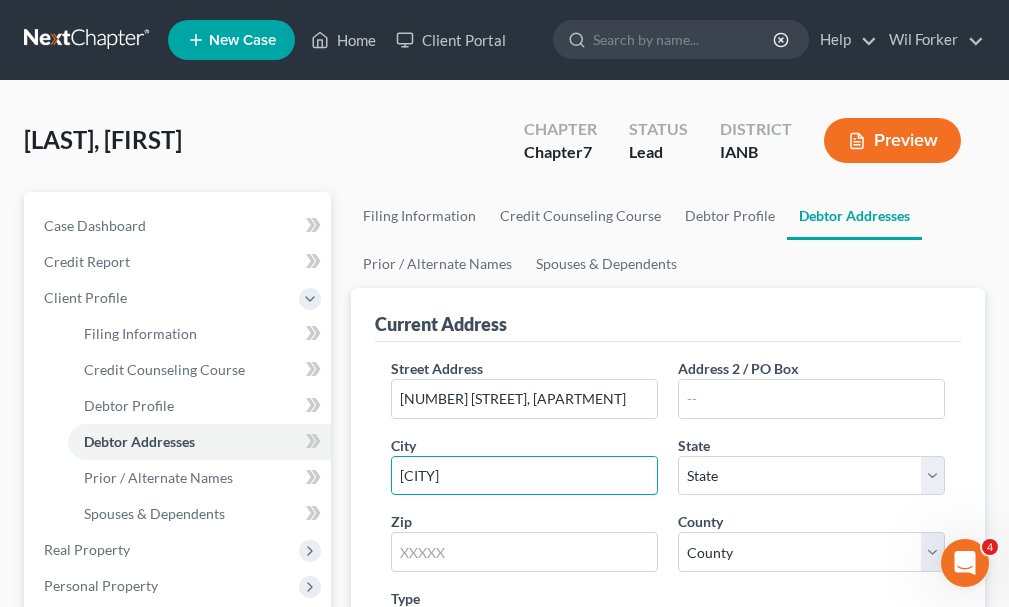 type on "[CITY]" 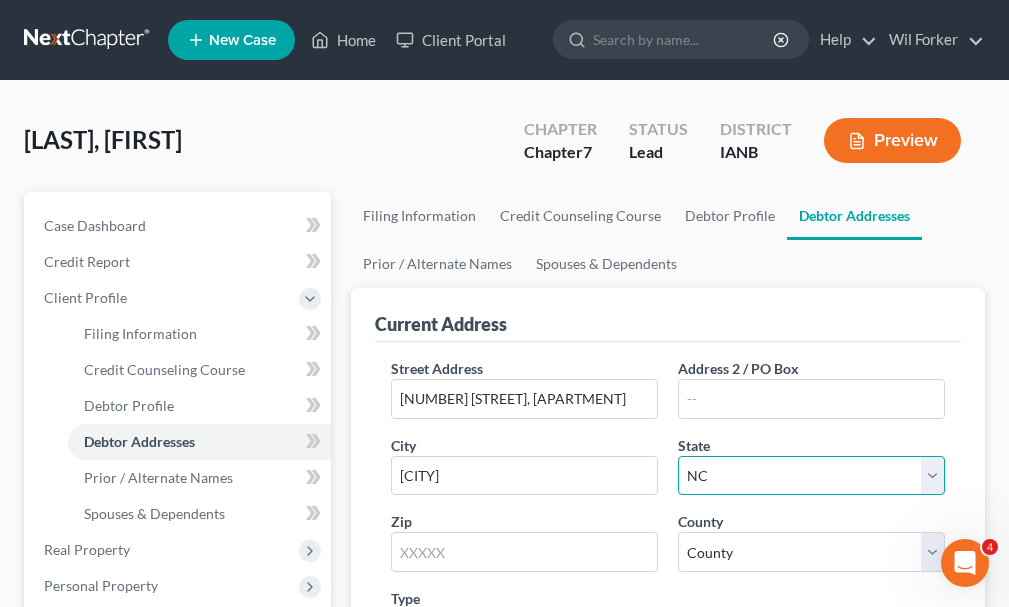 select on "30" 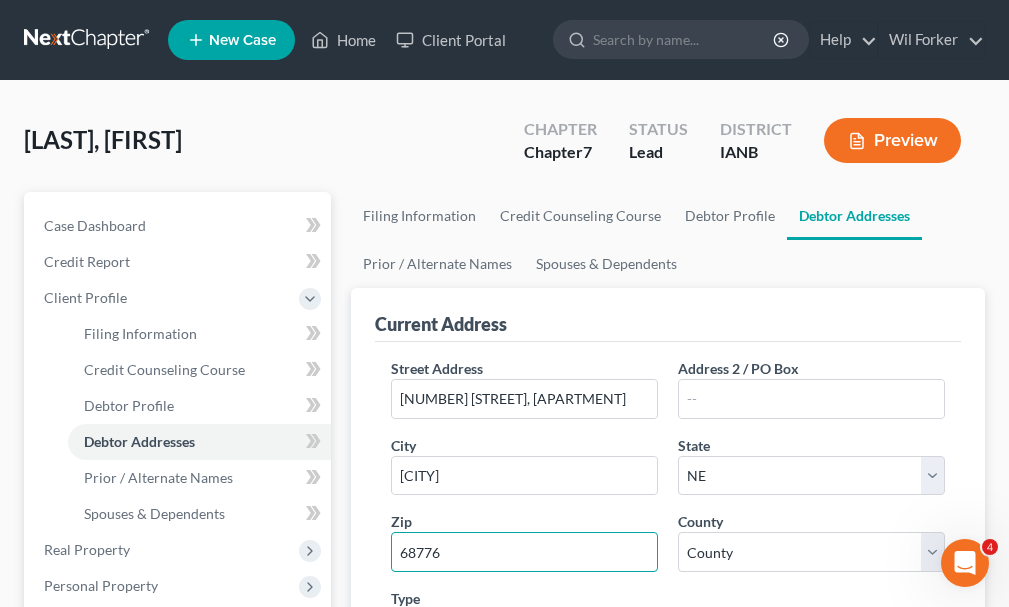 type on "68776" 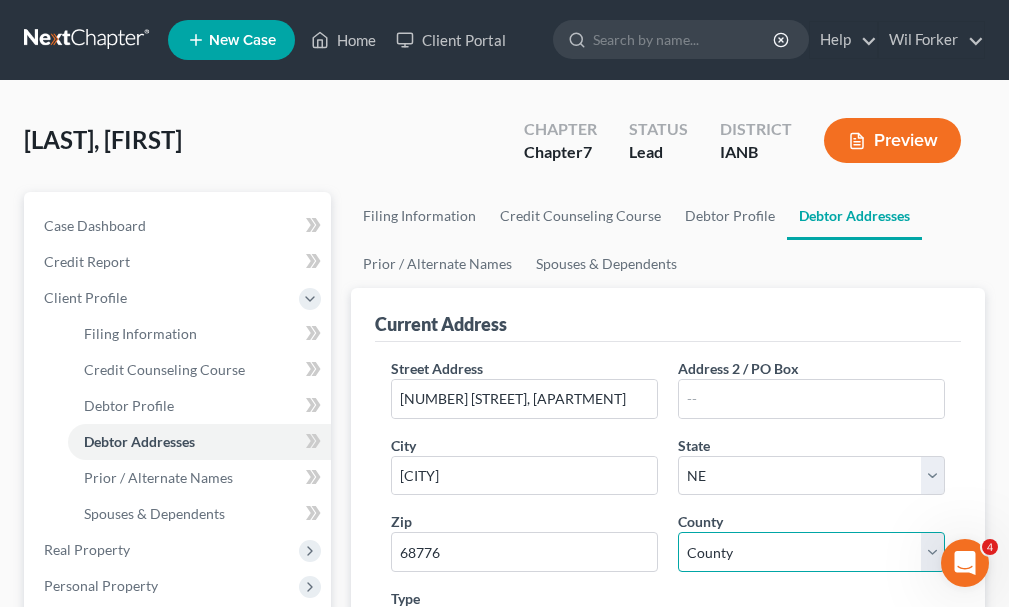 select on "21" 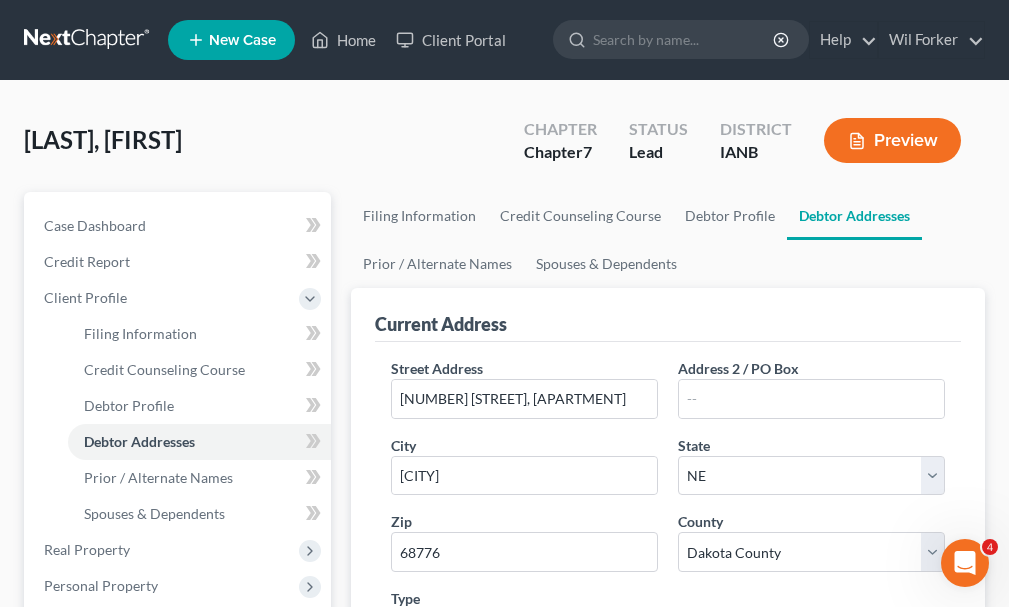 scroll, scrollTop: 326, scrollLeft: 0, axis: vertical 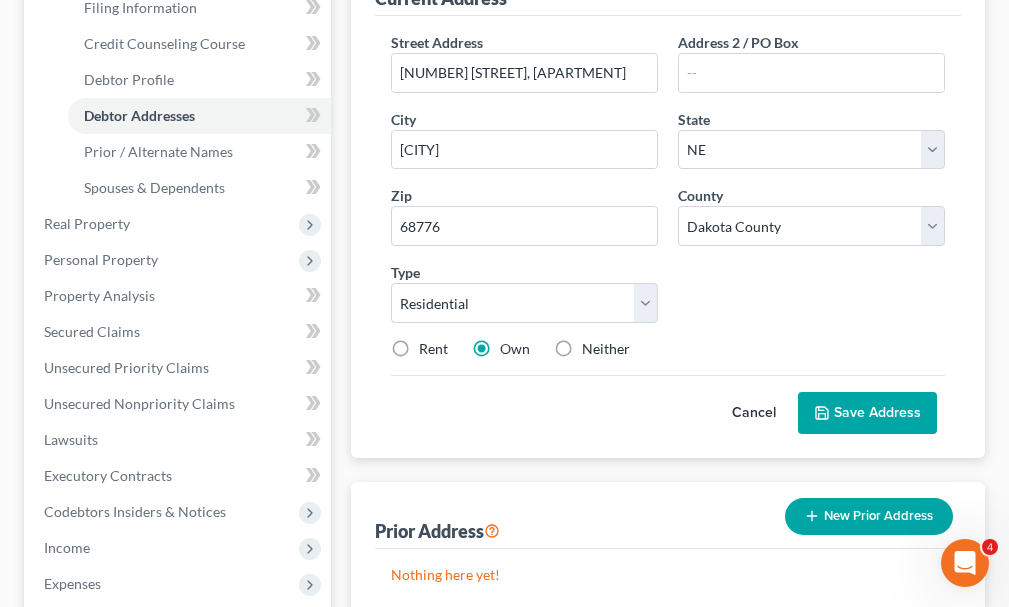 click on "Rent" at bounding box center [433, 349] 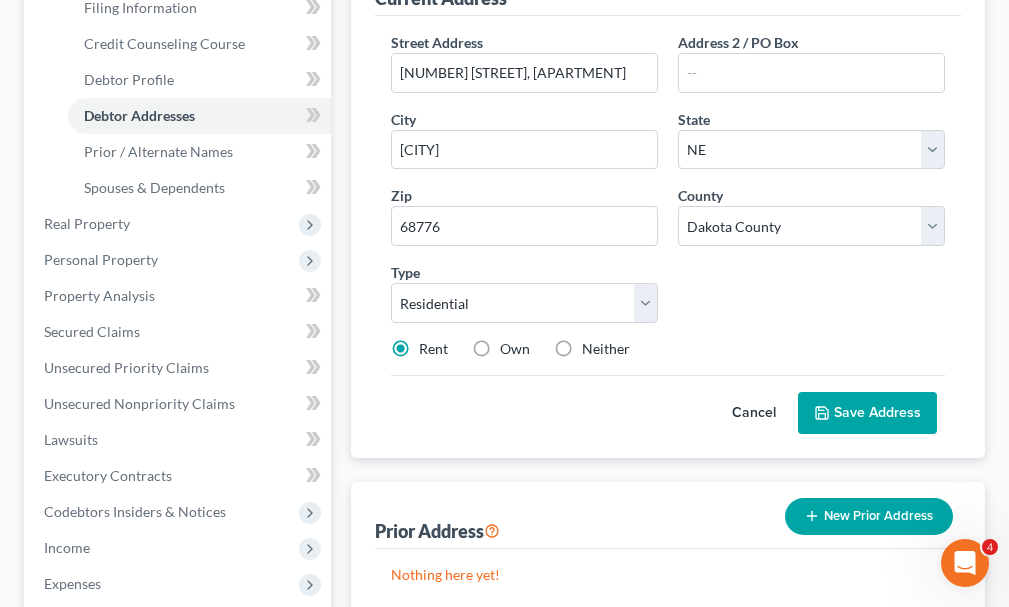 click on "Save Address" at bounding box center [867, 413] 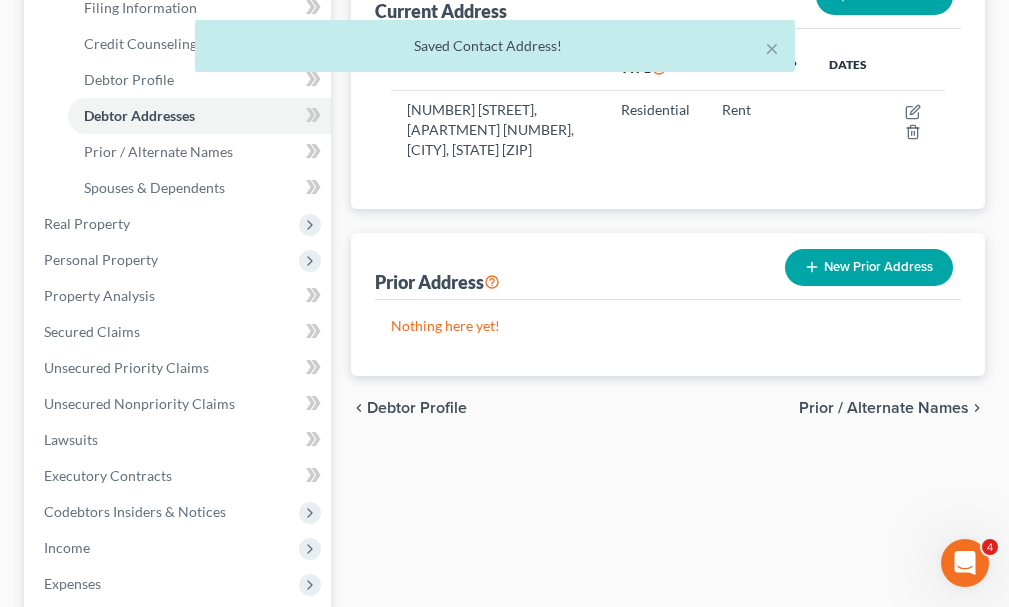 click on "× Saved Contact Address!" at bounding box center (494, 51) 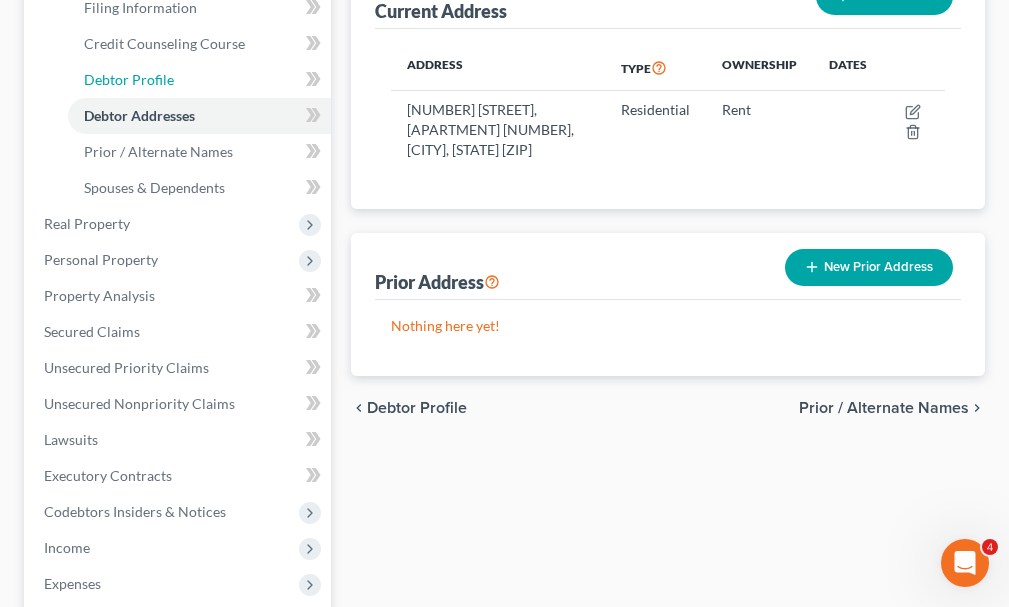 click on "Debtor Profile" at bounding box center [129, 79] 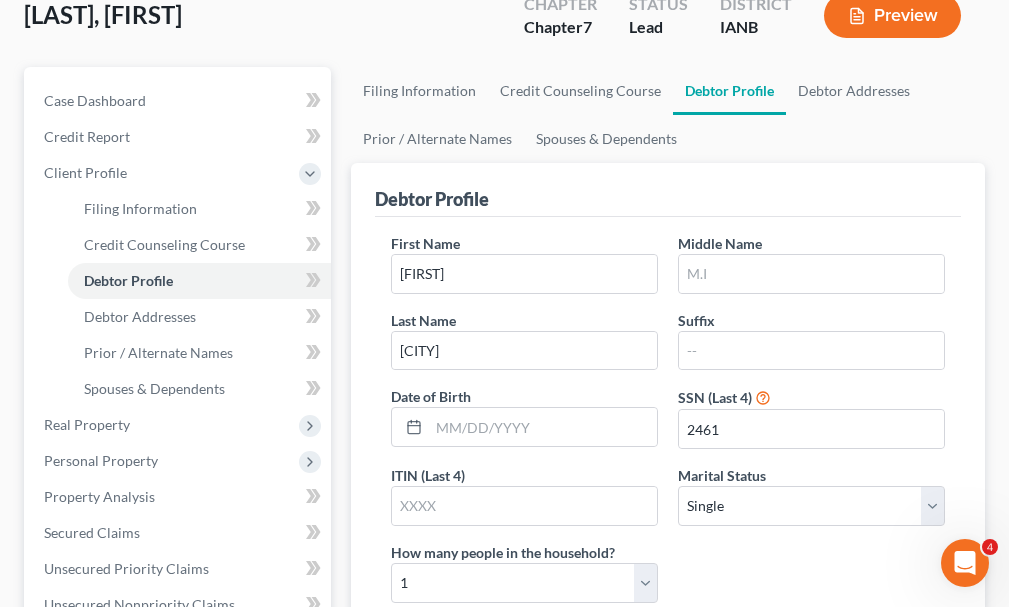 scroll, scrollTop: 84, scrollLeft: 0, axis: vertical 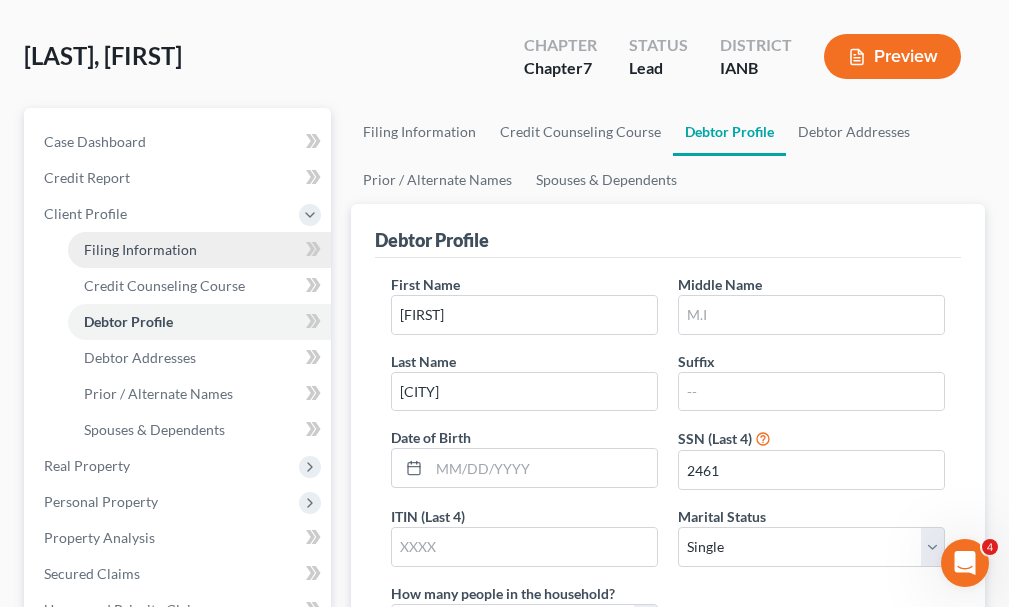 click on "Filing Information" at bounding box center (140, 249) 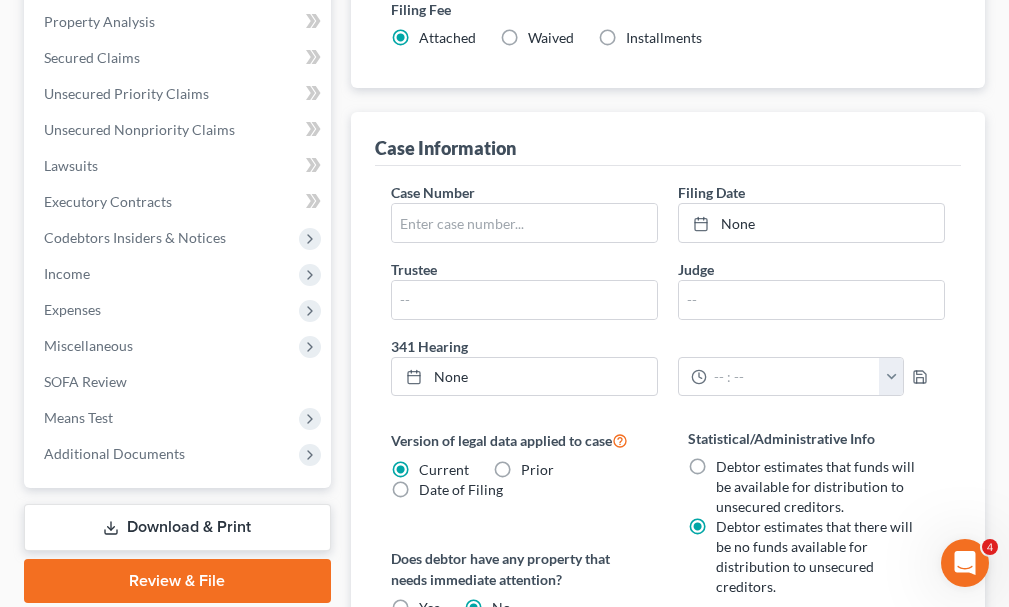 scroll, scrollTop: 1200, scrollLeft: 0, axis: vertical 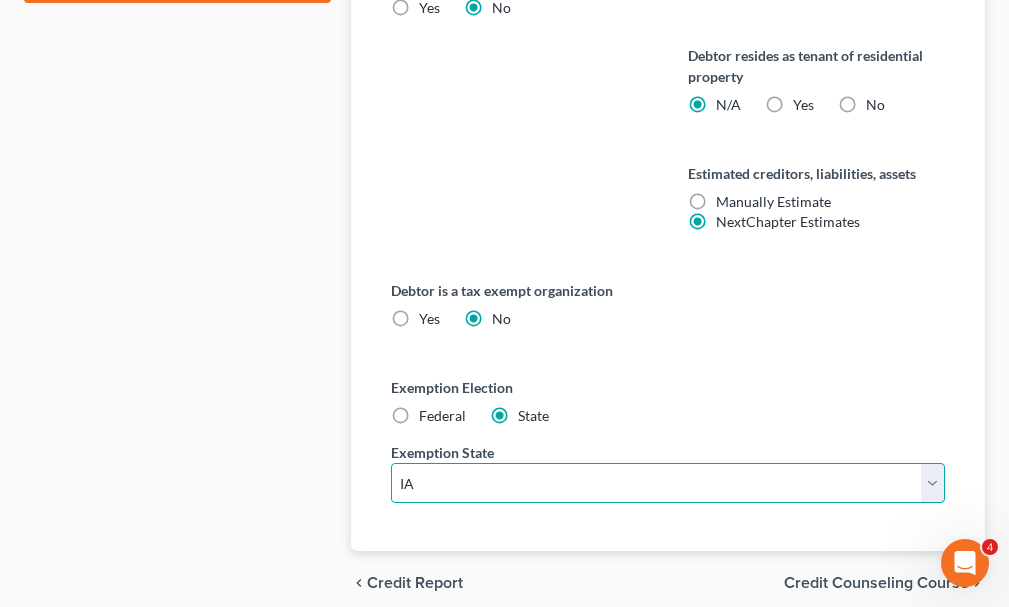click on "State AL AK AR AZ CA CO CT DE DC FL GA GU HI ID IL IN IA KS KY LA ME MD MA MI MN MS MO MT NC ND NE NV NH NJ NM NY OH OK OR PA PR RI SC SD TN TX UT VI VA VT WA WV WI WY" at bounding box center (668, 483) 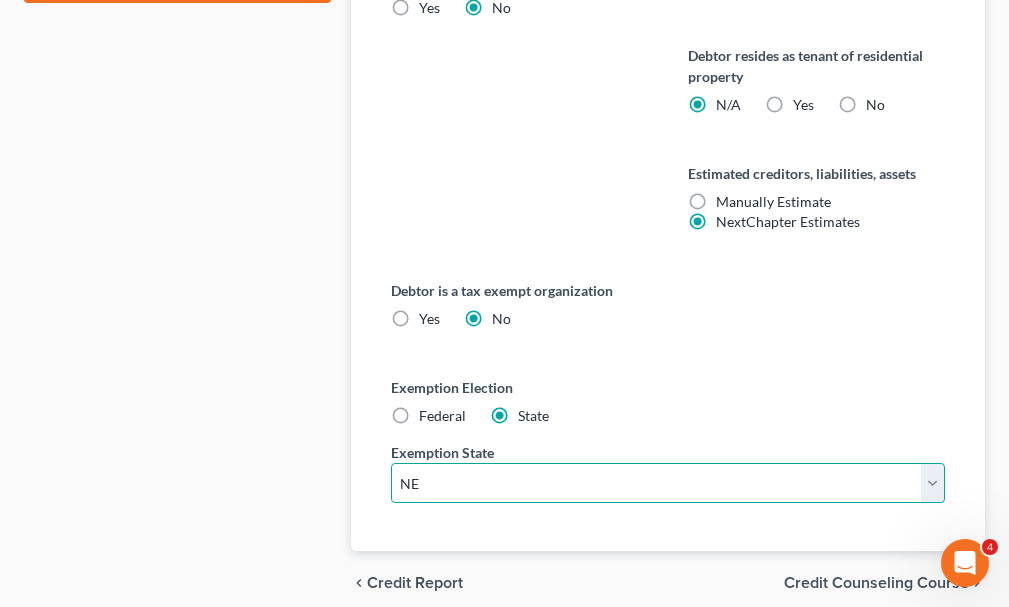 click on "State AL AK AR AZ CA CO CT DE DC FL GA GU HI ID IL IN IA KS KY LA ME MD MA MI MN MS MO MT NC ND NE NV NH NJ NM NY OH OK OR PA PR RI SC SD TN TX UT VI VA VT WA WV WI WY" at bounding box center [668, 483] 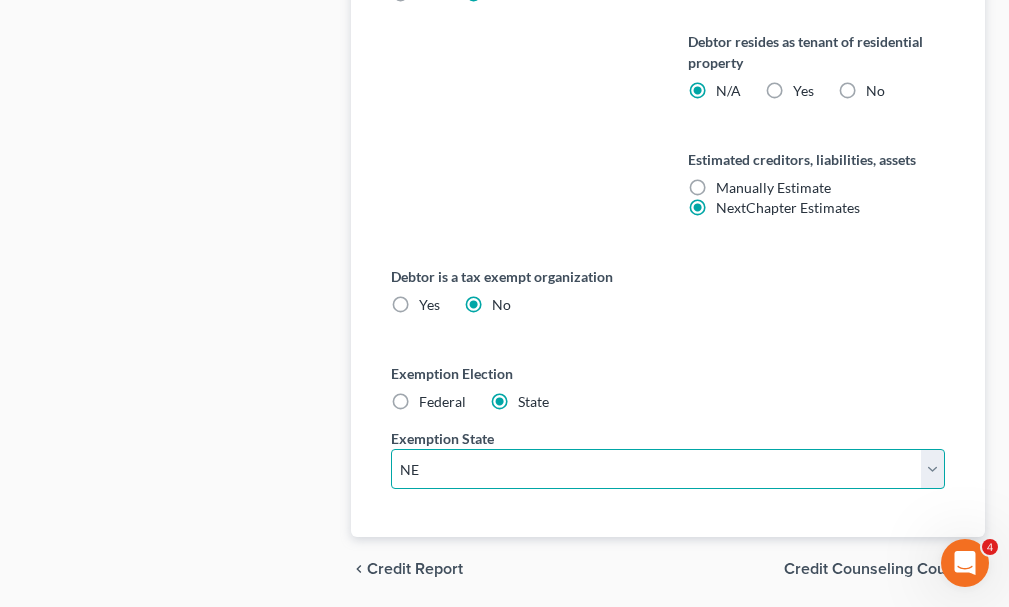 scroll, scrollTop: 1284, scrollLeft: 0, axis: vertical 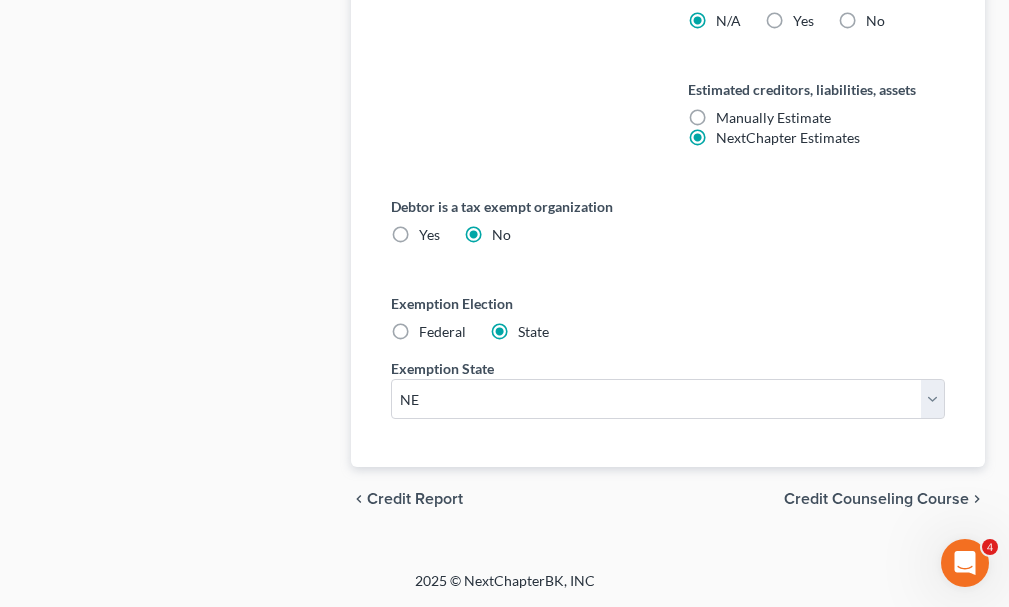 click on "Credit Counseling Course" at bounding box center (876, 499) 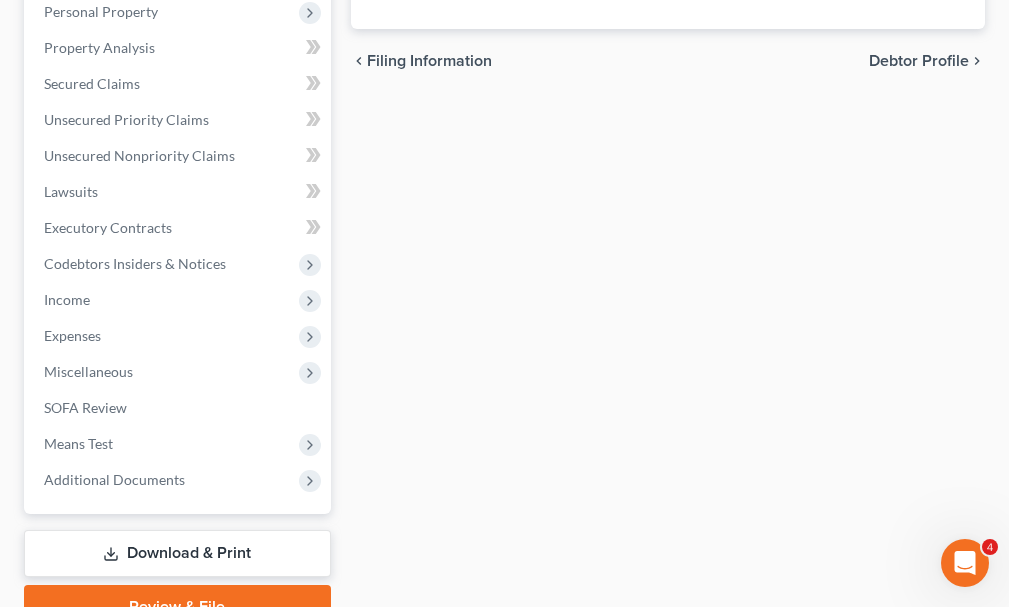 scroll, scrollTop: 600, scrollLeft: 0, axis: vertical 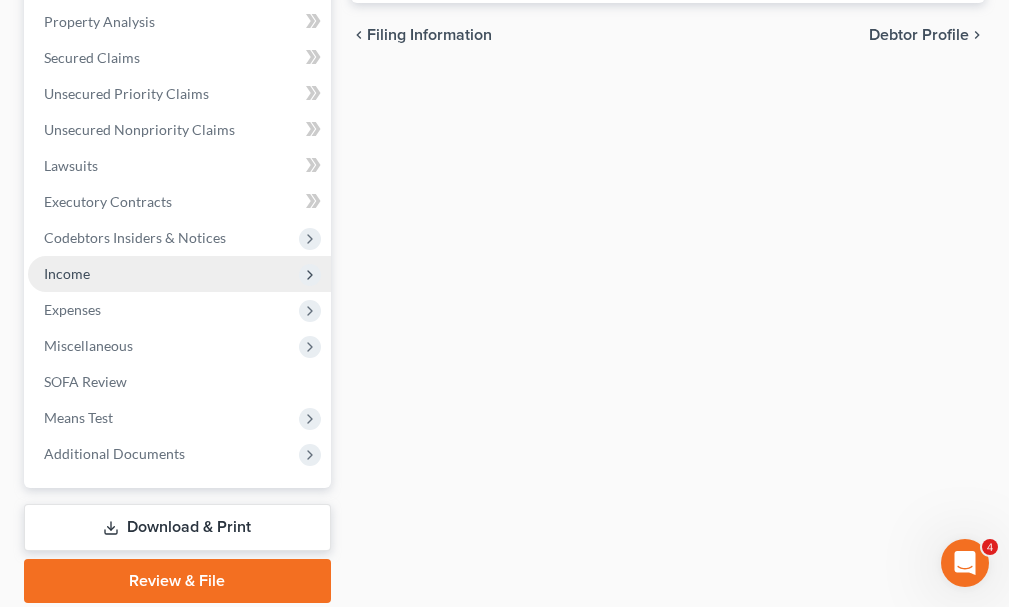 click on "Income" at bounding box center [67, 273] 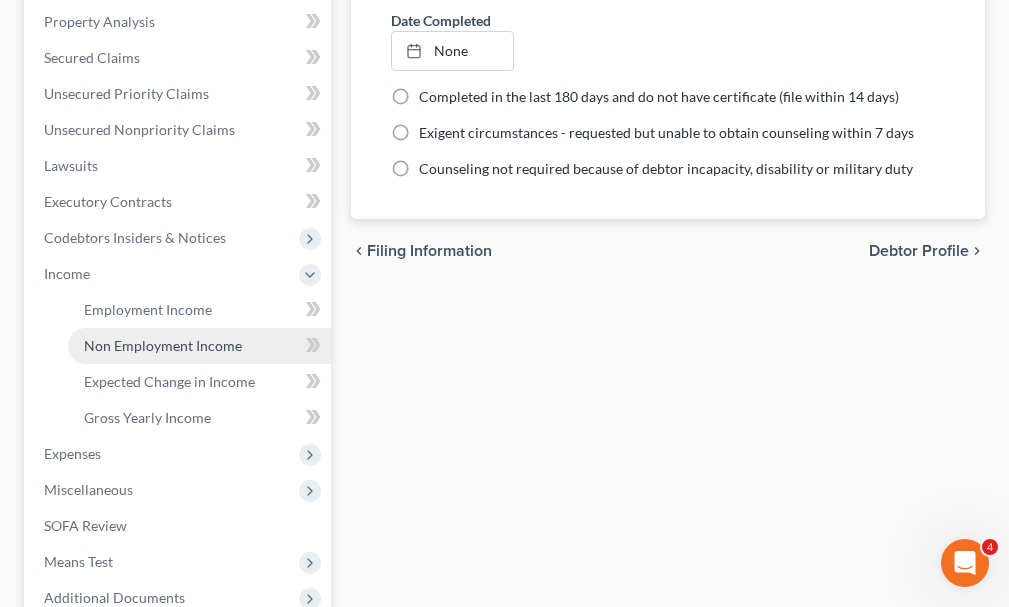click on "Non Employment Income" at bounding box center [163, 345] 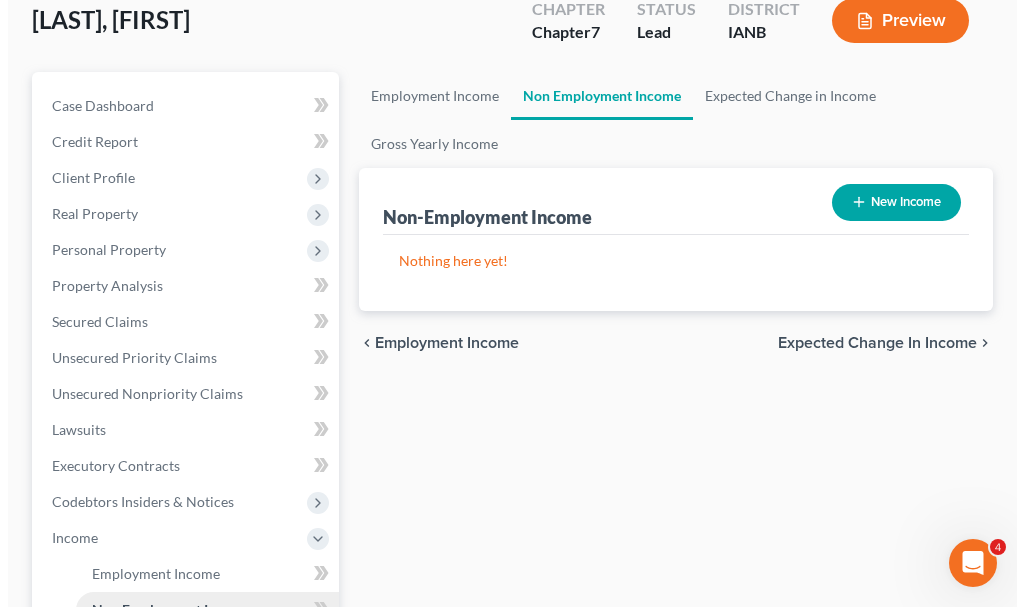 scroll, scrollTop: 0, scrollLeft: 0, axis: both 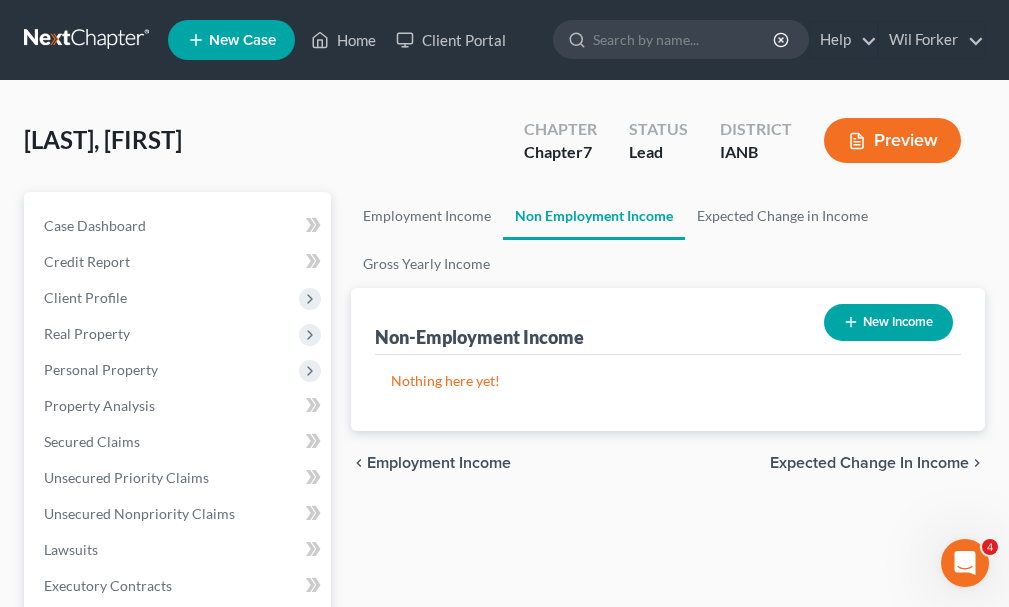 click on "New Income" at bounding box center (888, 322) 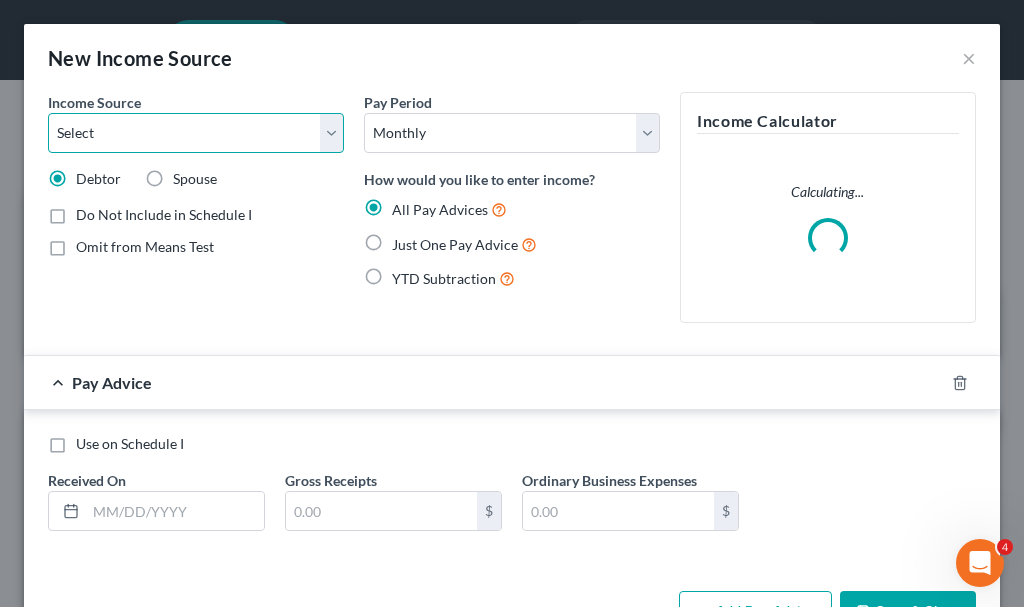 click on "Select Unemployment Disability (from employer) Pension Retirement Social Security / Social Security Disability Other Government Assistance Interests, Dividends or Royalties Child / Family Support Contributions to Household Property / Rental Business, Professional or Farm Alimony / Maintenance Payments Military Disability Benefits Other Monthly Income" at bounding box center (196, 133) 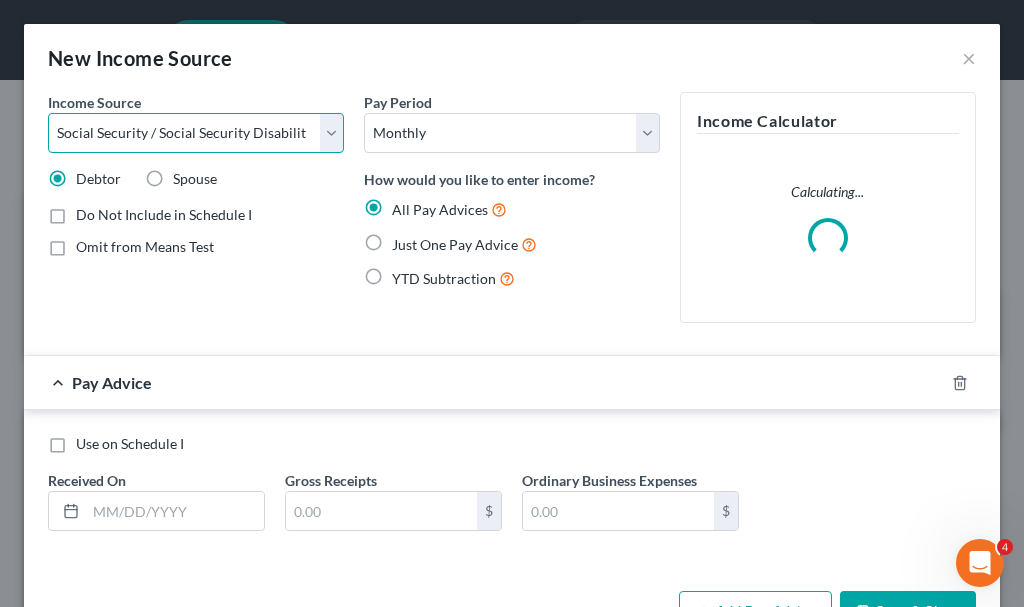 click on "Select Unemployment Disability (from employer) Pension Retirement Social Security / Social Security Disability Other Government Assistance Interests, Dividends or Royalties Child / Family Support Contributions to Household Property / Rental Business, Professional or Farm Alimony / Maintenance Payments Military Disability Benefits Other Monthly Income" at bounding box center [196, 133] 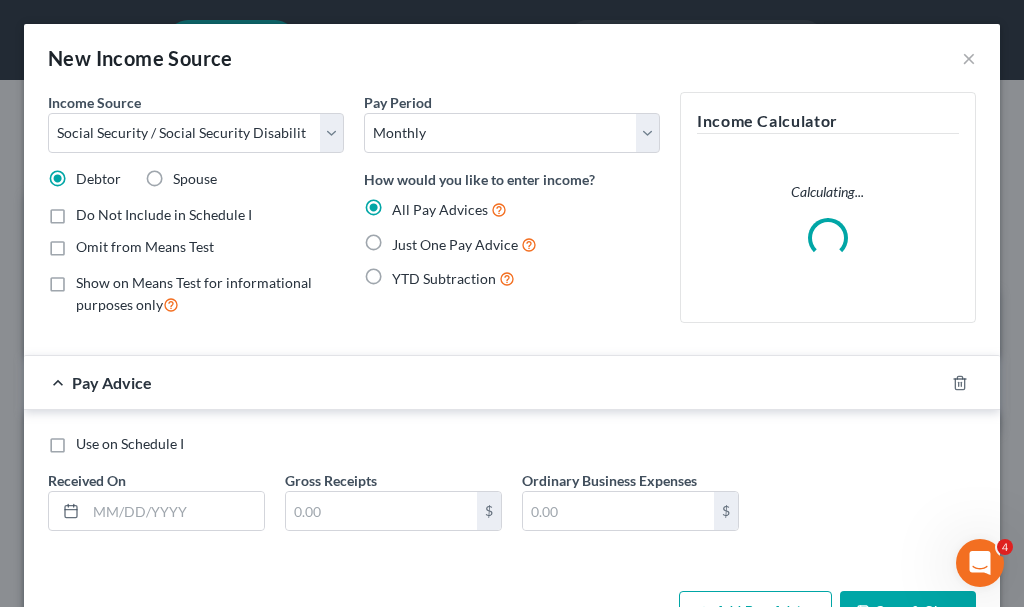 click on "Omit from Means Test" at bounding box center [145, 247] 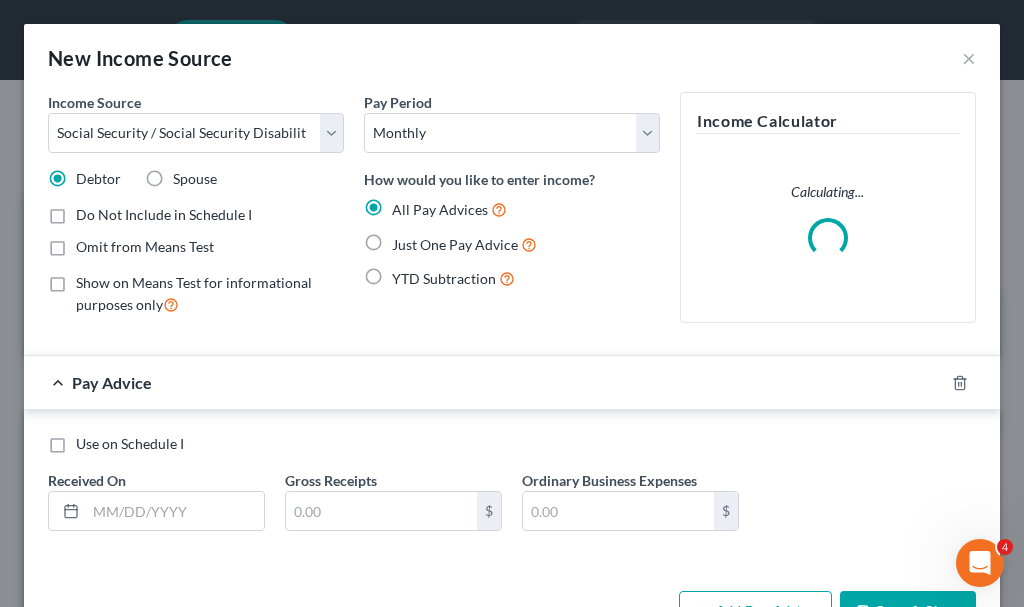 click on "Omit from Means Test" at bounding box center [90, 243] 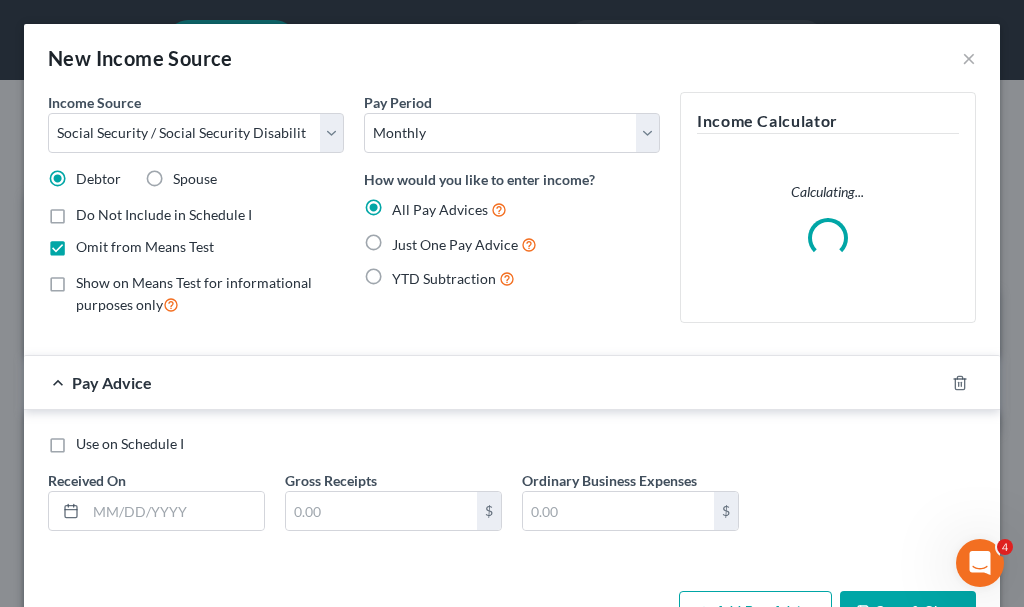 drag, startPoint x: 365, startPoint y: 242, endPoint x: 293, endPoint y: 328, distance: 112.1606 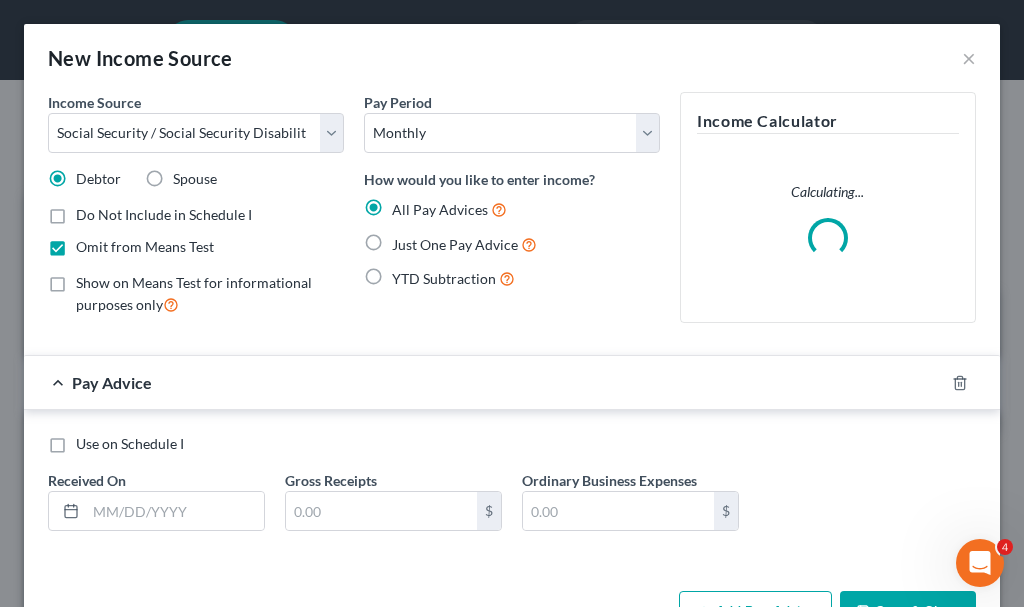 click on "Just One Pay Advice" at bounding box center (406, 239) 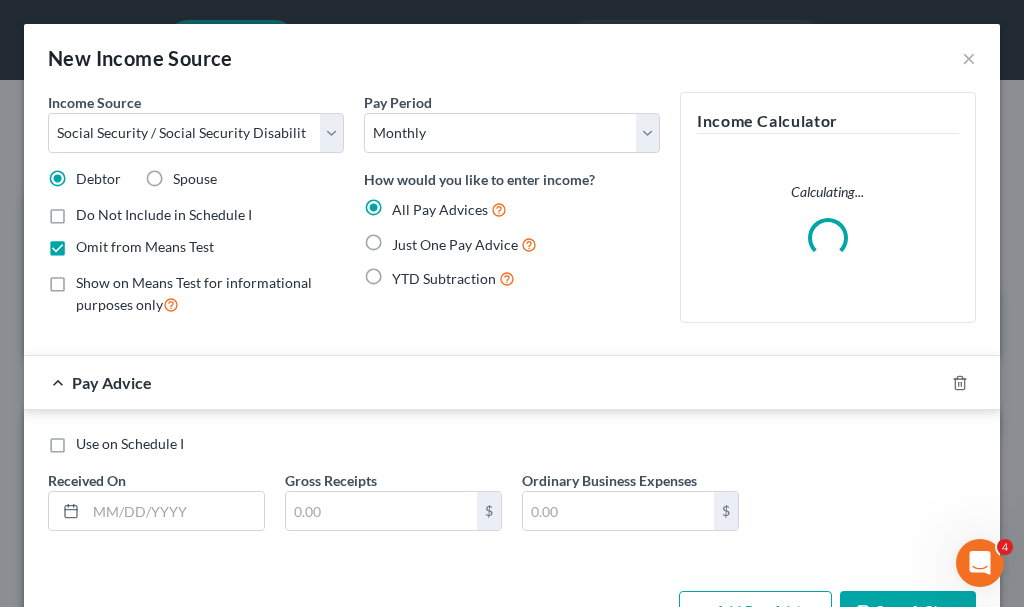 radio on "true" 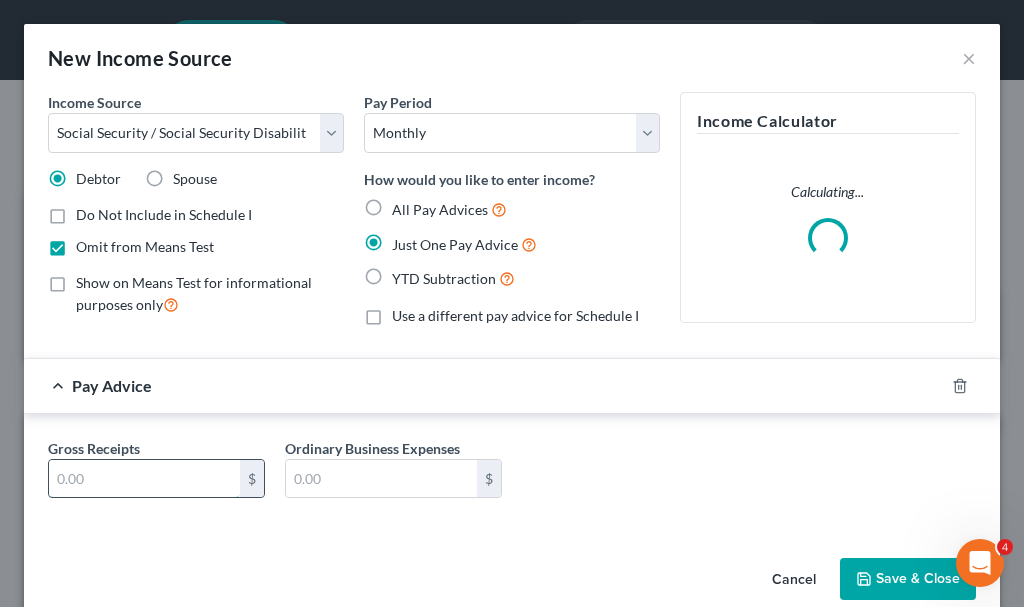 click at bounding box center (144, 479) 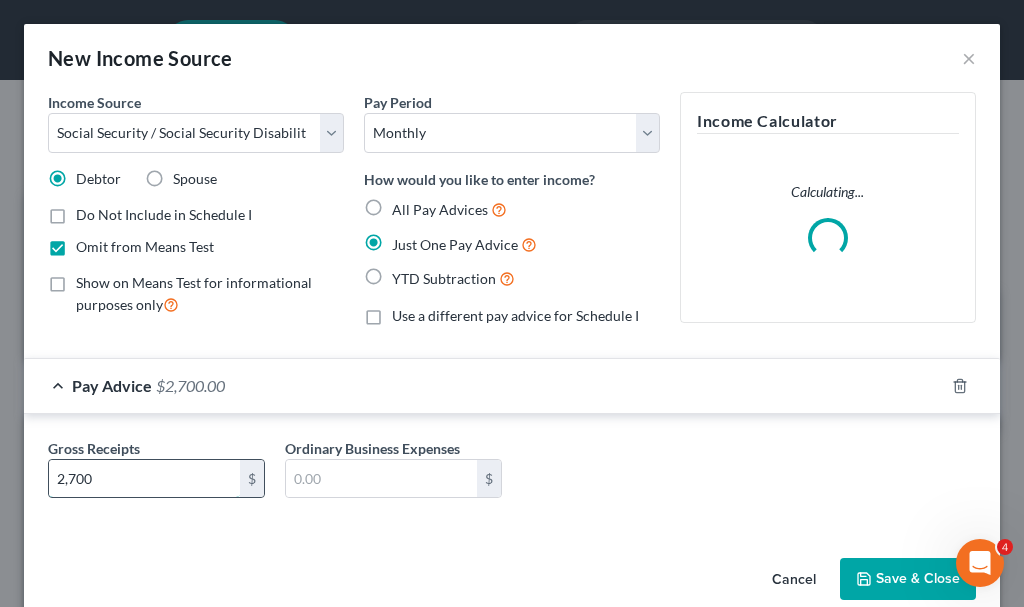 type on "2,700" 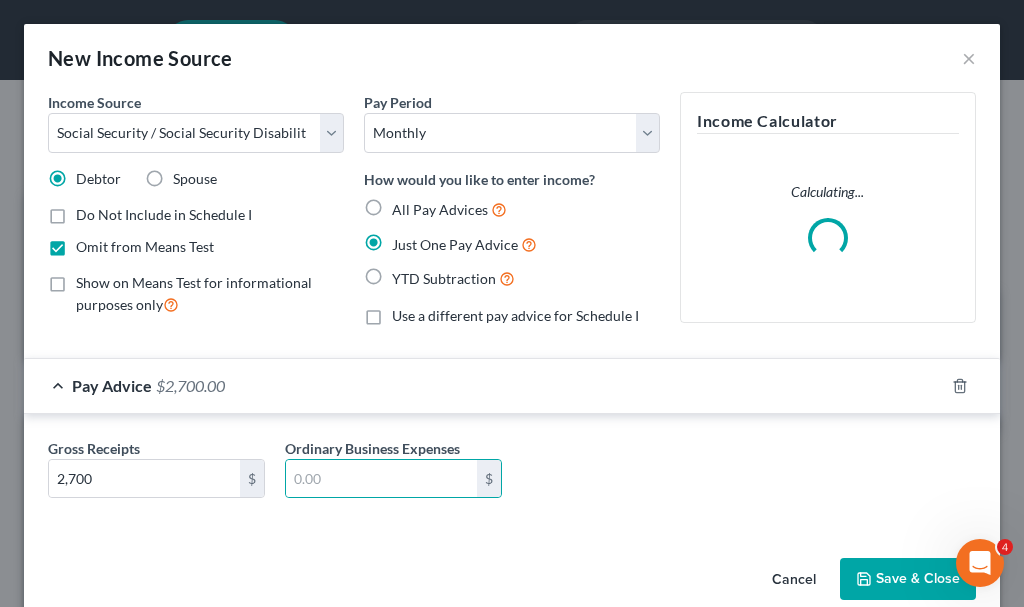 click on "Save & Close" at bounding box center [908, 579] 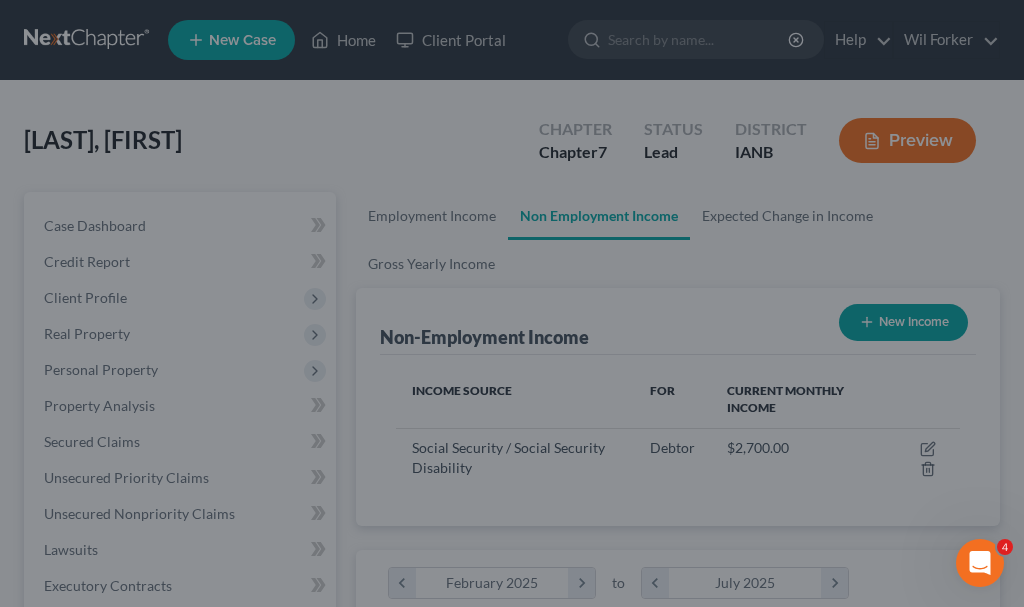 scroll, scrollTop: 999723, scrollLeft: 999406, axis: both 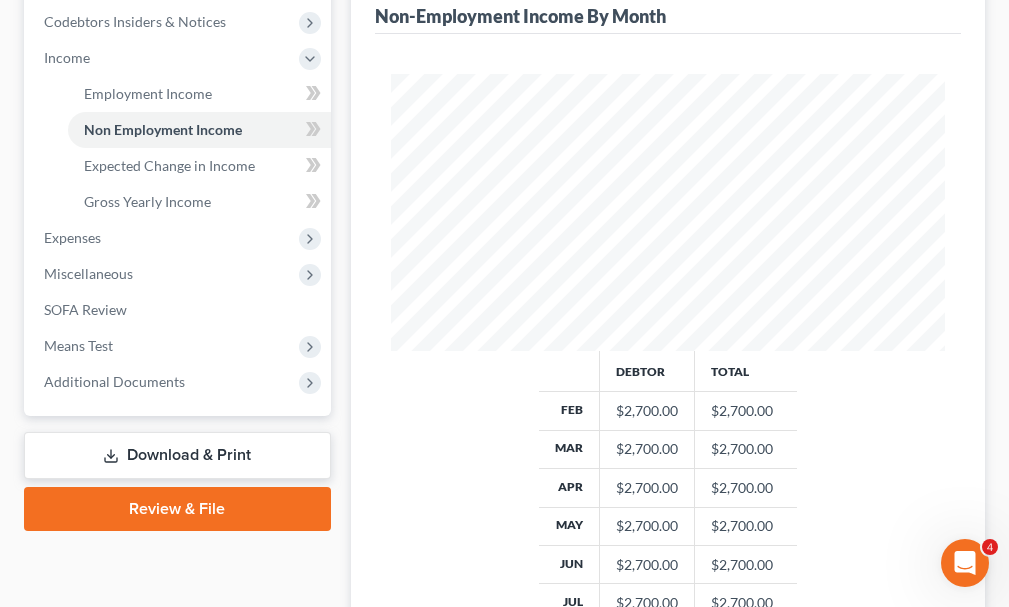 click on "Download & Print" at bounding box center [177, 455] 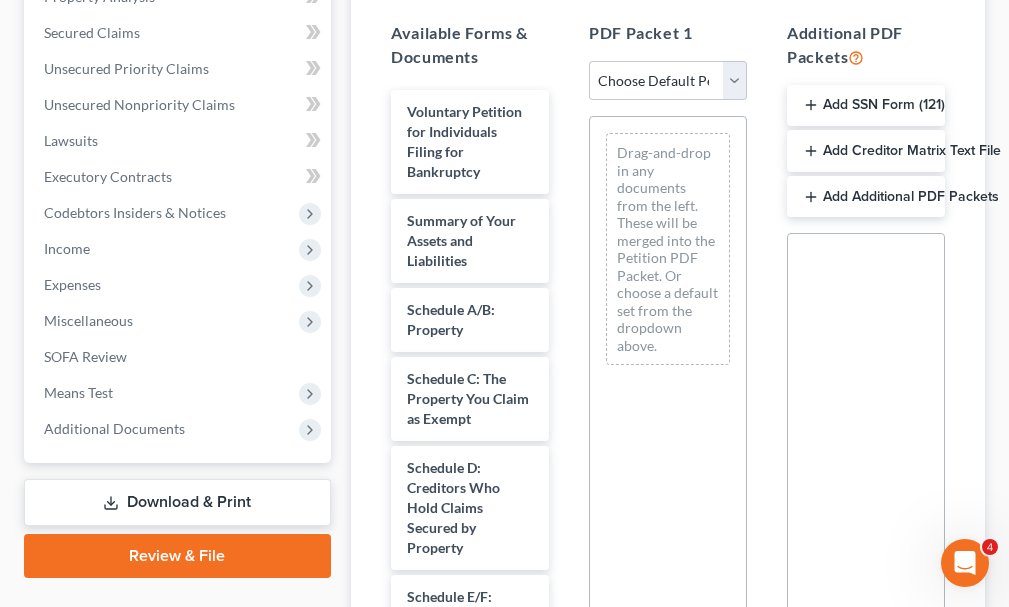 scroll, scrollTop: 600, scrollLeft: 0, axis: vertical 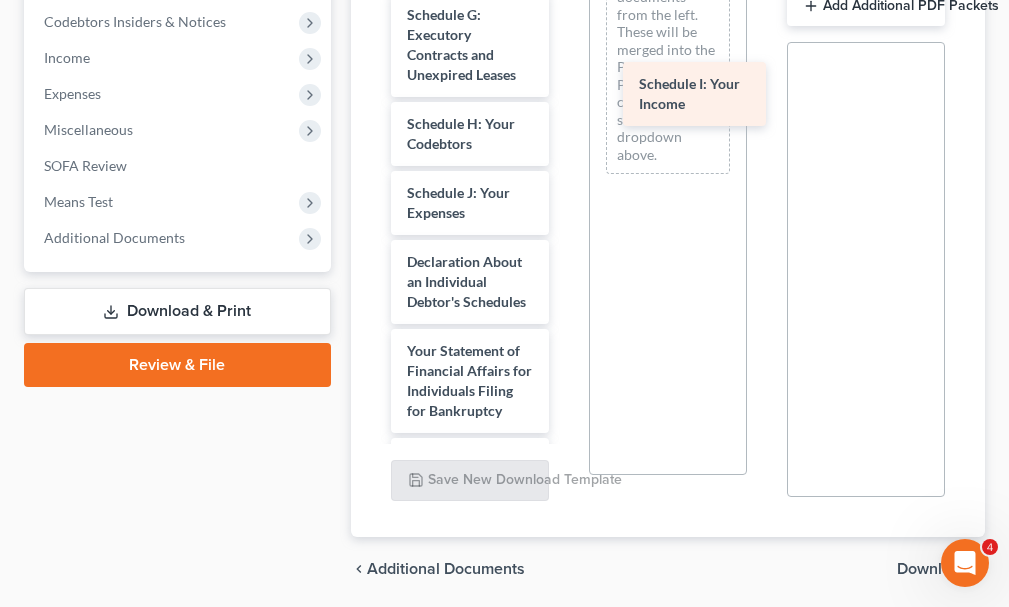 drag, startPoint x: 424, startPoint y: 201, endPoint x: 656, endPoint y: 86, distance: 258.9382 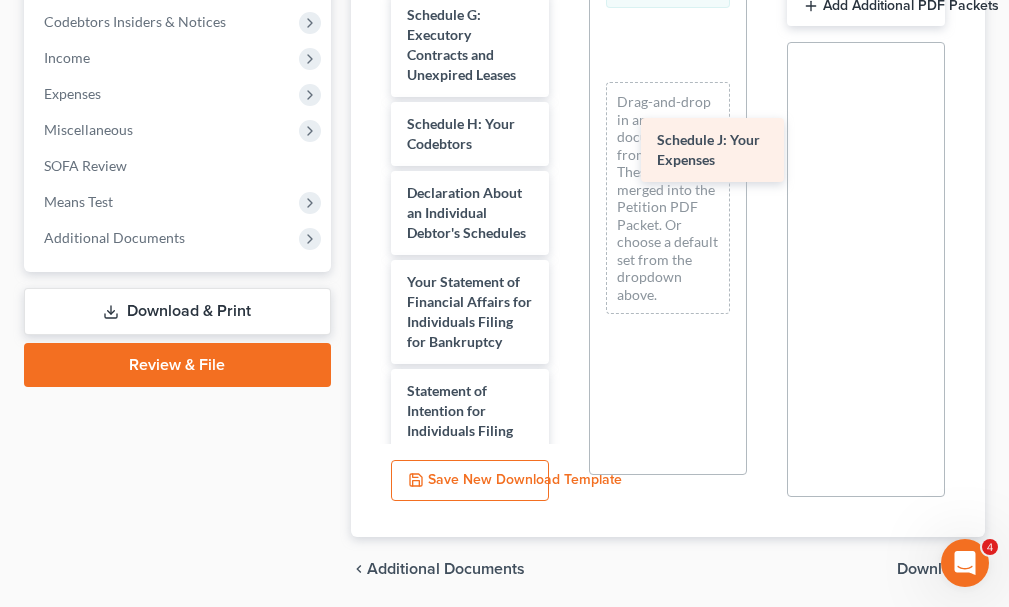 drag, startPoint x: 427, startPoint y: 209, endPoint x: 675, endPoint y: 156, distance: 253.60008 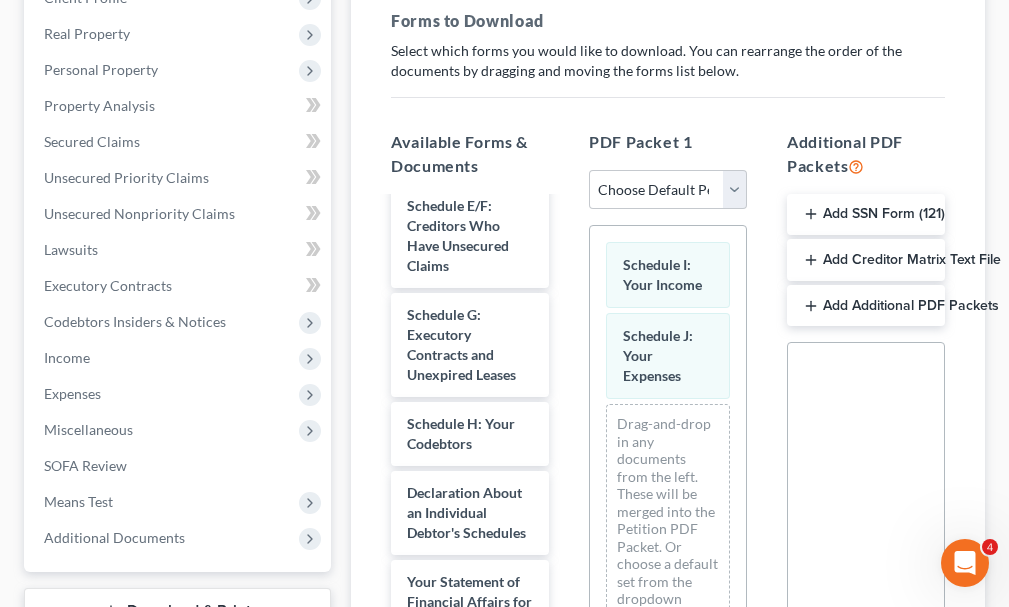 scroll, scrollTop: 0, scrollLeft: 0, axis: both 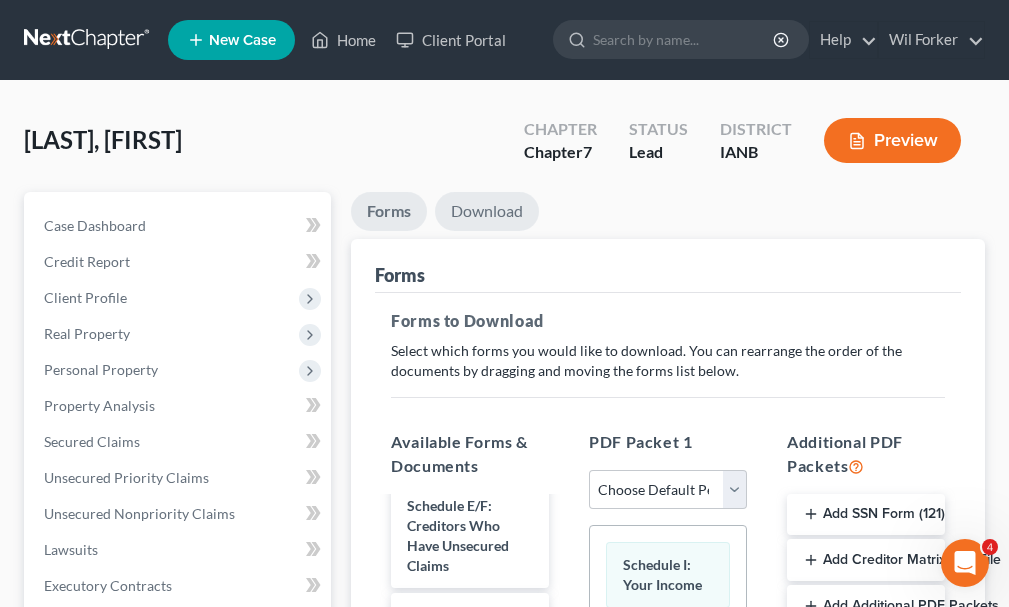 click on "Download" at bounding box center (487, 211) 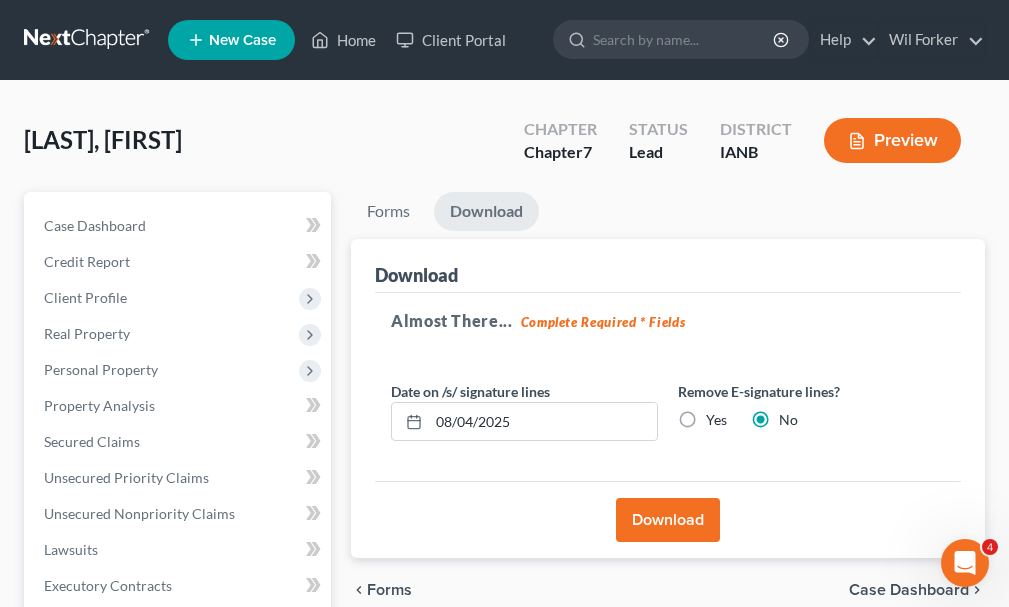 click on "Download" at bounding box center [668, 520] 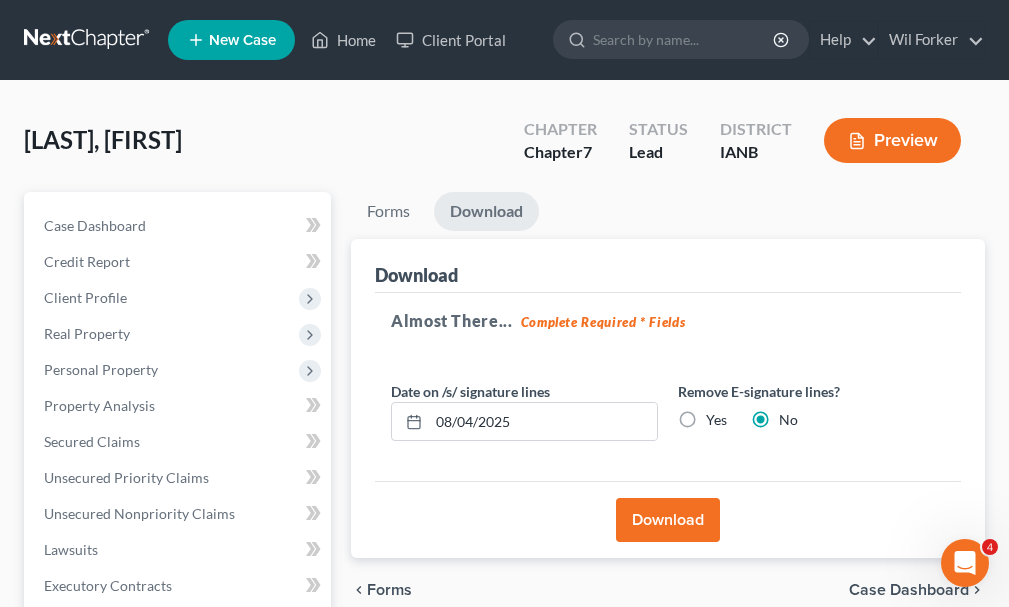 click on "Download" at bounding box center [668, 520] 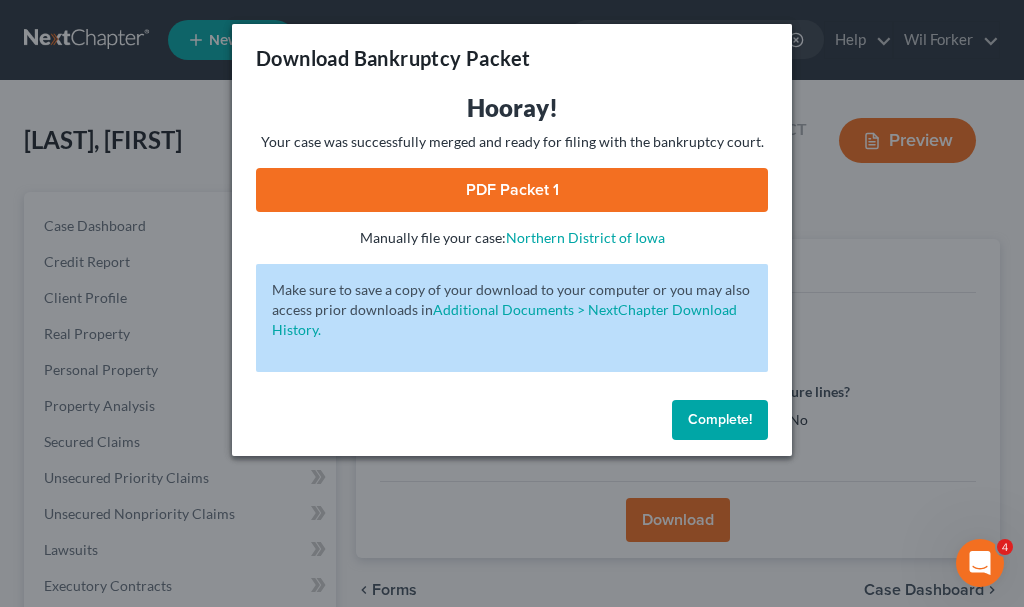 click on "PDF Packet 1" at bounding box center [512, 190] 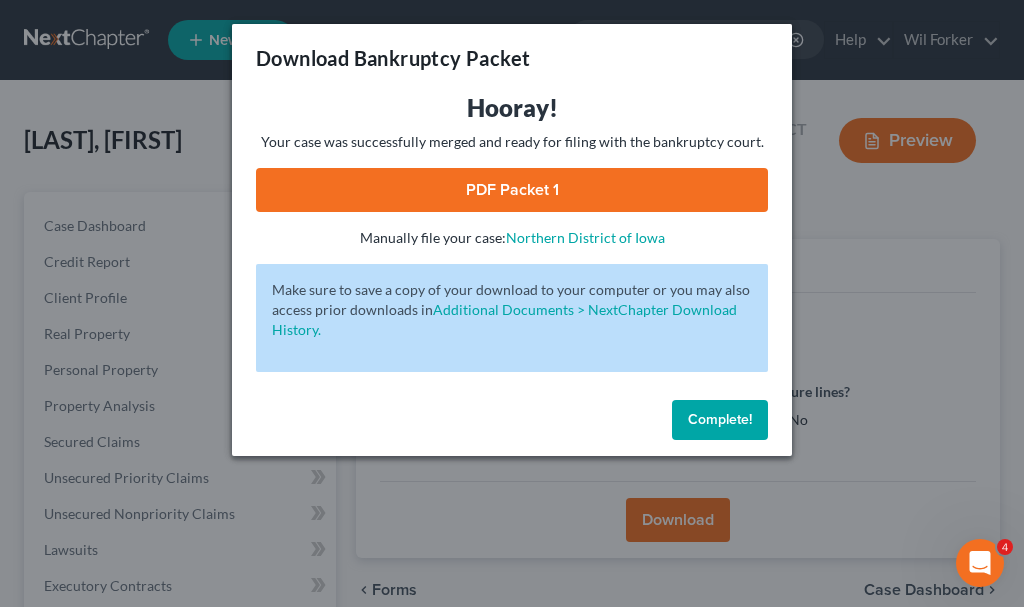 drag, startPoint x: 729, startPoint y: 412, endPoint x: 719, endPoint y: 407, distance: 11.18034 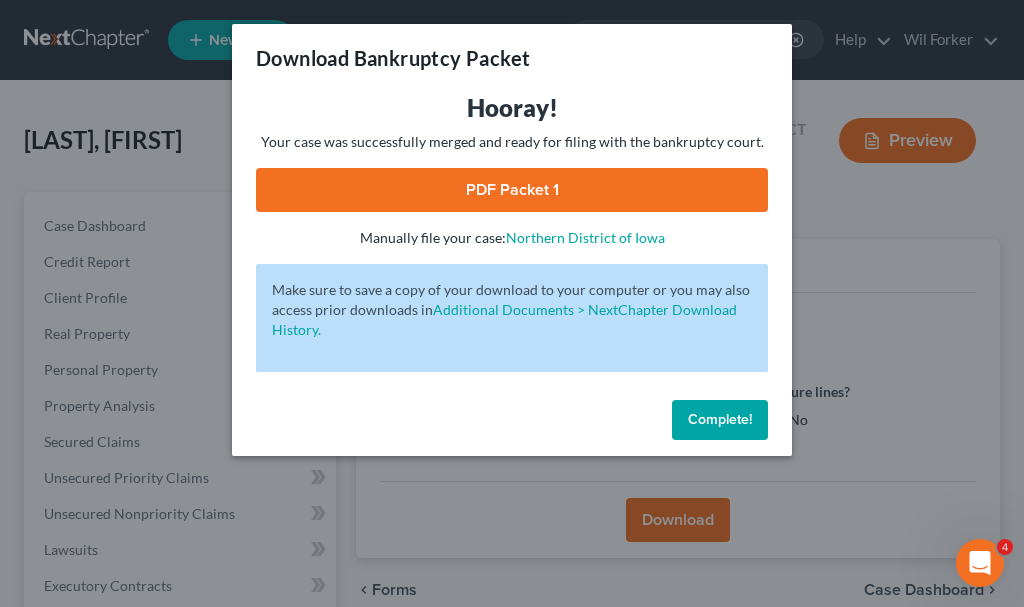 click on "Complete!" at bounding box center (720, 419) 